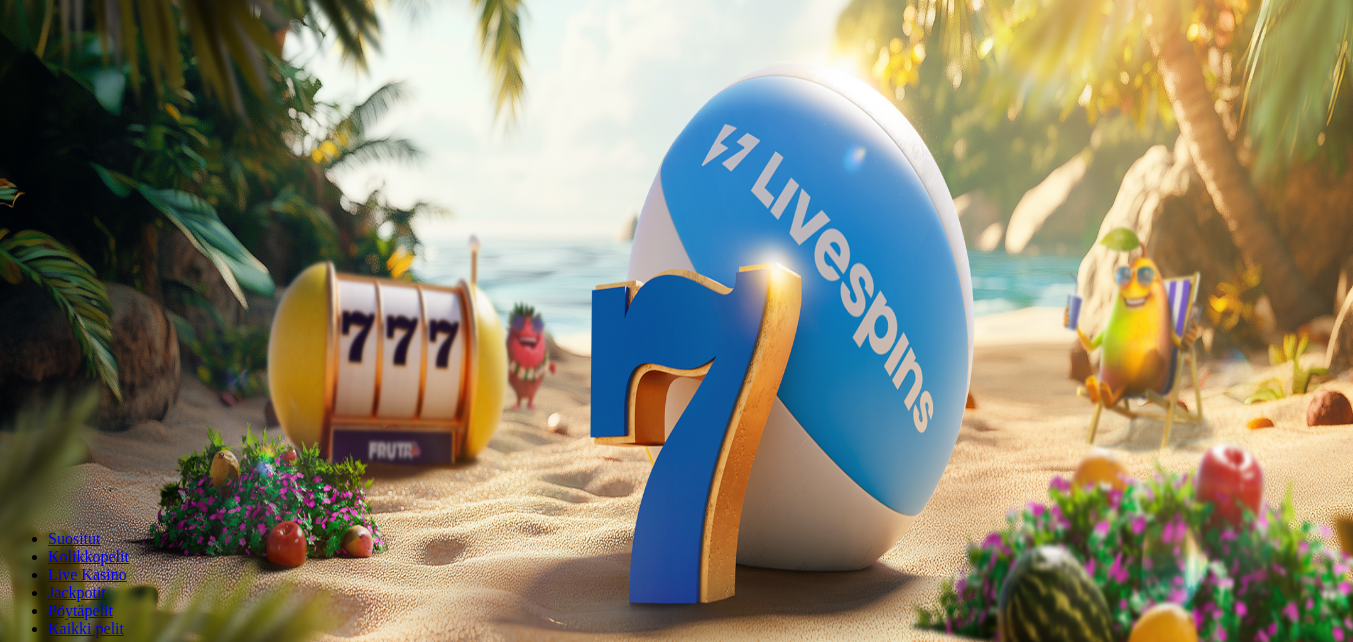 scroll, scrollTop: 0, scrollLeft: 0, axis: both 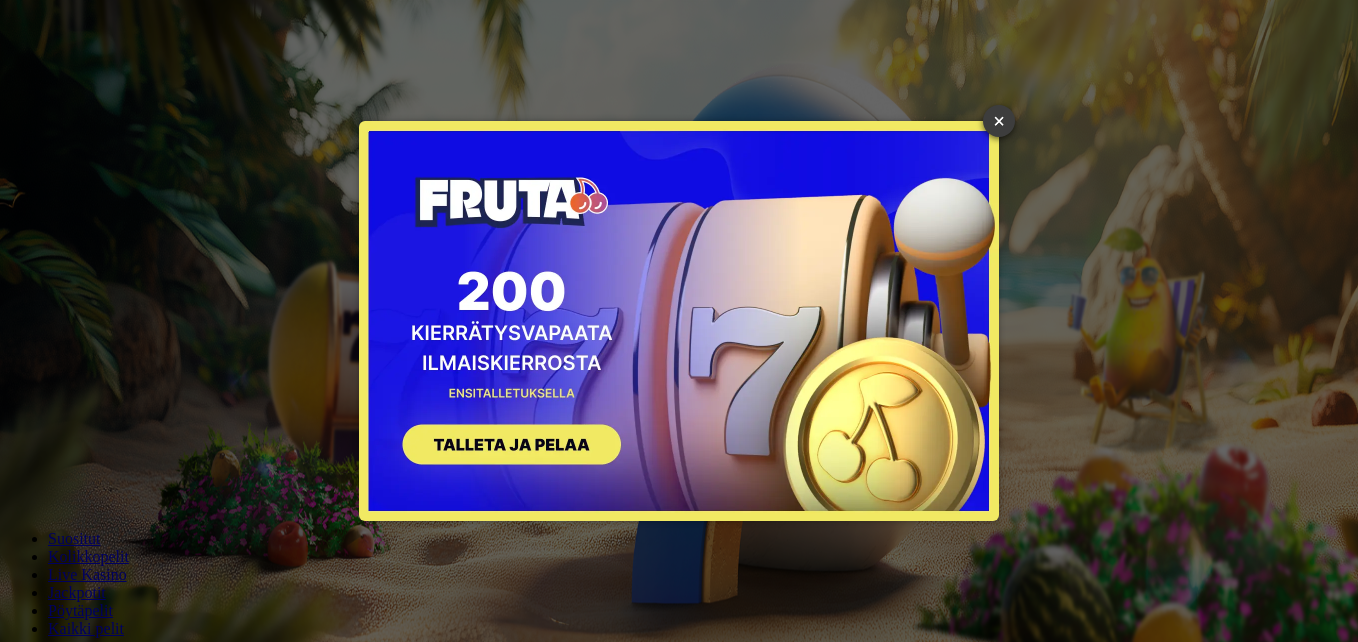 click on "×" at bounding box center [999, 121] 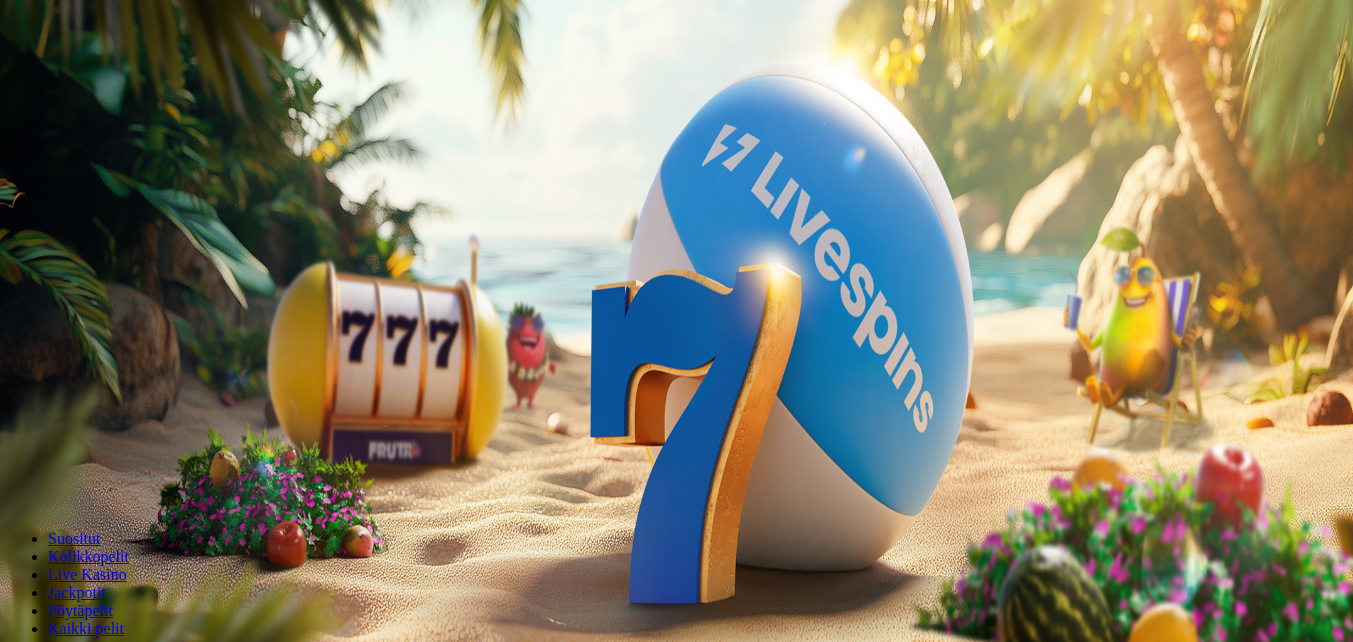 click on "Kirjaudu" at bounding box center [138, 72] 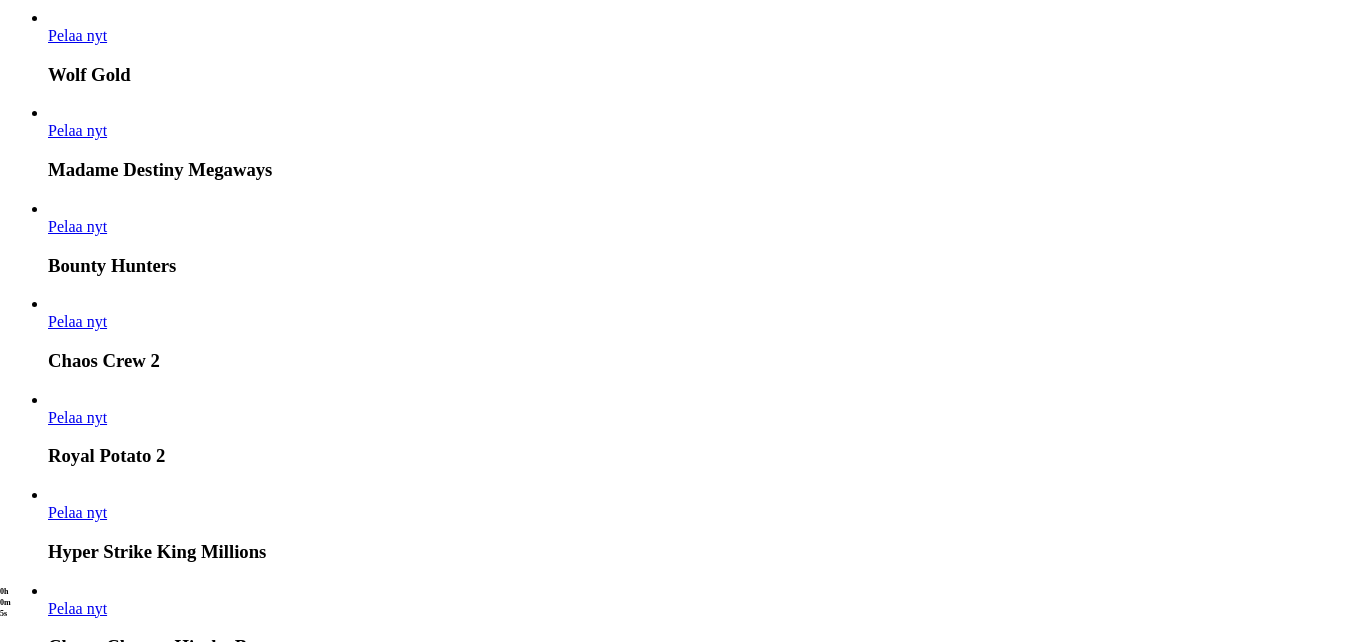 scroll, scrollTop: 1600, scrollLeft: 0, axis: vertical 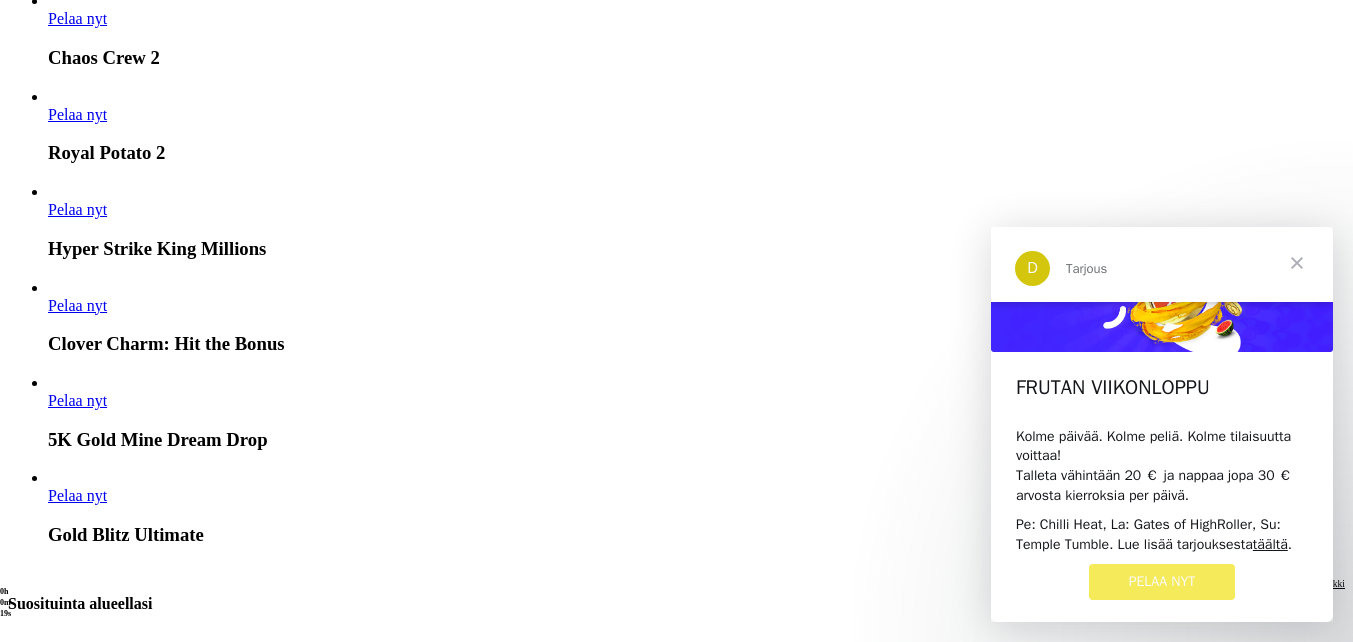 click at bounding box center (1297, 263) 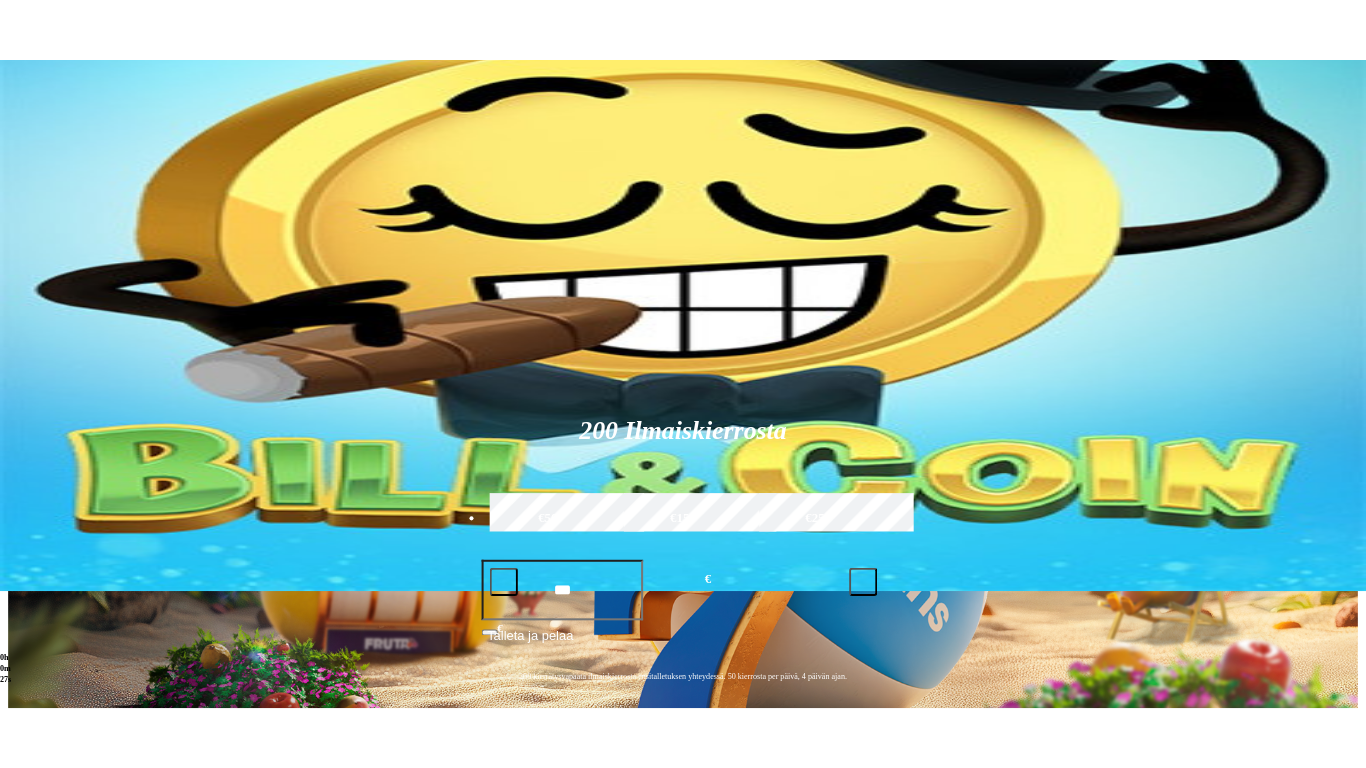 scroll, scrollTop: 0, scrollLeft: 0, axis: both 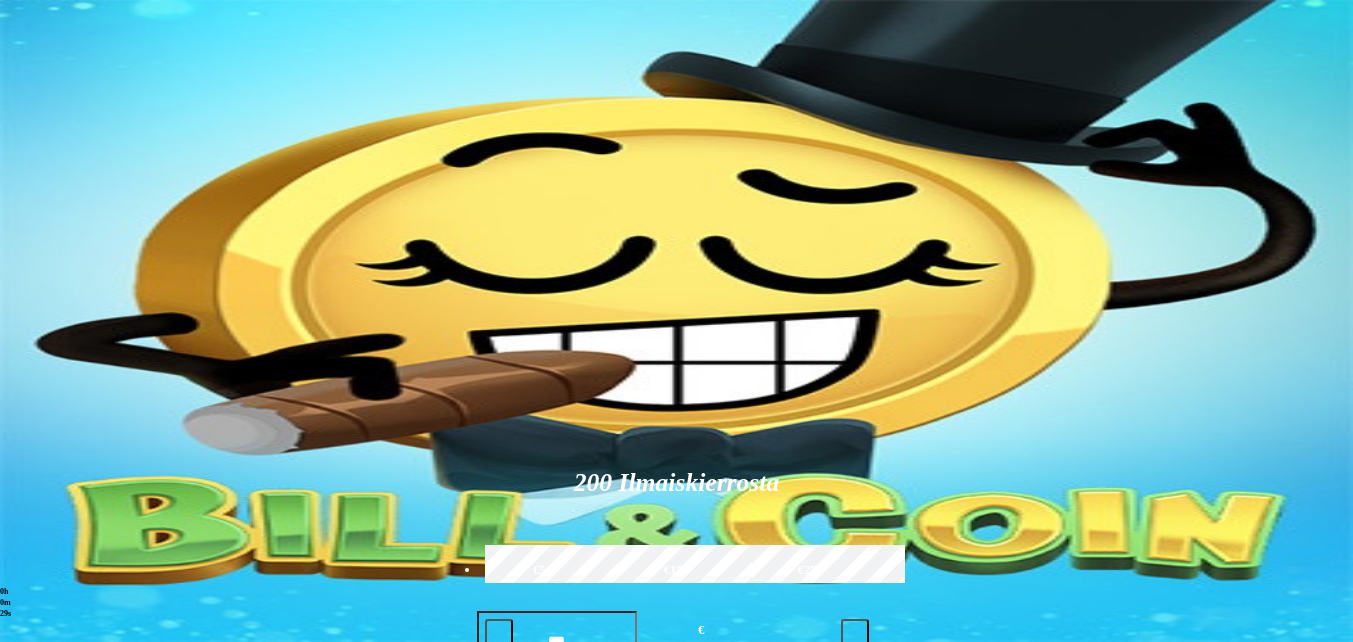 click at bounding box center [948, 923] 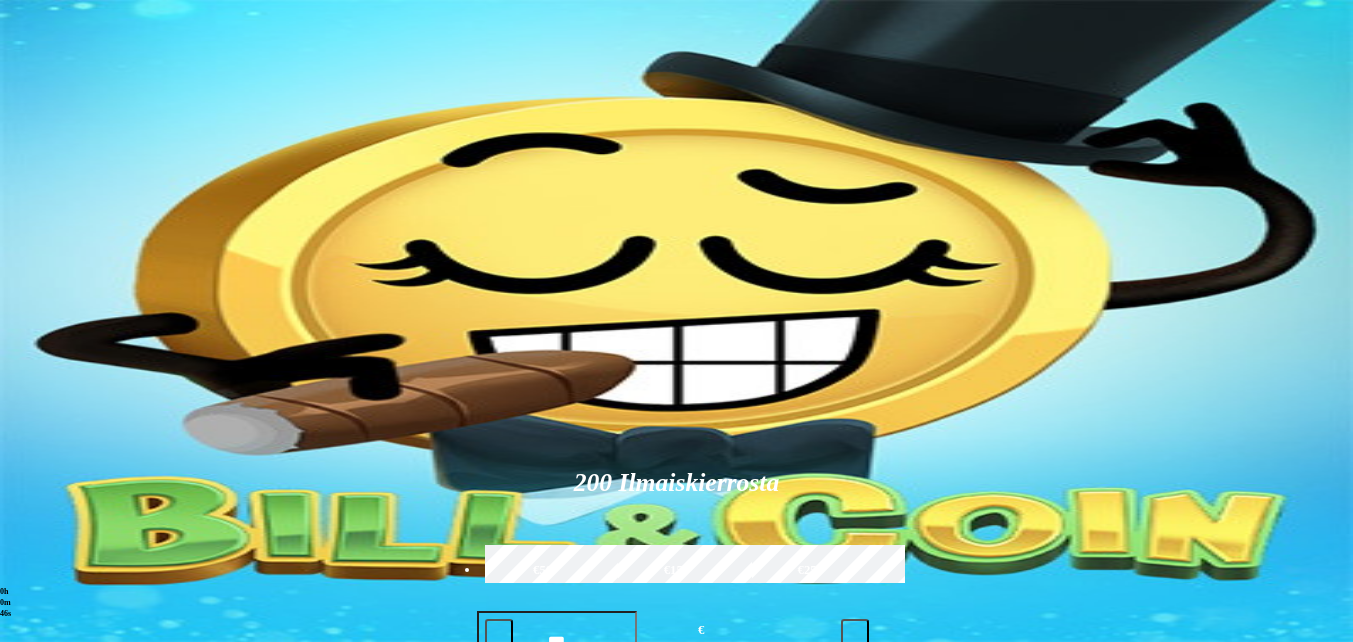 type on "*****" 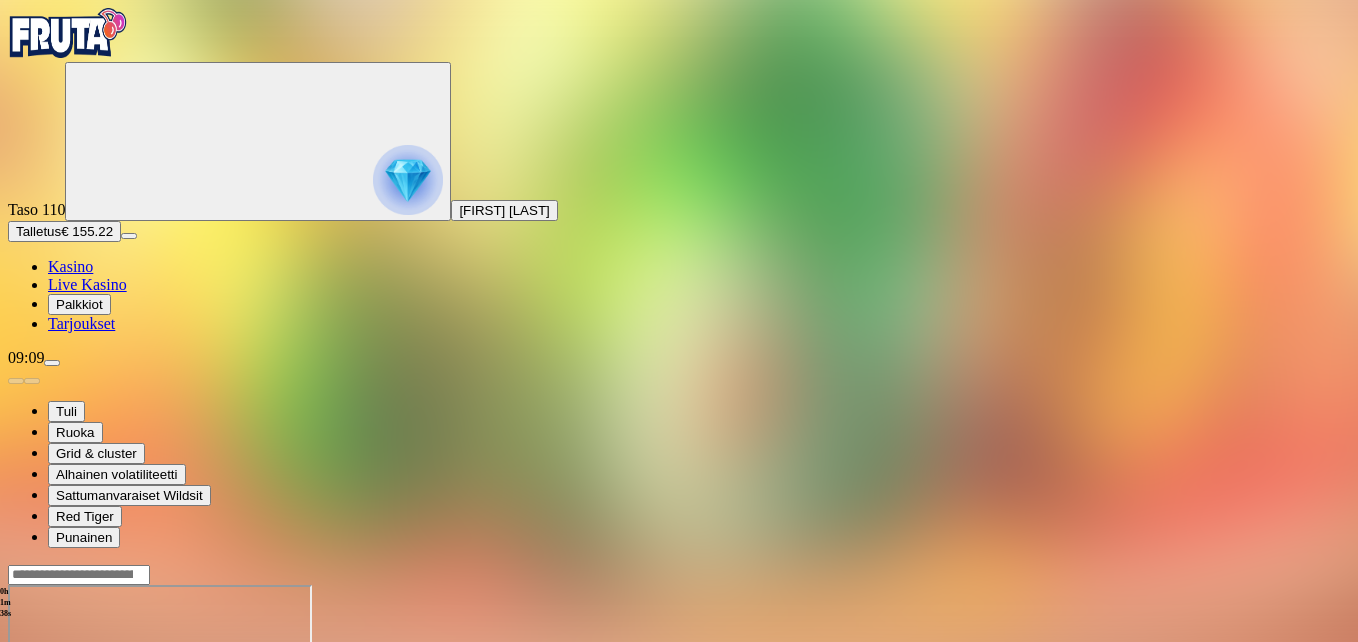 click at bounding box center (48, 757) 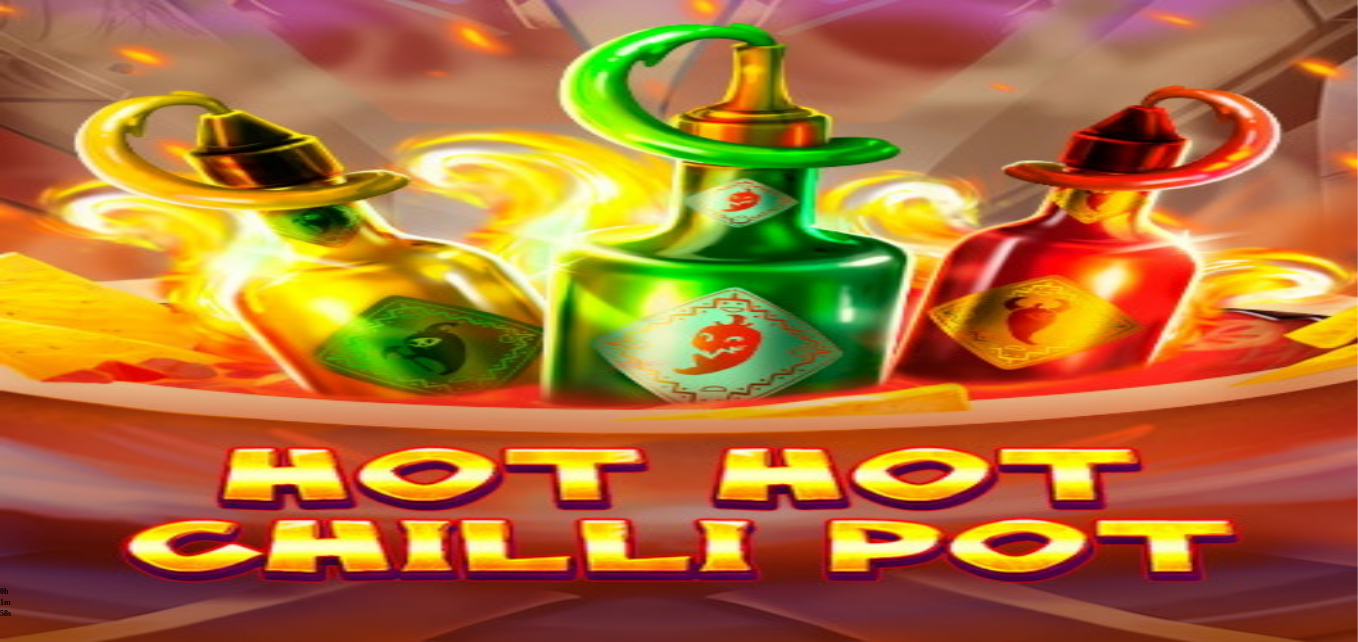 scroll, scrollTop: 0, scrollLeft: 0, axis: both 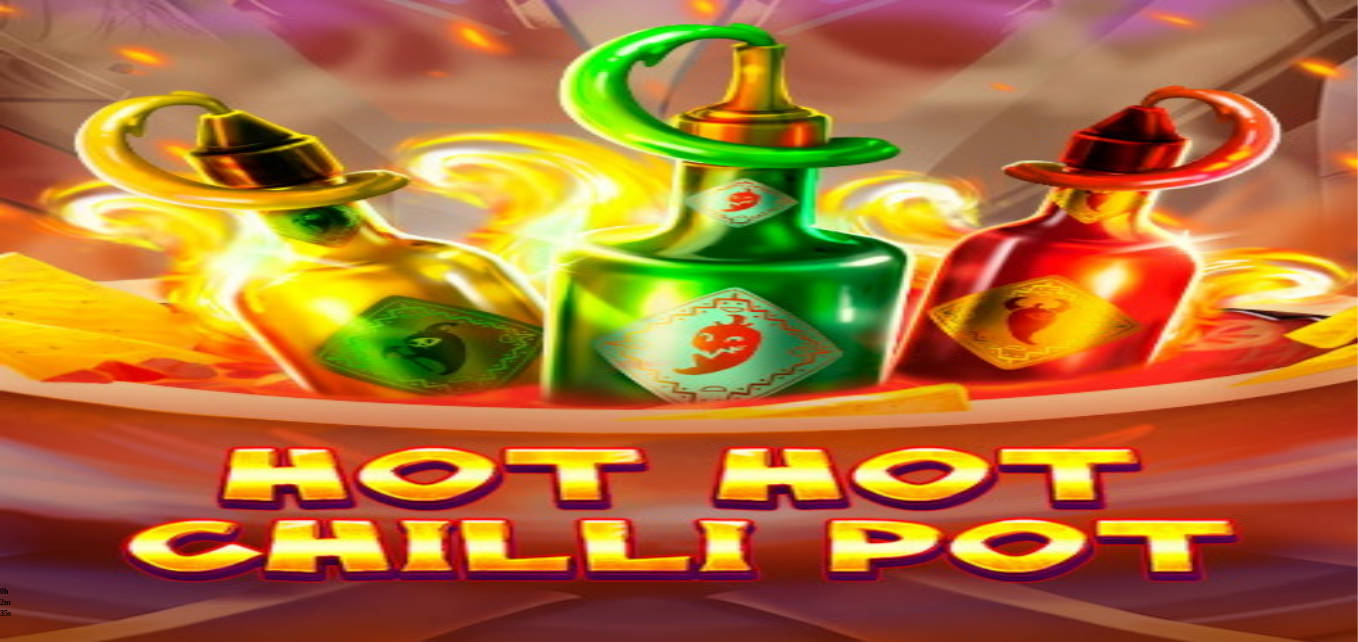 click at bounding box center (48, 1347) 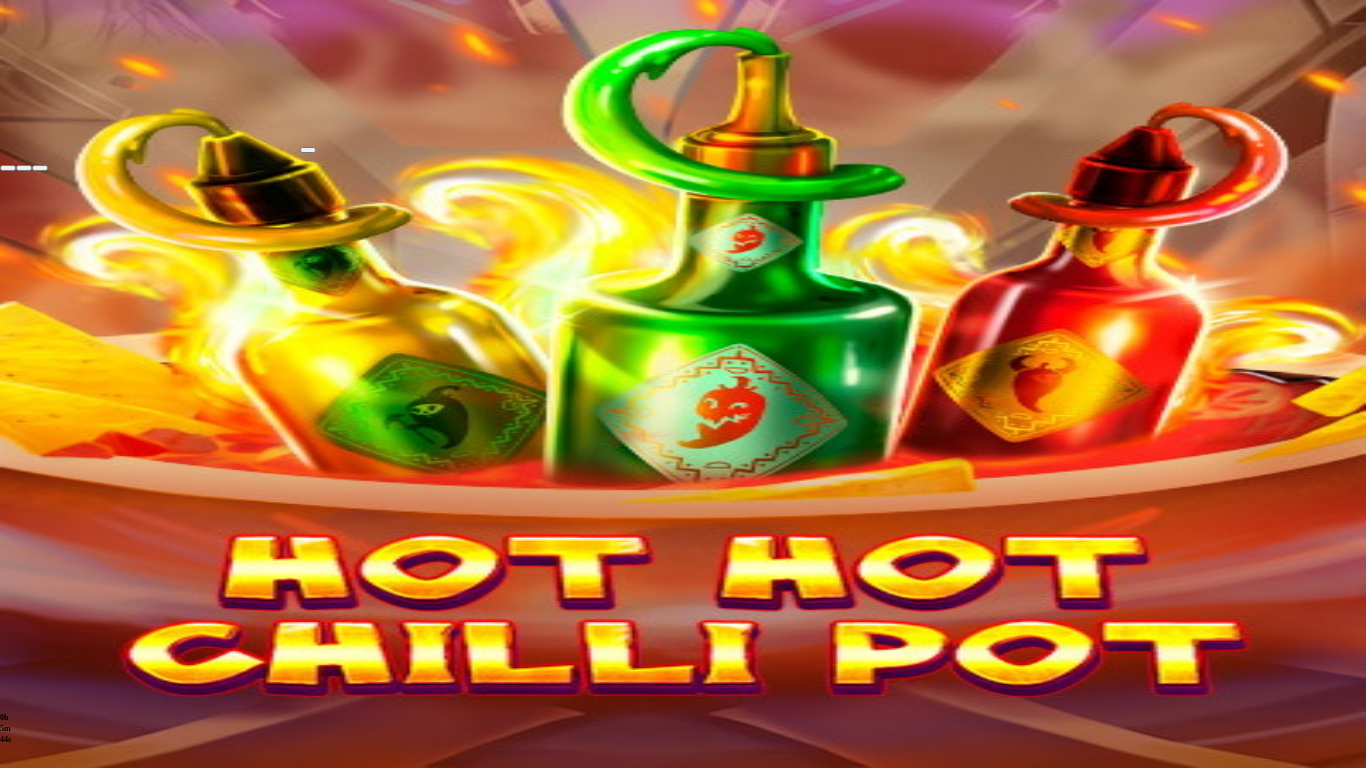 click at bounding box center [8, 168] 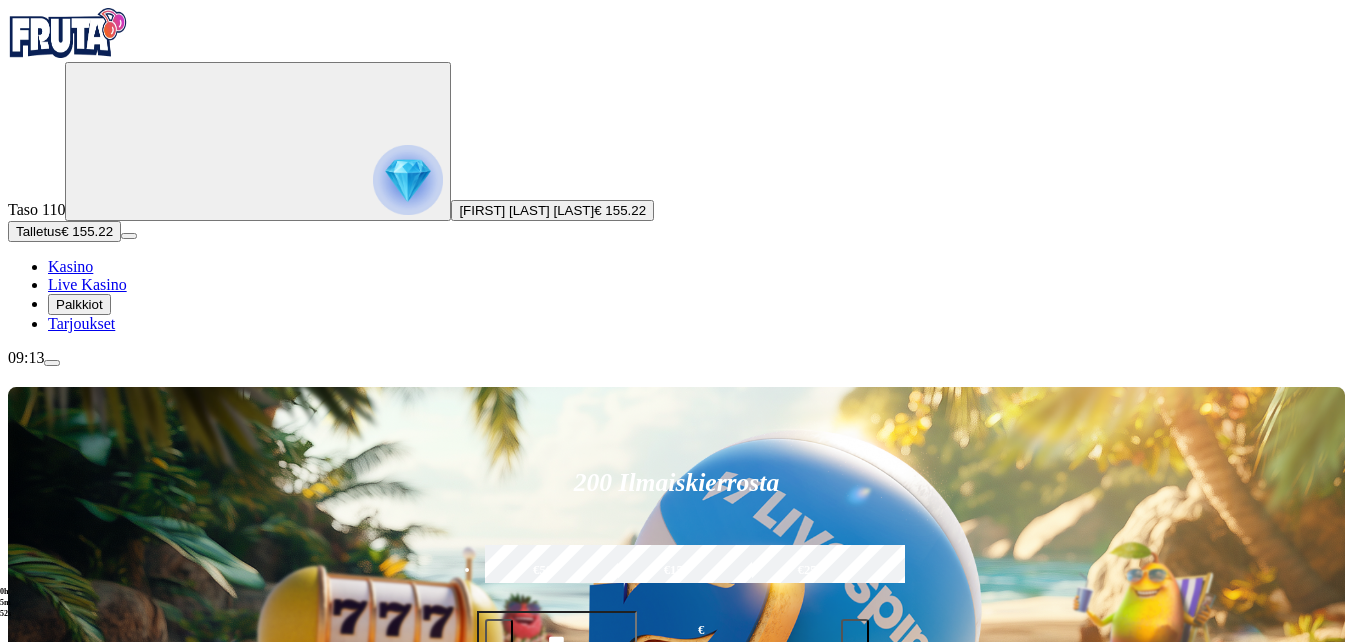 click at bounding box center (948, 923) 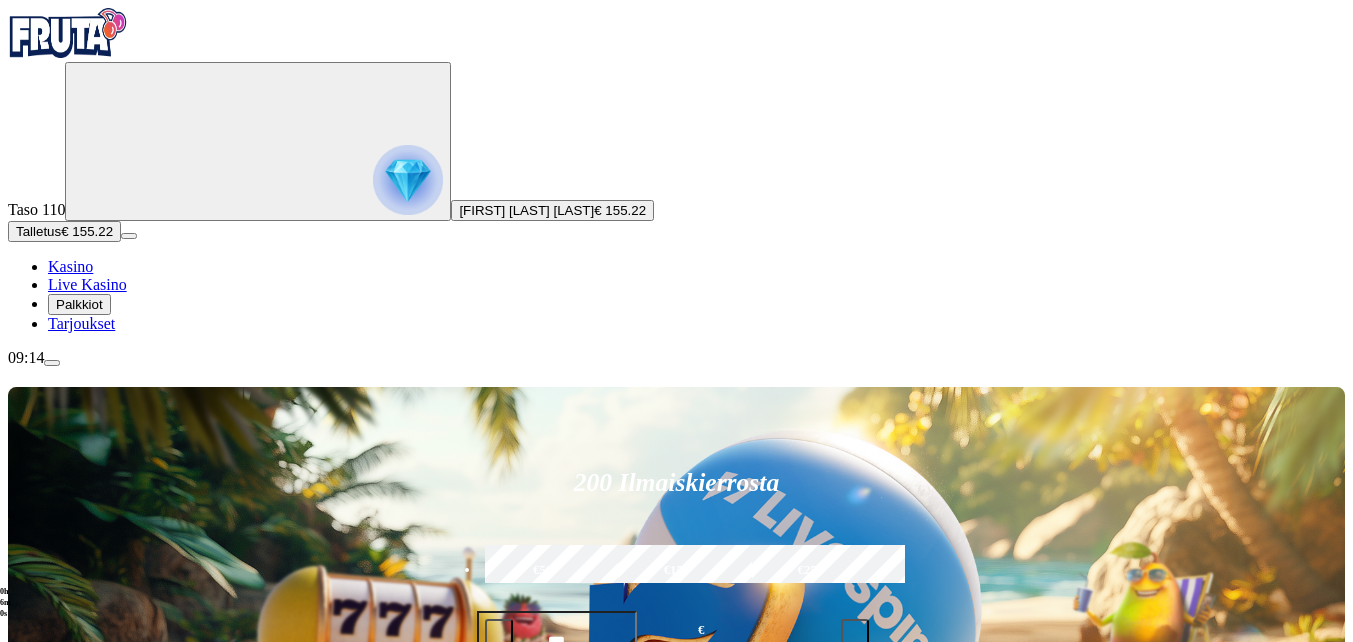 type on "*" 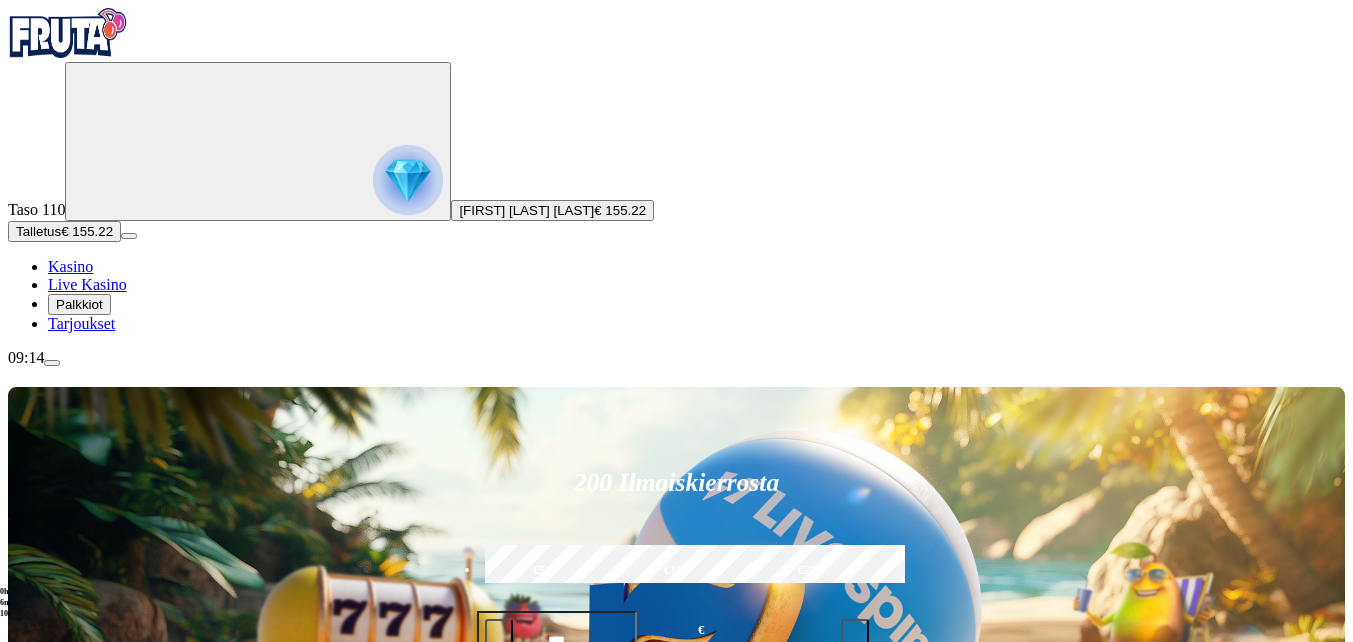 click on "********" at bounding box center (948, 855) 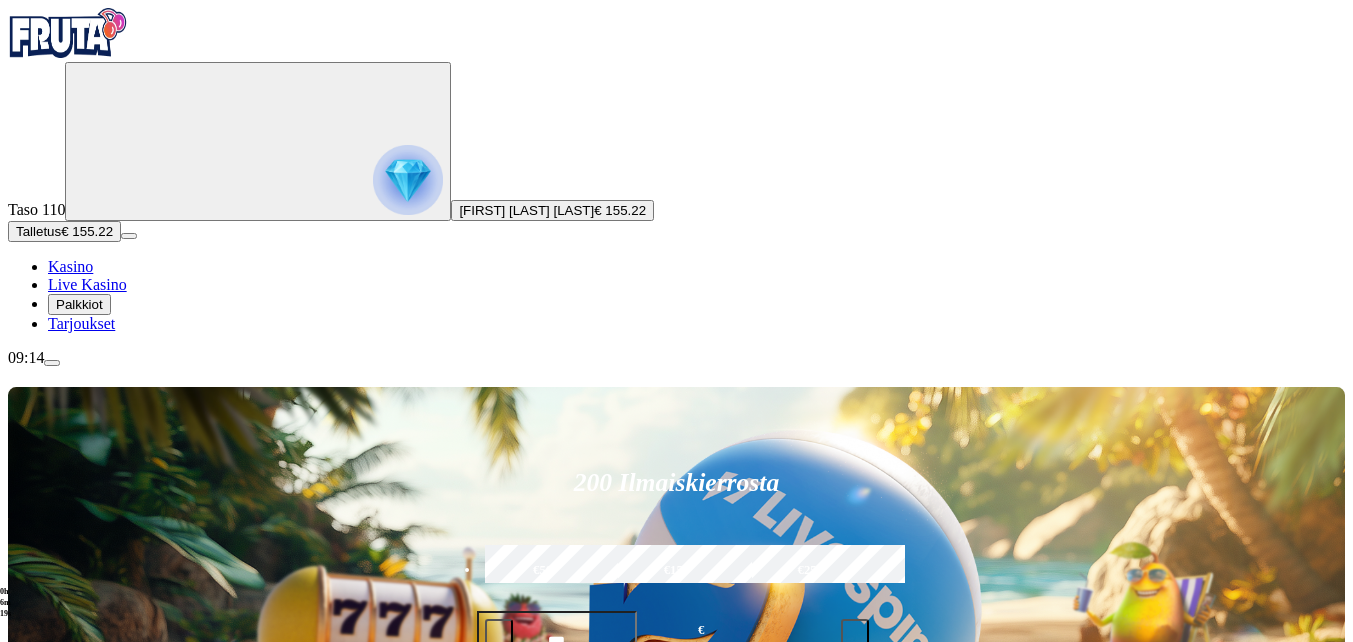 type on "********" 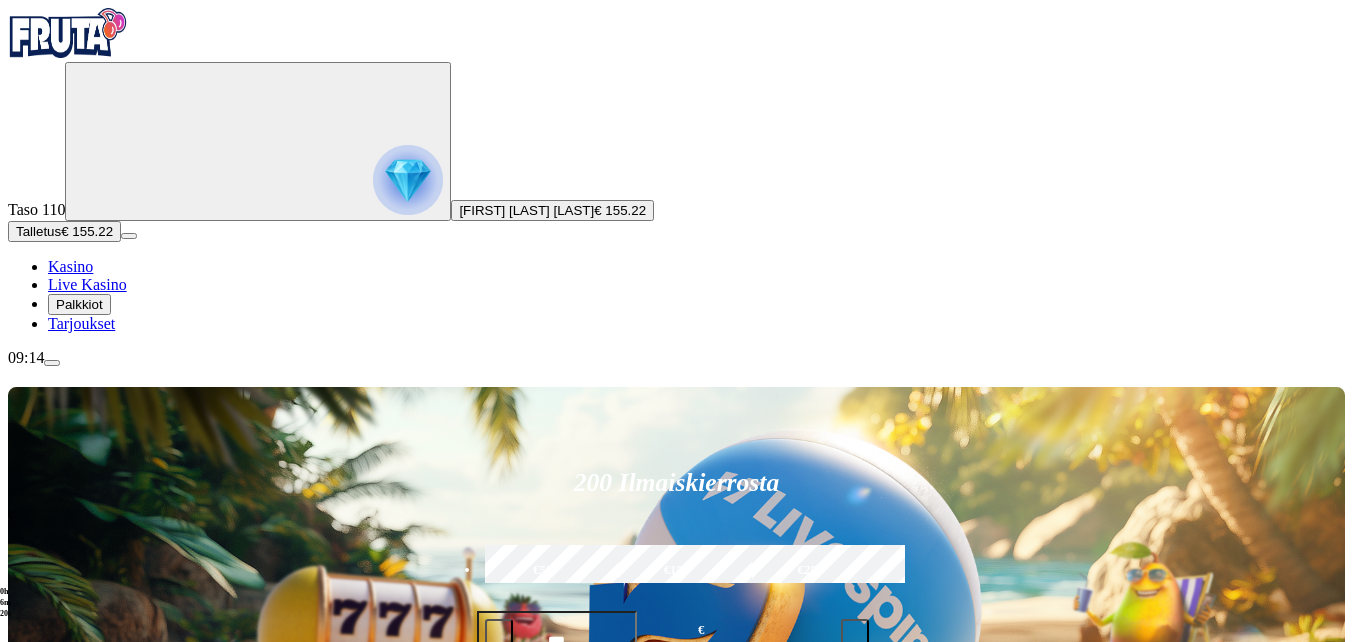 click on "Pelaa nyt" at bounding box center [919, 957] 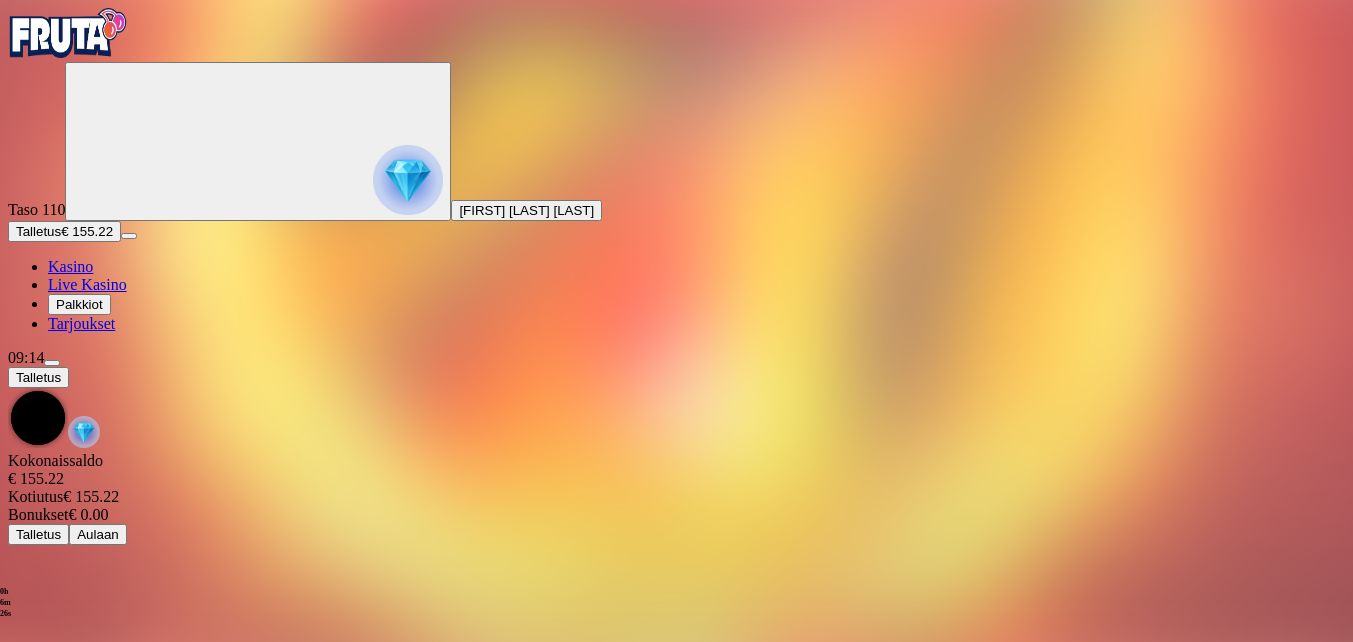 click on "Talletus Kokonaissaldo € 155.22 Kotiutus € 155.22 Bonukset € 0.00 Talletus Aulaan" at bounding box center [676, 456] 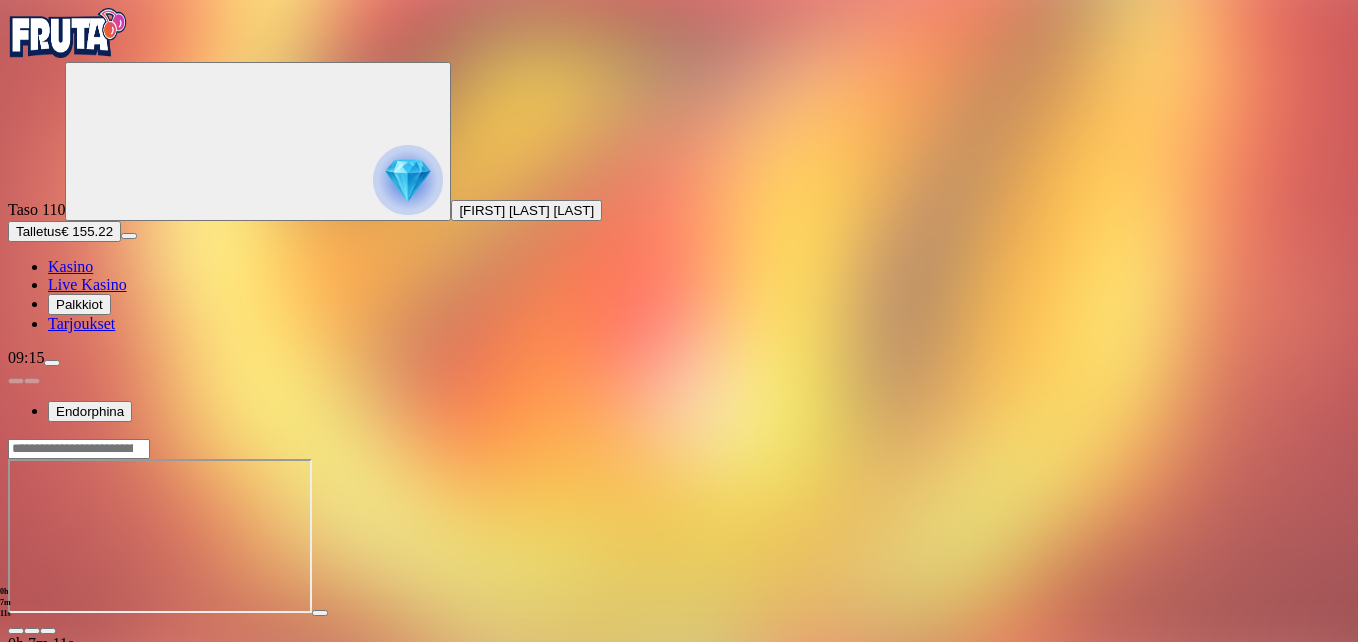 click at bounding box center [16, 631] 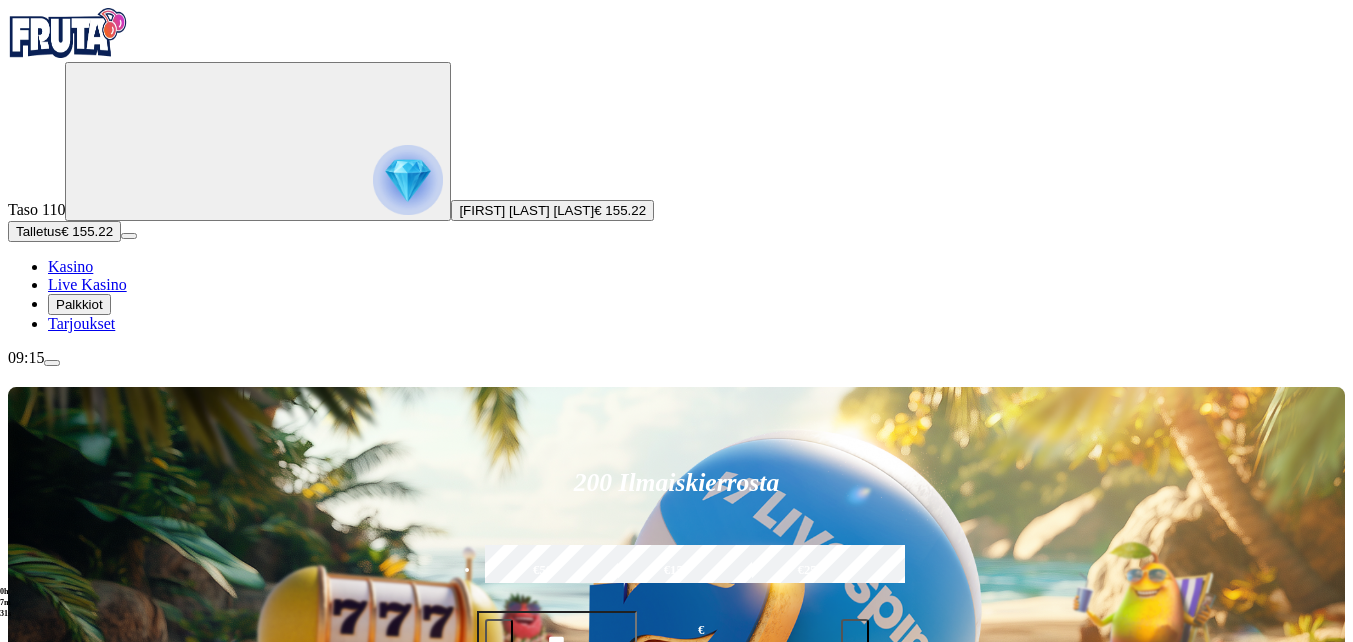 click on "200 Ilmaiskierrosta €50 €150 €250 *** € € Talleta ja pelaa 200 kierrätysvapaata ilmaiskierrosta ensitalletuksen yhteydessä. 50 kierrosta per päivä, 4 päivän ajan. Suositut Kolikkopelit Live Kasino Jackpotit Pöytäpelit Kaikki pelit Viimeksi pelattu Pelaa nyt Ancient Fortunes Poseidon: WOWPOT! Pelaa nyt Candyways Bonanza Megaways Pelaa nyt Hot Hot Chilli Pot Pelaa nyt Wolf Gold Pelaa nyt Madame Destiny Megaways Pelaa nyt Bounty Hunters Pelaa nyt Chaos Crew 2 Pelaa nyt Royal Potato 2 Pelaa nyt Hyper Strike King Millions Pelaa nyt Clover Charm: Hit the Bonus Pelaa nyt 5K Gold Mine Dream Drop Suosituinta alueellasi Näytä kaikki Pelaa nyt Gates of Olympus Super Scatter Pelaa nyt Rad Maxx Pelaa nyt Cherry Pop Pelaa nyt Thor’s Rage Pelaa nyt Wanted Dead or a Wild Pelaa nyt Esqueleto Explosivo 2 Pelaa nyt Barbarossa Pelaa nyt Moon Princess 100 Pelaa nyt Sweet Bonanza Pelaa nyt Le Bandit Pelaa nyt Reactoonz Uusia pelejä Näytä kaikki Pelaa nyt Cash Spree Dragon Pelaa nyt Argonauts Pelaa nyt FAQ" at bounding box center (676, 8629) 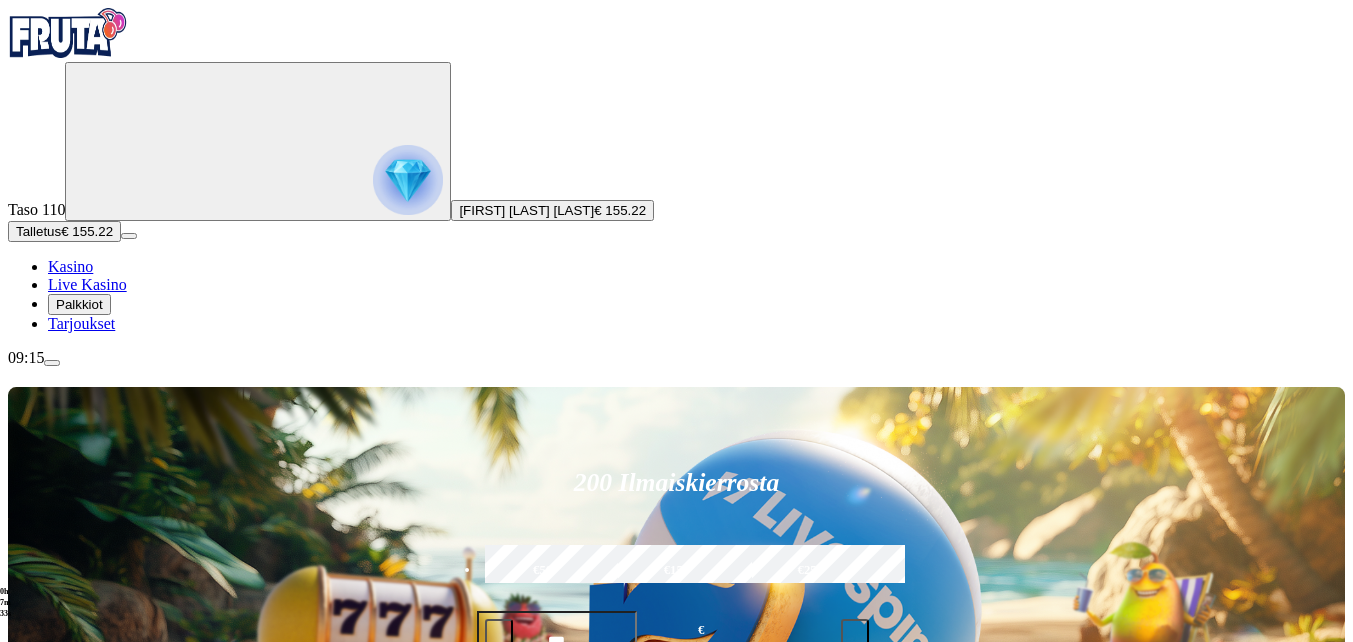 click on "200 Ilmaiskierrosta €50 €150 €250 *** € € Talleta ja pelaa 200 kierrätysvapaata ilmaiskierrosta ensitalletuksen yhteydessä. 50 kierrosta per päivä, 4 päivän ajan. Suositut Kolikkopelit Live Kasino Jackpotit Pöytäpelit Kaikki pelit Viimeksi pelattu Pelaa nyt Ancient Fortunes Poseidon: WOWPOT! Pelaa nyt Candyways Bonanza Megaways Pelaa nyt Hot Hot Chilli Pot Pelaa nyt Wolf Gold Pelaa nyt Madame Destiny Megaways Pelaa nyt Bounty Hunters Pelaa nyt Chaos Crew 2 Pelaa nyt Royal Potato 2 Pelaa nyt Hyper Strike King Millions Pelaa nyt Clover Charm: Hit the Bonus Pelaa nyt 5K Gold Mine Dream Drop Suosituinta alueellasi Näytä kaikki Pelaa nyt Gates of Olympus Super Scatter Pelaa nyt Rad Maxx Pelaa nyt Cherry Pop Pelaa nyt Thor’s Rage Pelaa nyt Wanted Dead or a Wild Pelaa nyt Esqueleto Explosivo 2 Pelaa nyt Barbarossa Pelaa nyt Moon Princess 100 Pelaa nyt Sweet Bonanza Pelaa nyt Le Bandit Pelaa nyt Reactoonz Uusia pelejä Näytä kaikki Pelaa nyt Cash Spree Dragon Pelaa nyt Argonauts Pelaa nyt FAQ" at bounding box center (676, 8629) 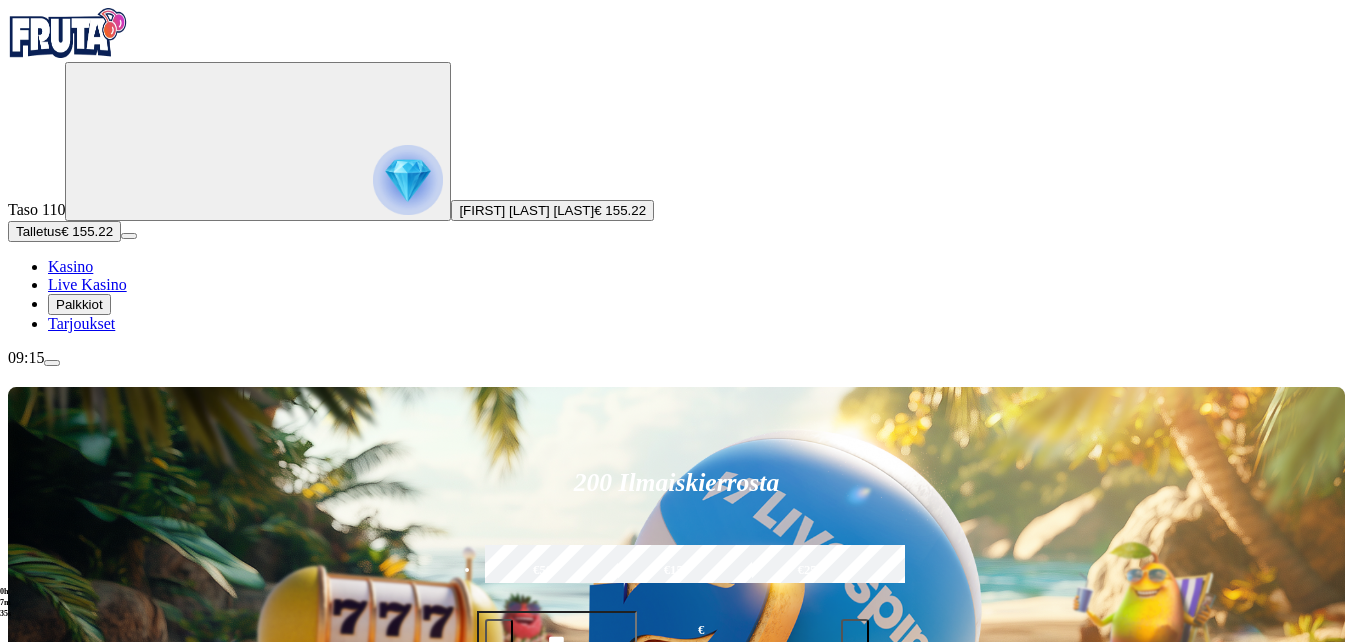 click on "200 Ilmaiskierrosta €50 €150 €250 *** € € Talleta ja pelaa 200 kierrätysvapaata ilmaiskierrosta ensitalletuksen yhteydessä. 50 kierrosta per päivä, 4 päivän ajan. Suositut Kolikkopelit Live Kasino Jackpotit Pöytäpelit Kaikki pelit Viimeksi pelattu Pelaa nyt Ancient Fortunes Poseidon: WOWPOT! Pelaa nyt Candyways Bonanza Megaways Pelaa nyt Hot Hot Chilli Pot Pelaa nyt Wolf Gold Pelaa nyt Madame Destiny Megaways Pelaa nyt Bounty Hunters Pelaa nyt Chaos Crew 2 Pelaa nyt Royal Potato 2 Pelaa nyt Hyper Strike King Millions Pelaa nyt Clover Charm: Hit the Bonus Pelaa nyt 5K Gold Mine Dream Drop Suosituinta alueellasi Näytä kaikki Pelaa nyt Gates of Olympus Super Scatter Pelaa nyt Rad Maxx Pelaa nyt Cherry Pop Pelaa nyt Thor’s Rage Pelaa nyt Wanted Dead or a Wild Pelaa nyt Esqueleto Explosivo 2 Pelaa nyt Barbarossa Pelaa nyt Moon Princess 100 Pelaa nyt Sweet Bonanza Pelaa nyt Le Bandit Pelaa nyt Reactoonz Uusia pelejä Näytä kaikki Pelaa nyt Cash Spree Dragon Pelaa nyt Argonauts Pelaa nyt FAQ" at bounding box center (676, 8629) 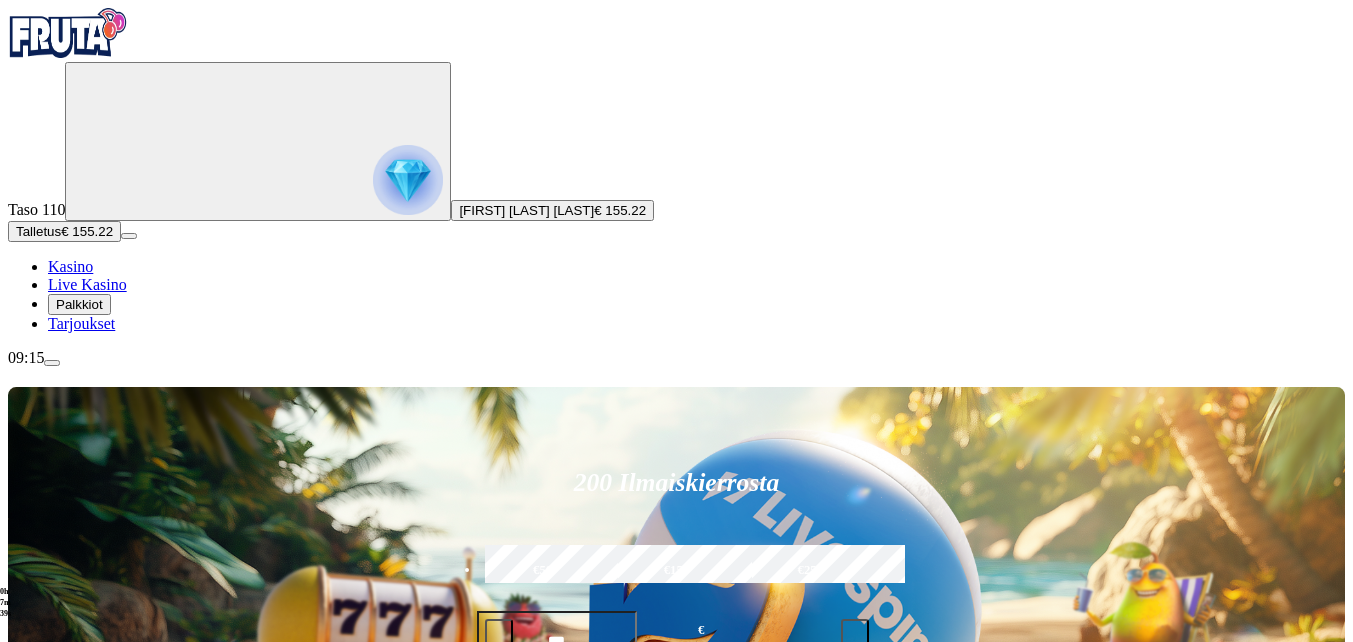 click at bounding box center [948, 923] 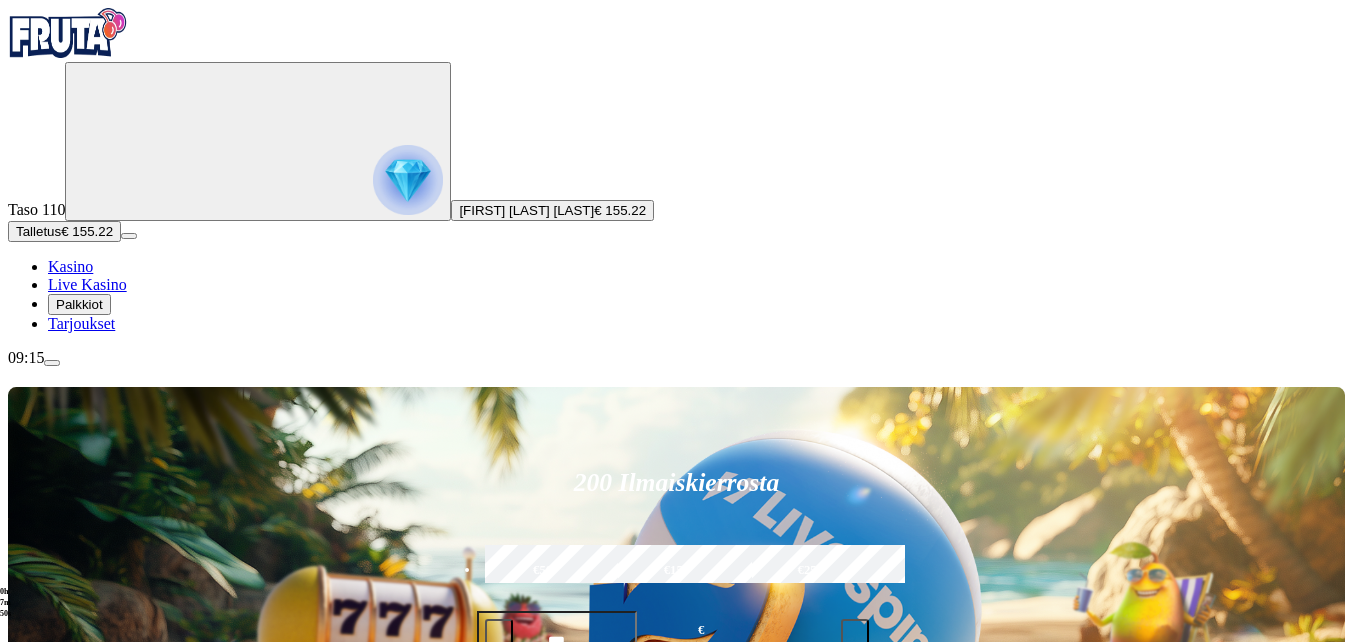 type on "******" 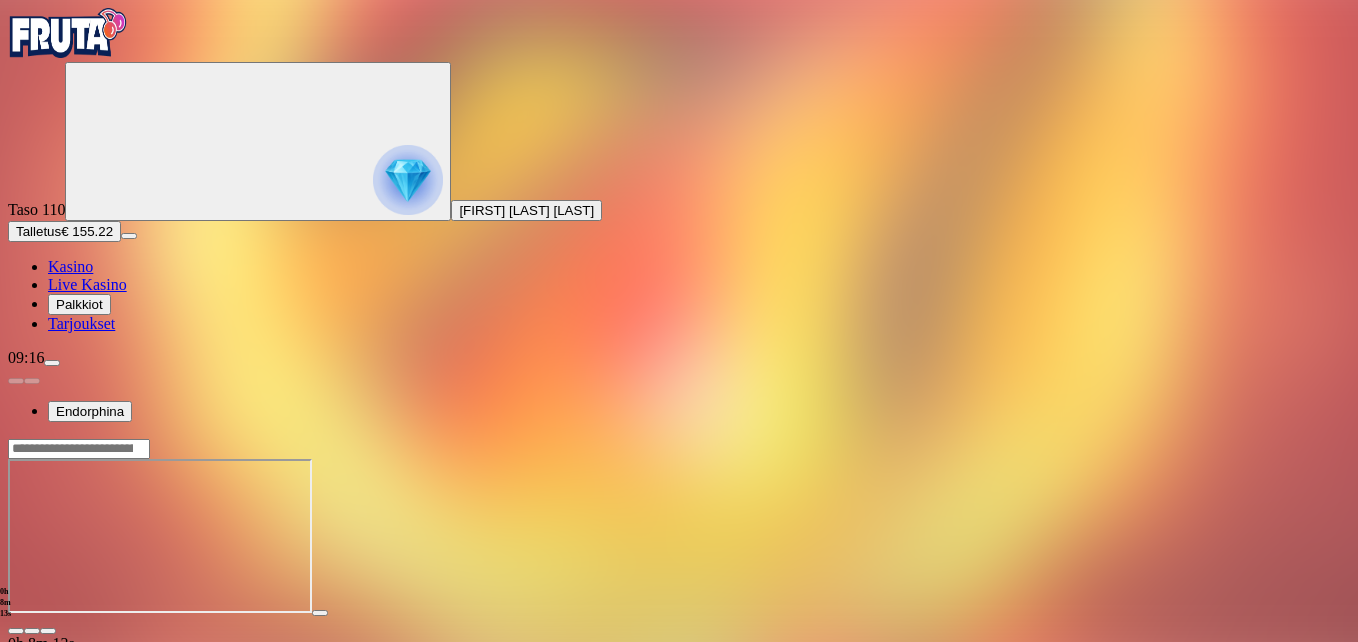 click at bounding box center [48, 631] 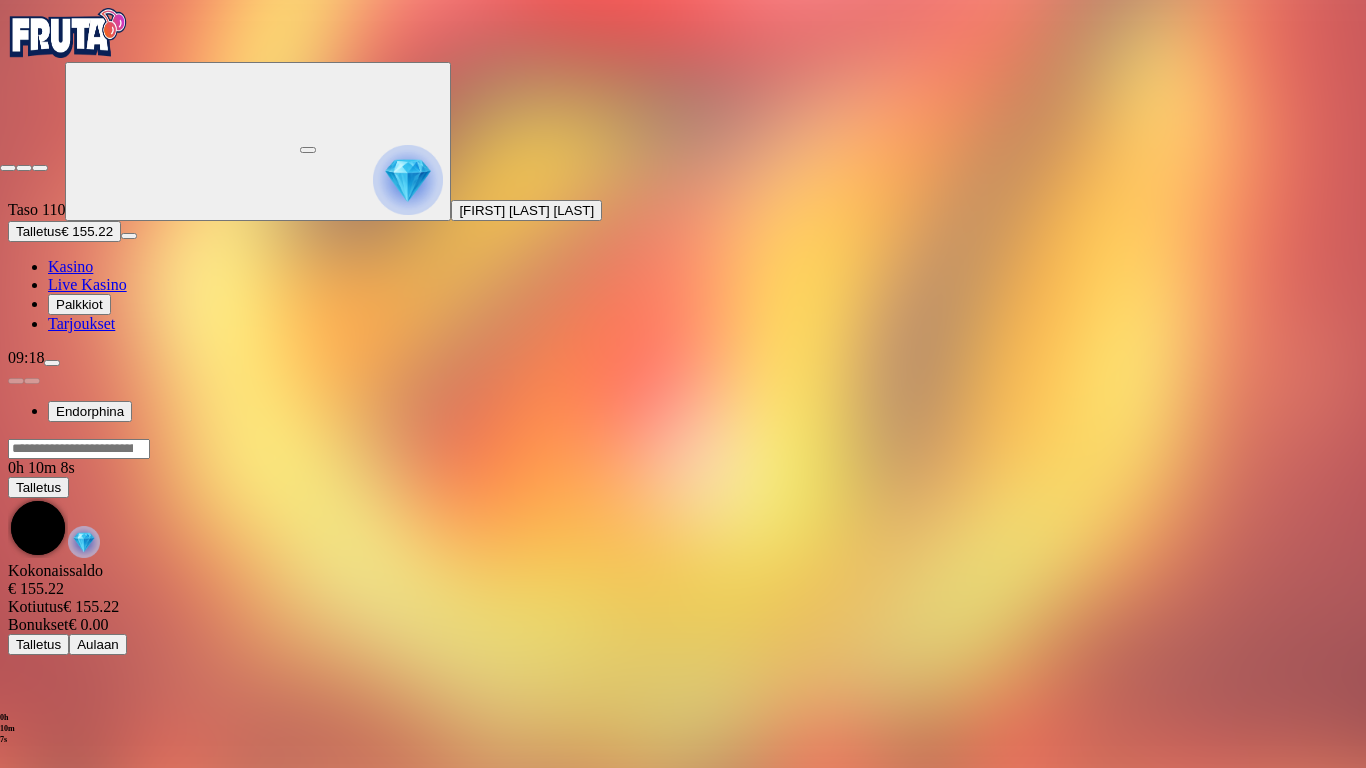 click at bounding box center [8, 168] 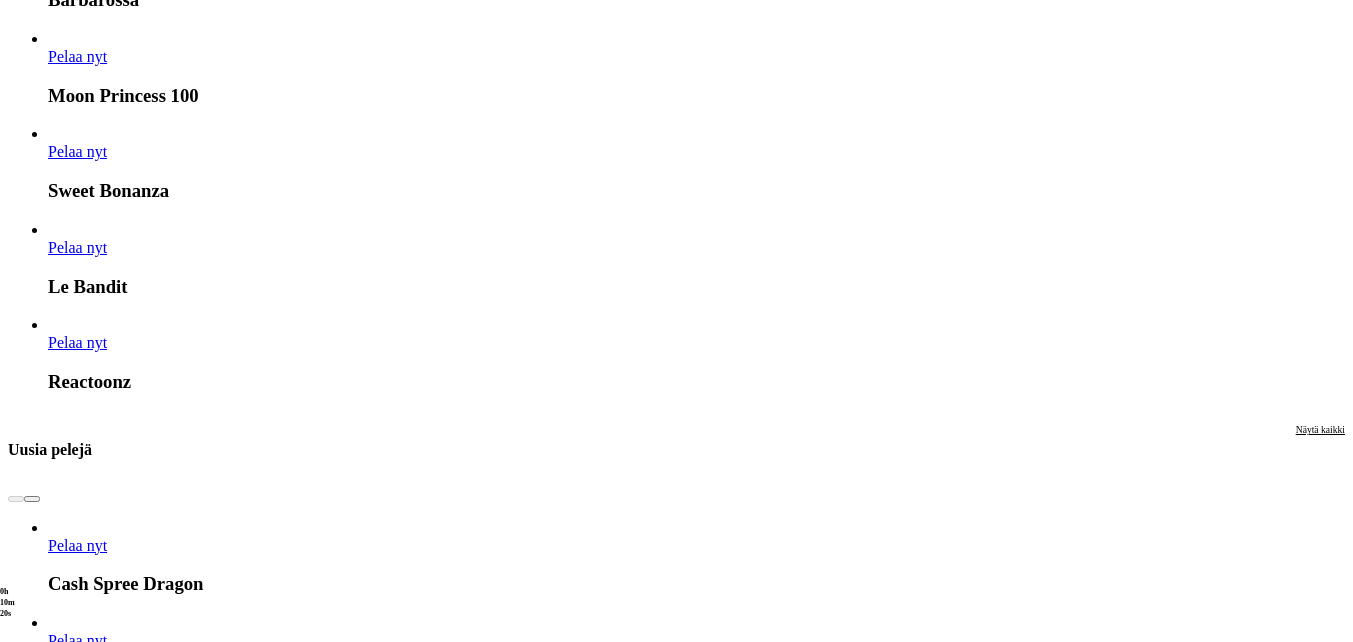 scroll, scrollTop: 3000, scrollLeft: 0, axis: vertical 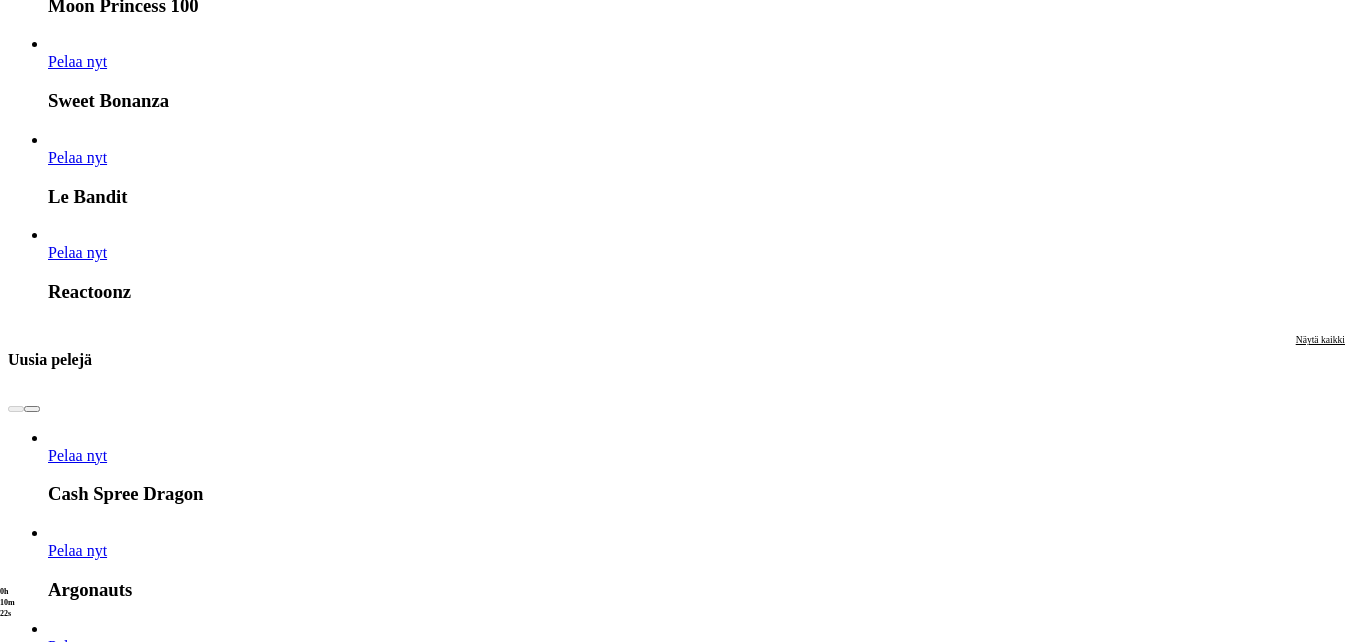click on "Näytä kaikki" at bounding box center (1320, 19167) 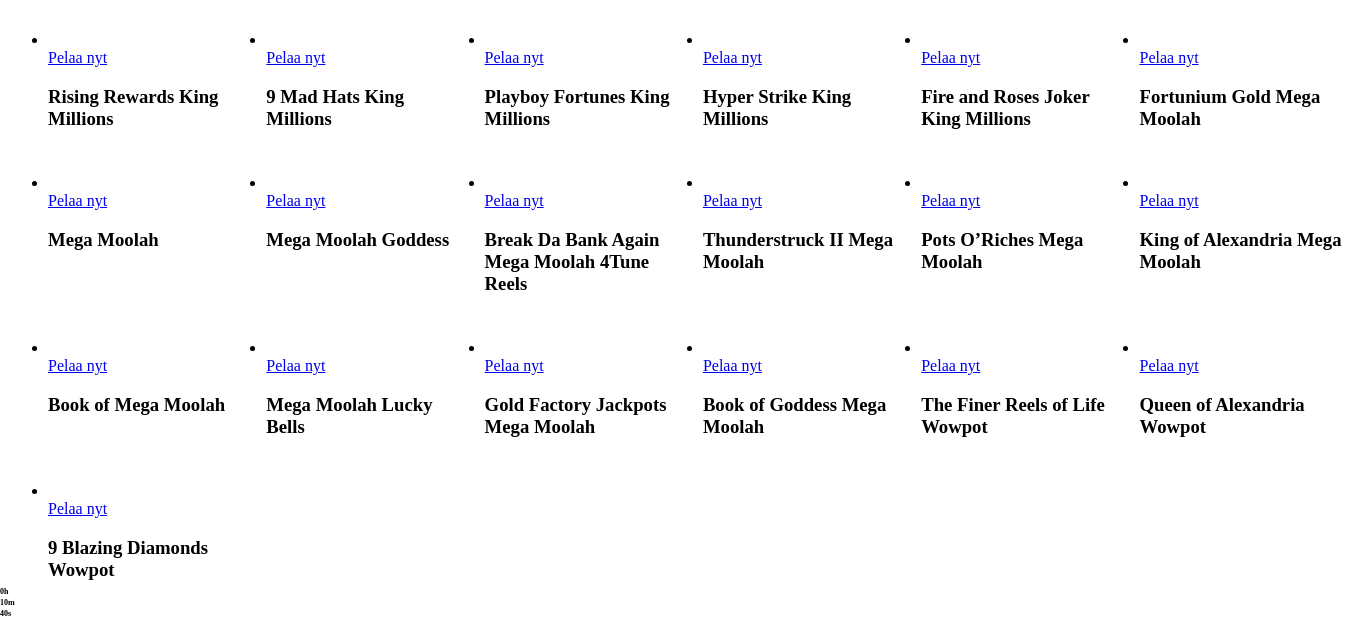 scroll, scrollTop: 500, scrollLeft: 0, axis: vertical 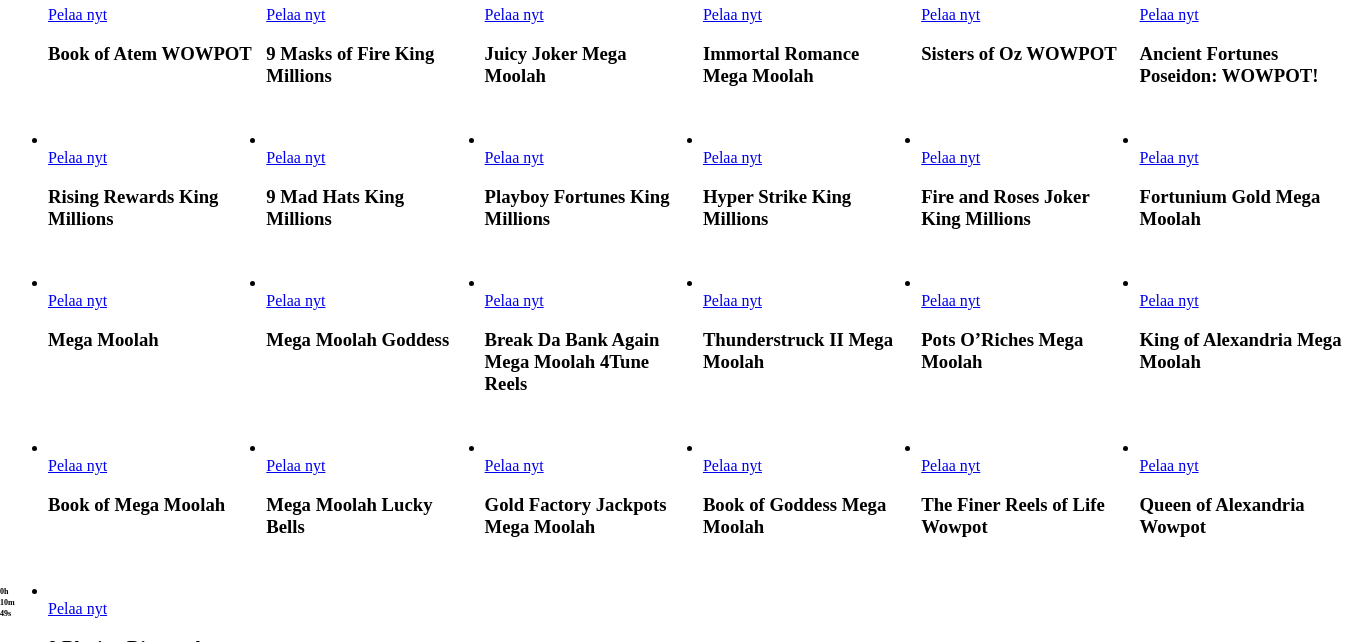 click on "Pelaa nyt" at bounding box center [514, 300] 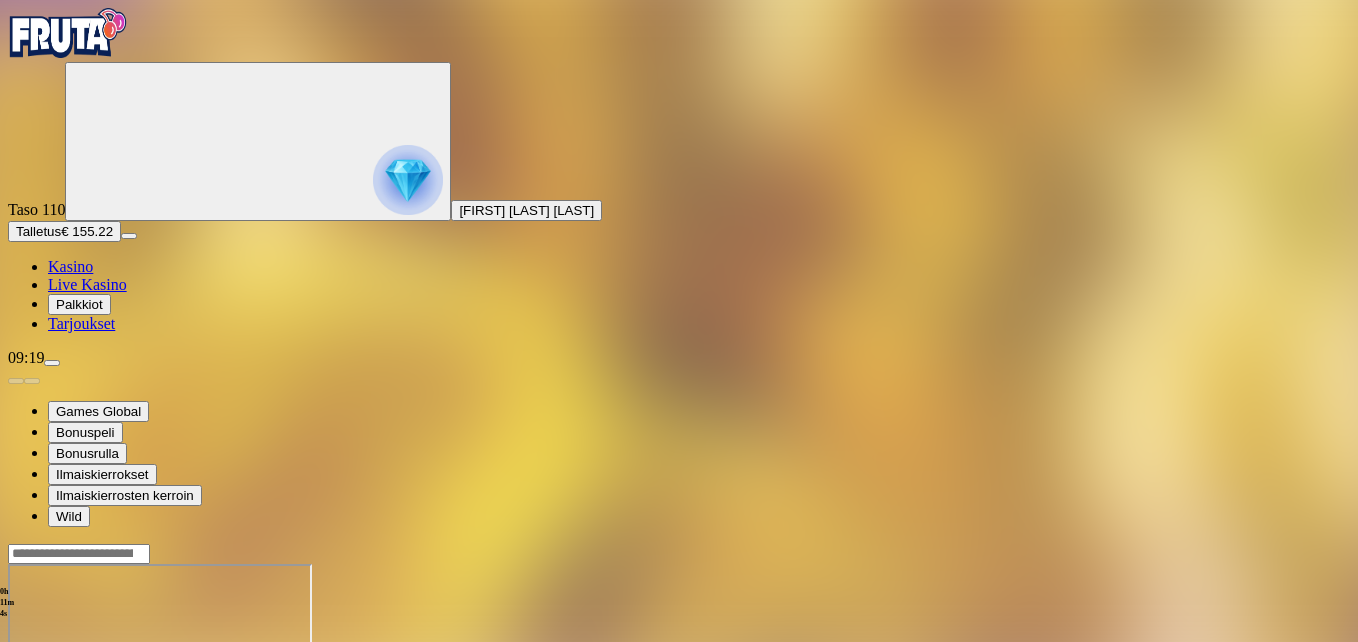 click at bounding box center (48, 736) 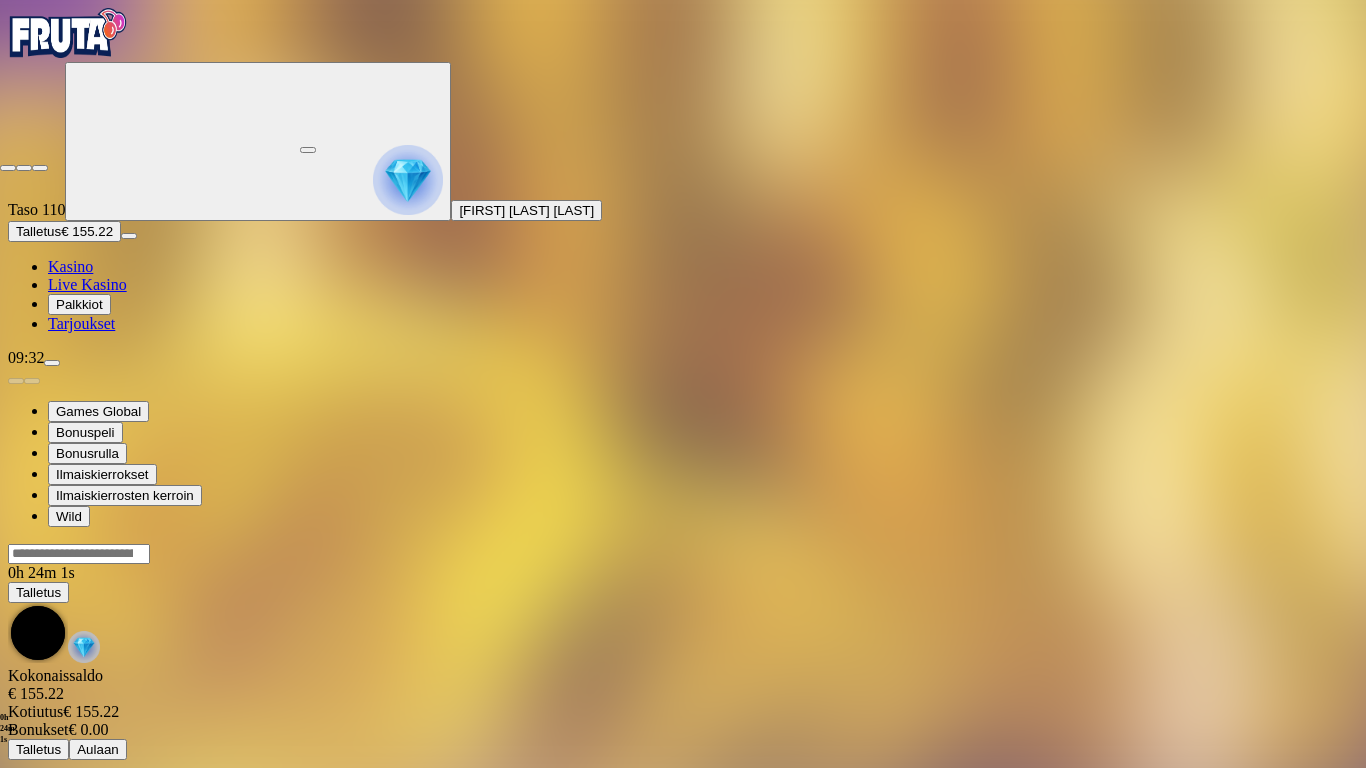 click at bounding box center (8, 168) 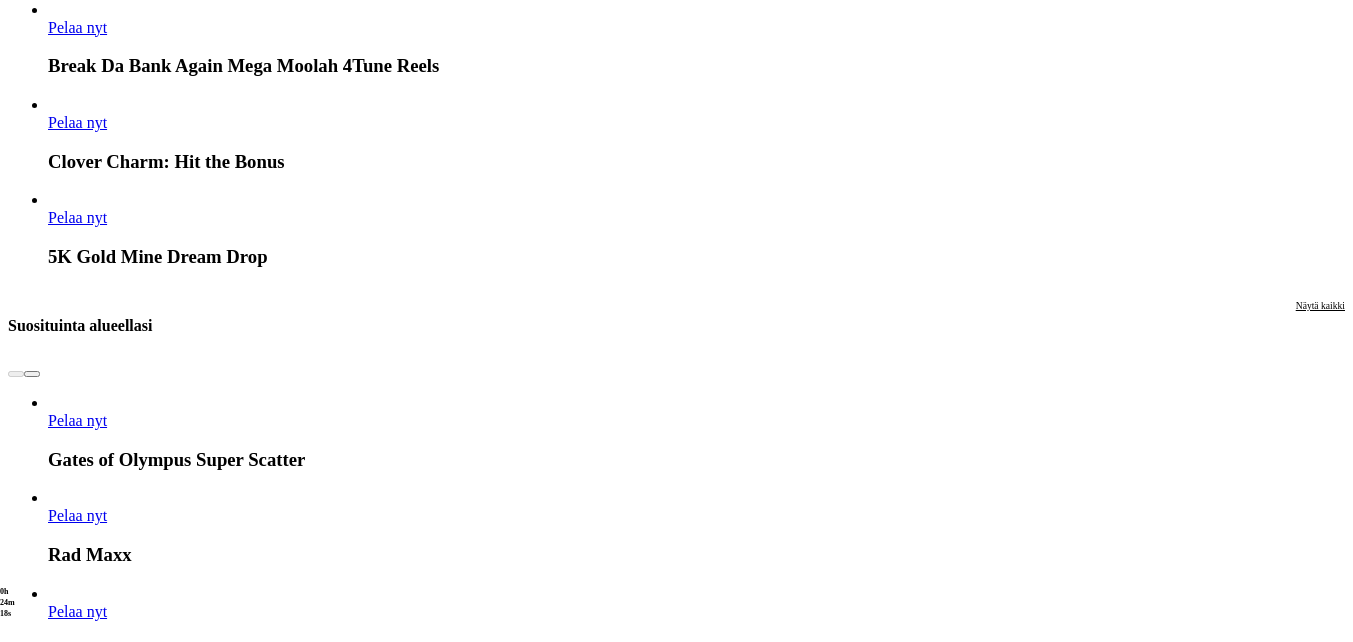 scroll, scrollTop: 1800, scrollLeft: 0, axis: vertical 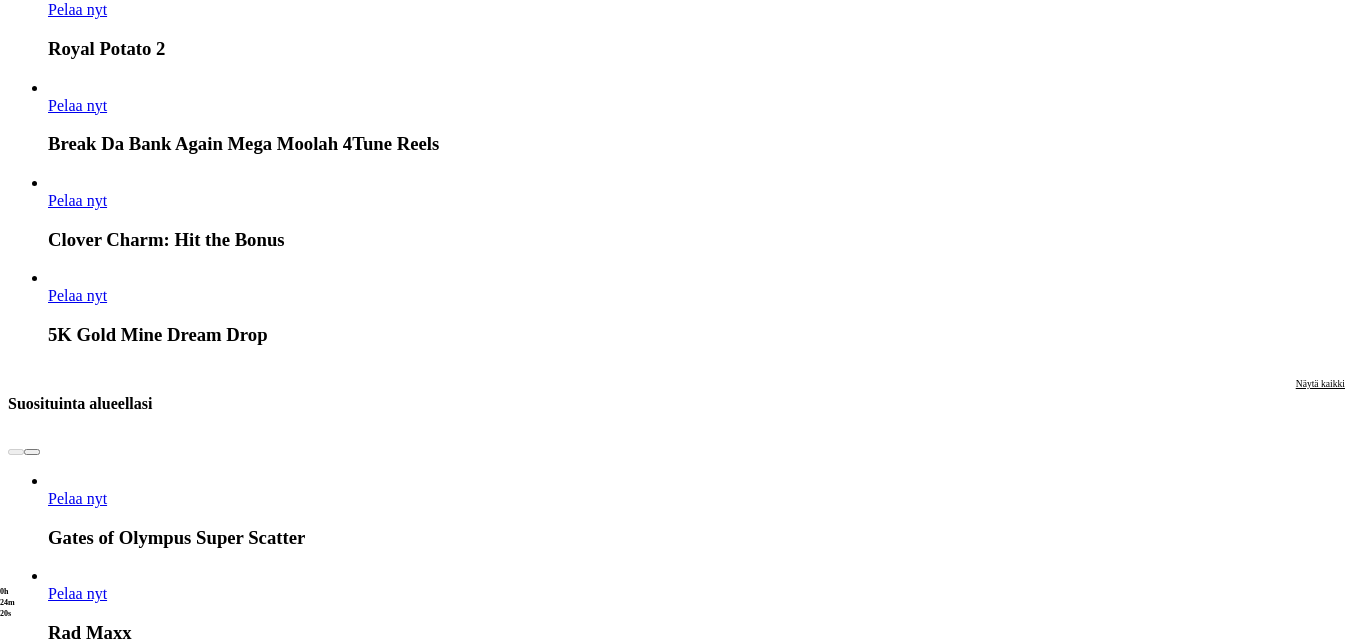 click on "Näytä kaikki" at bounding box center [1320, 15954] 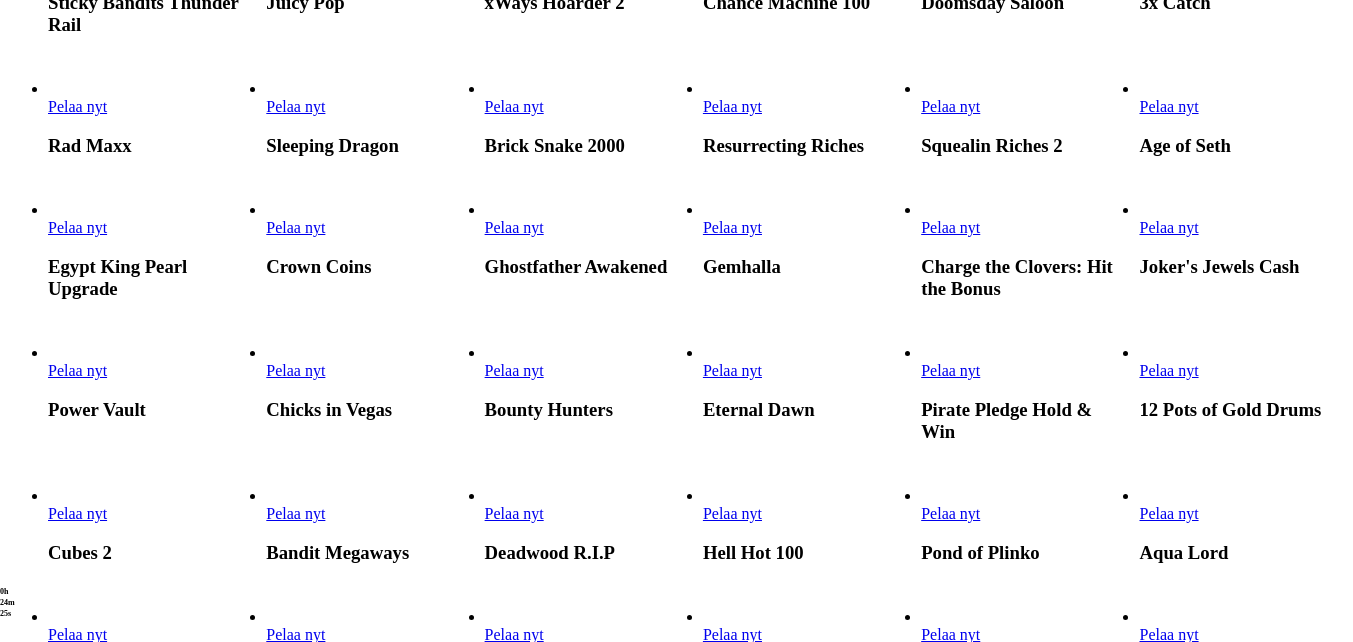 scroll, scrollTop: 900, scrollLeft: 0, axis: vertical 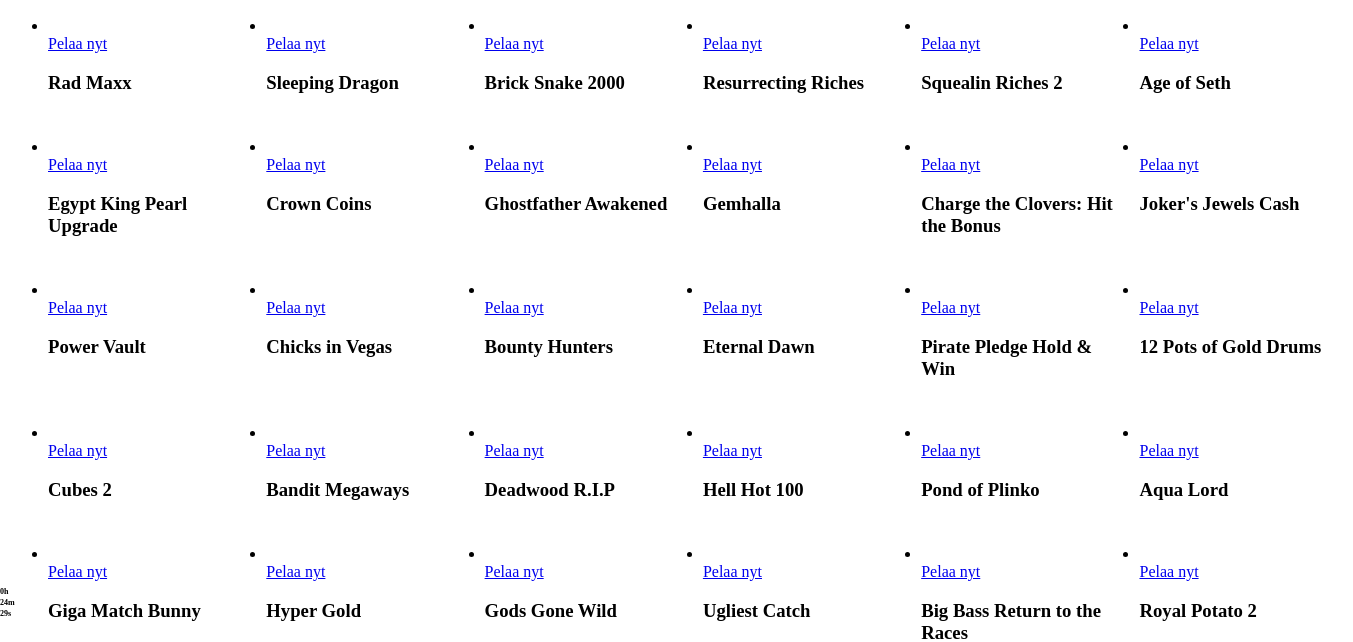 click on "Pelaa nyt" at bounding box center [295, 307] 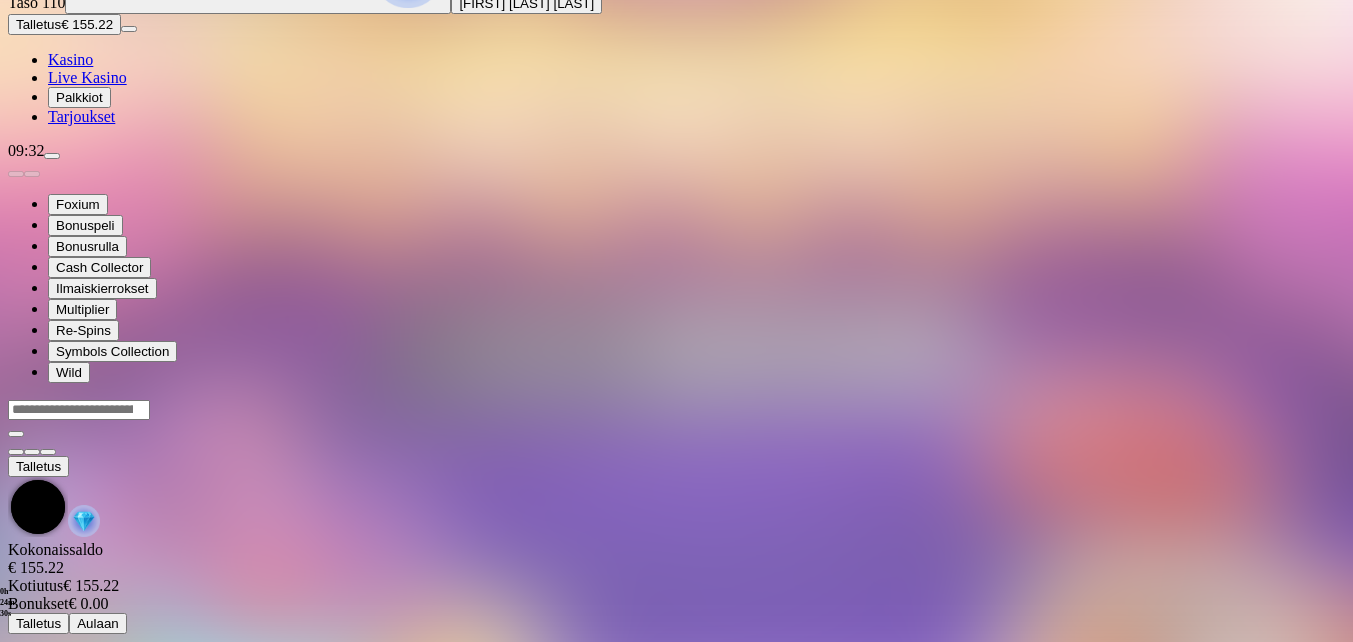 scroll, scrollTop: 0, scrollLeft: 0, axis: both 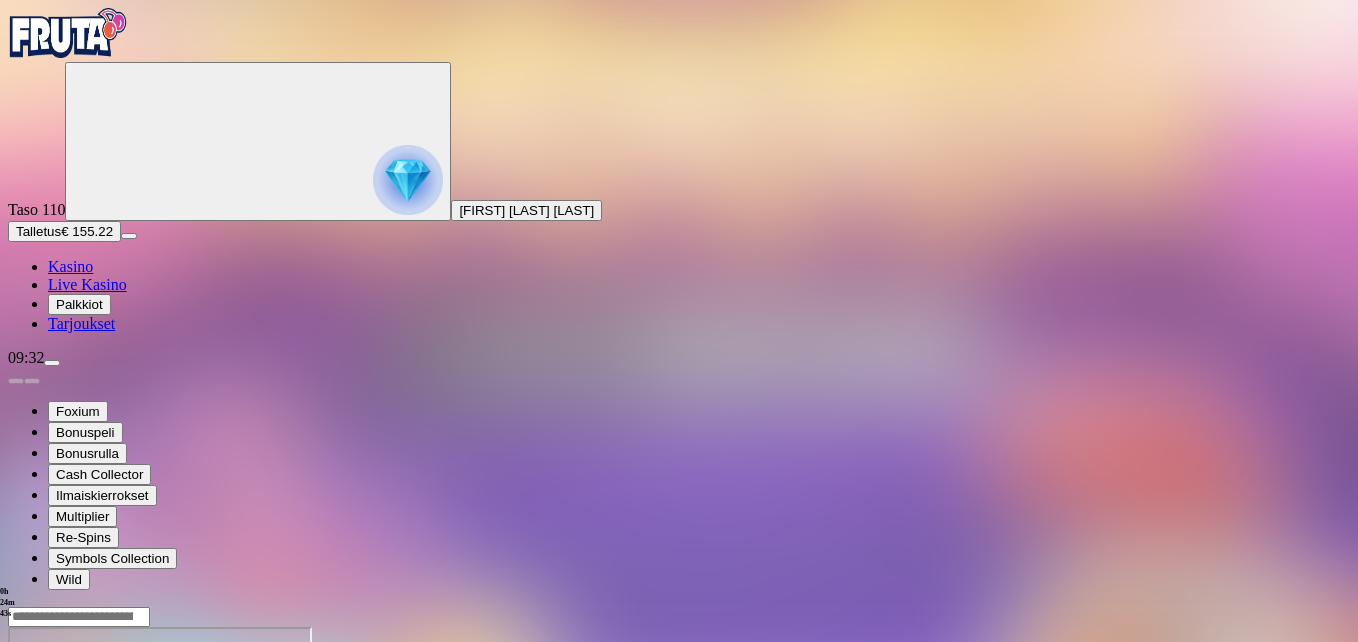 click at bounding box center (48, 799) 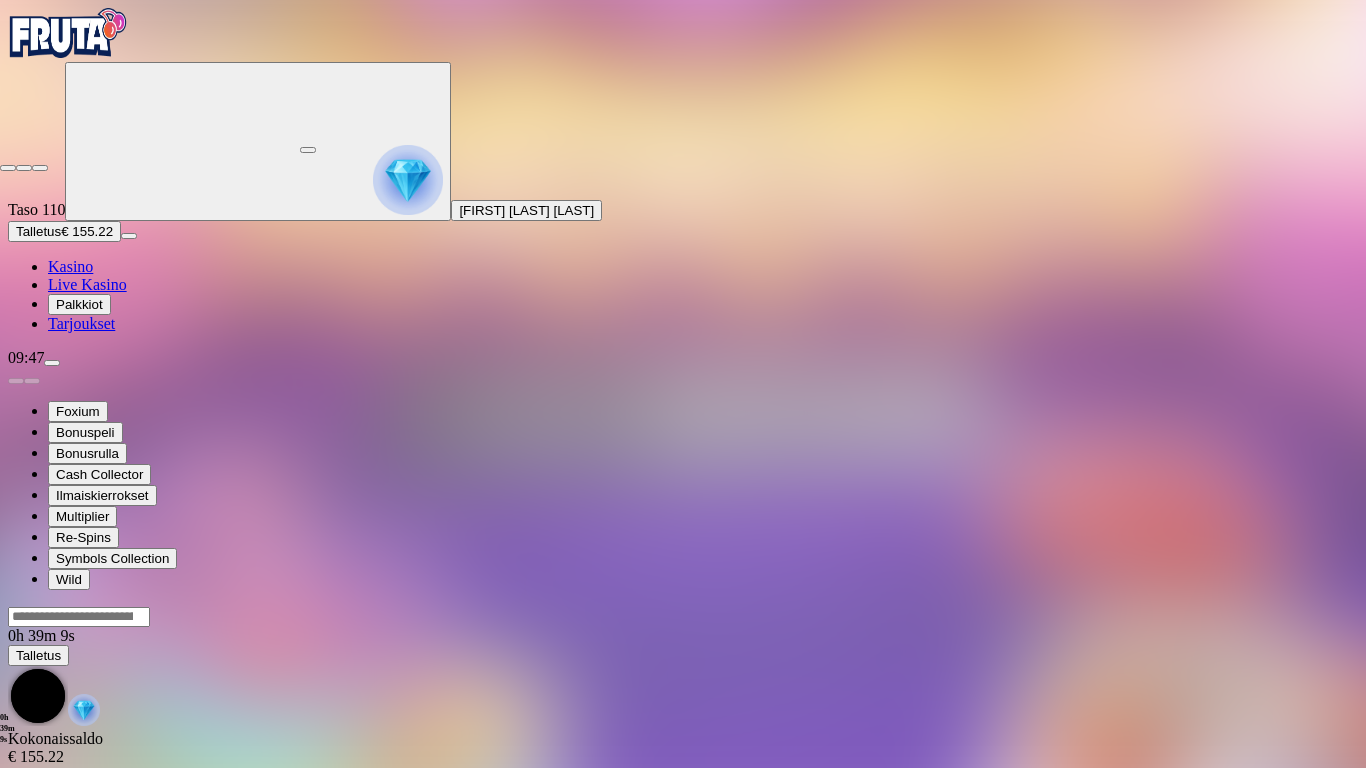 click at bounding box center (8, 168) 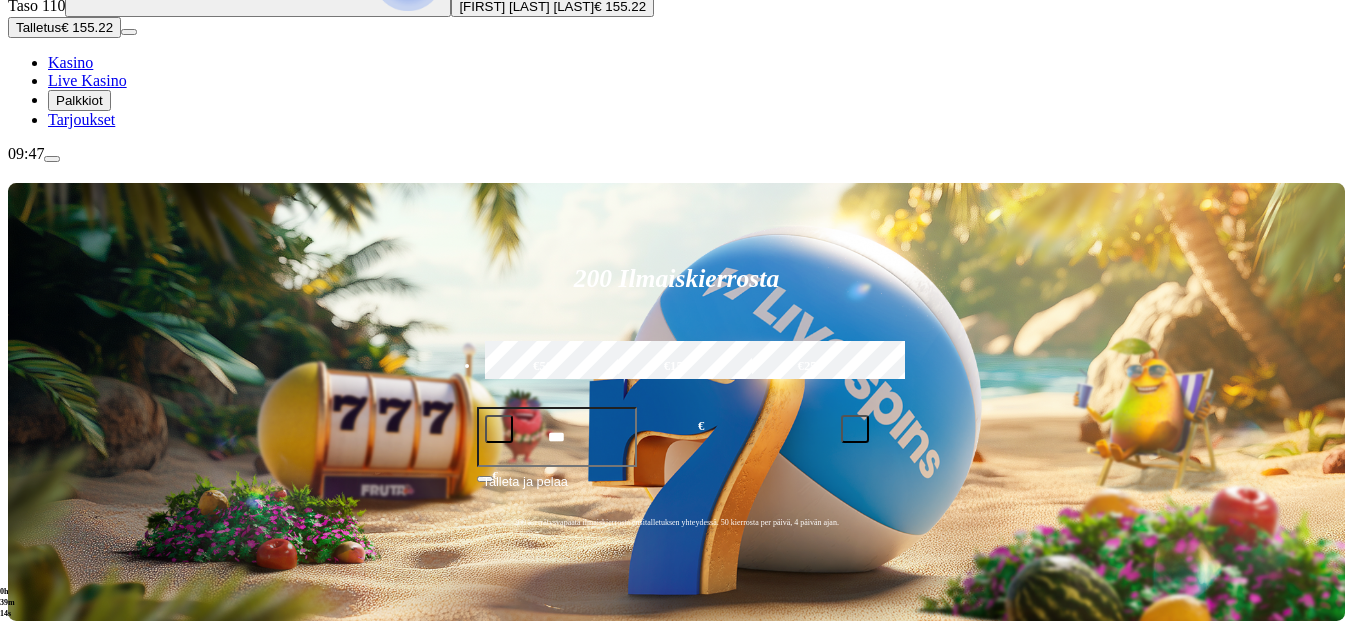 scroll, scrollTop: 500, scrollLeft: 0, axis: vertical 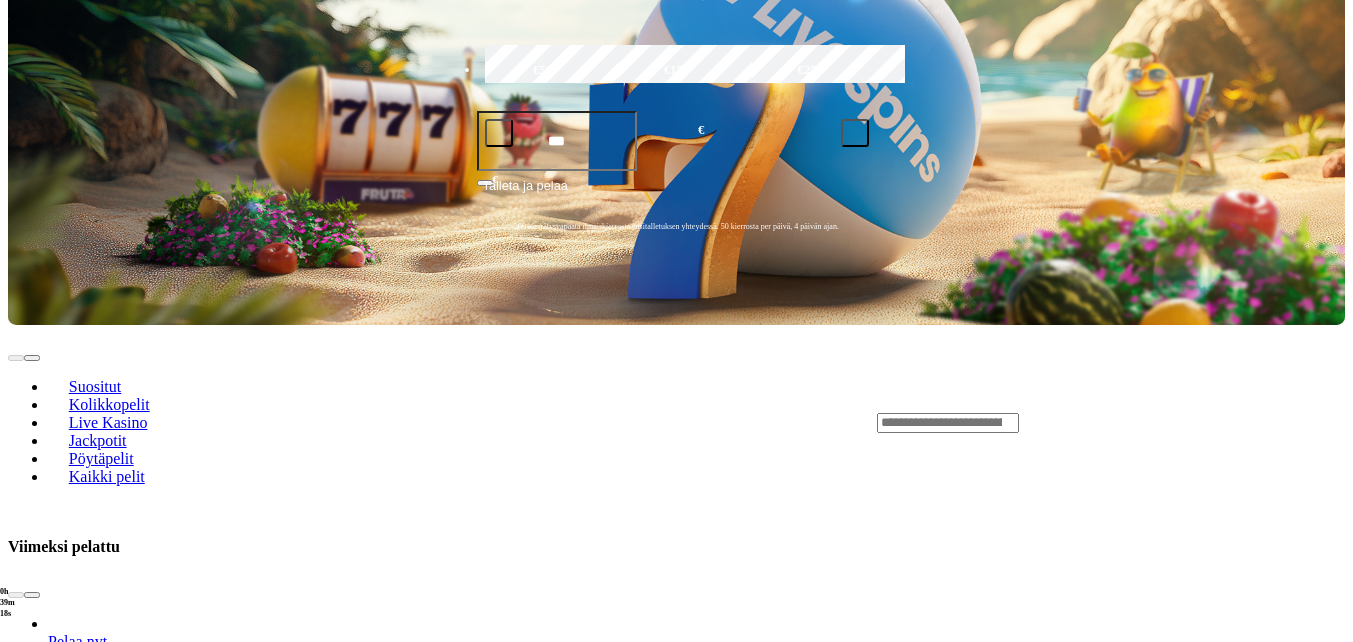 click on "Pelaa nyt" at bounding box center (77, 1893) 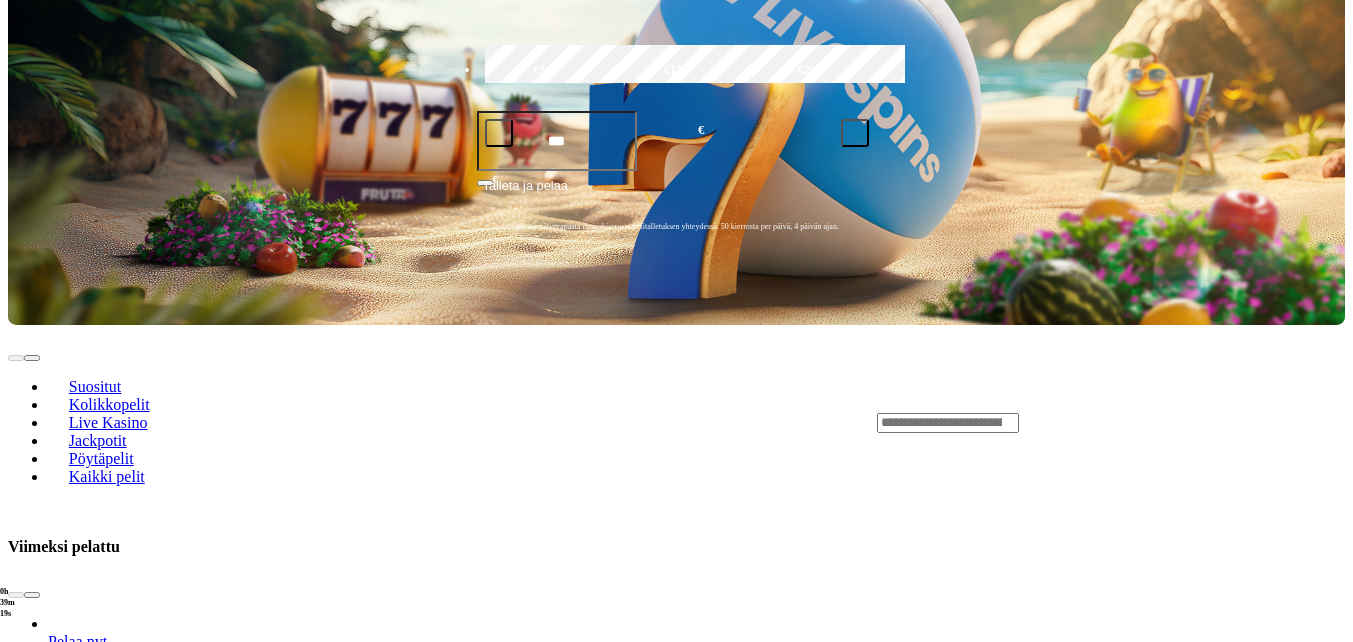 scroll, scrollTop: 0, scrollLeft: 0, axis: both 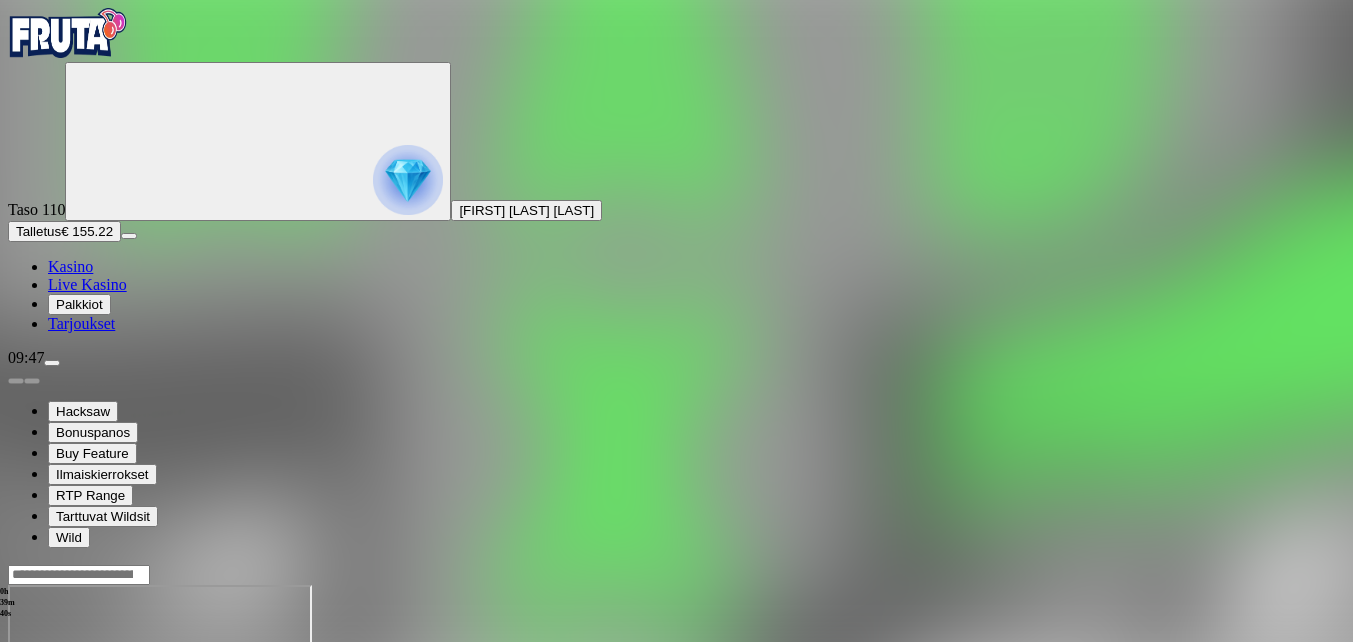 drag, startPoint x: 1248, startPoint y: 180, endPoint x: 1252, endPoint y: 255, distance: 75.10659 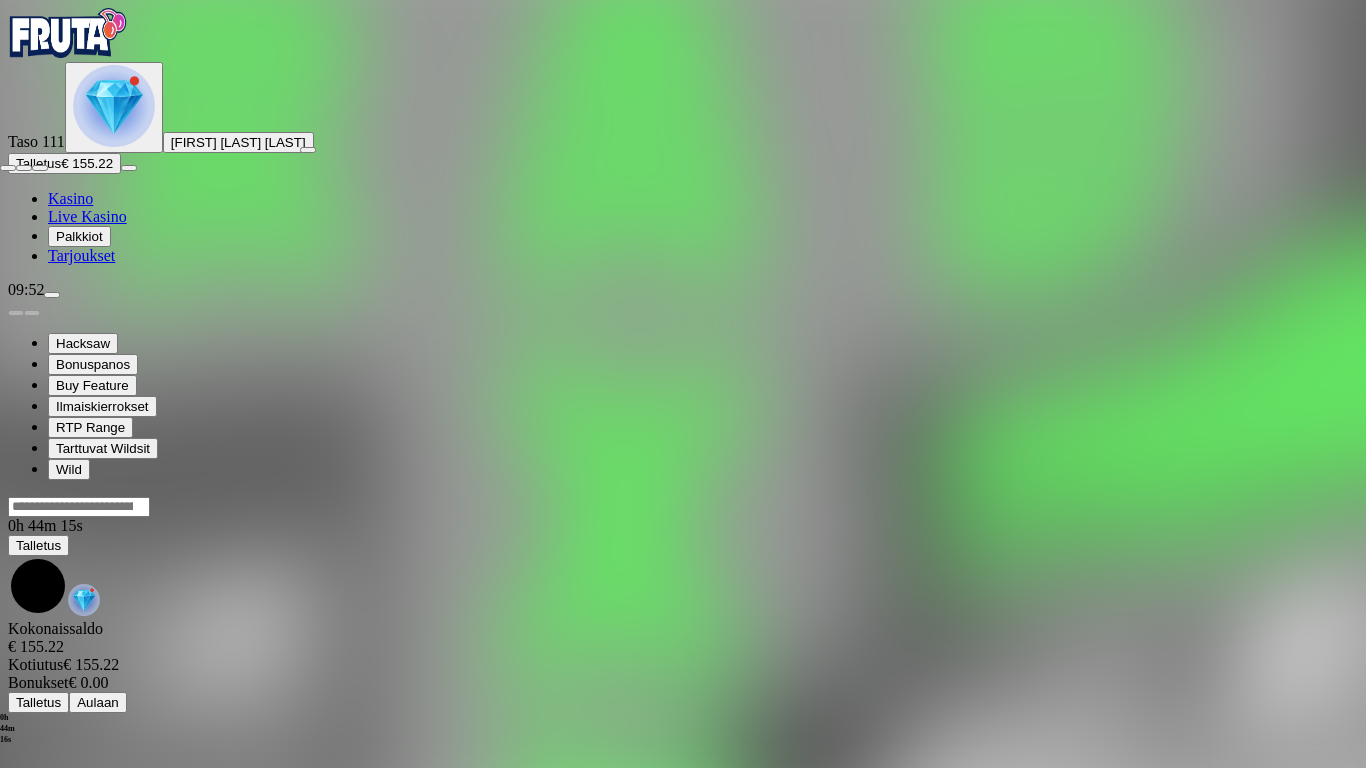 click at bounding box center [8, 168] 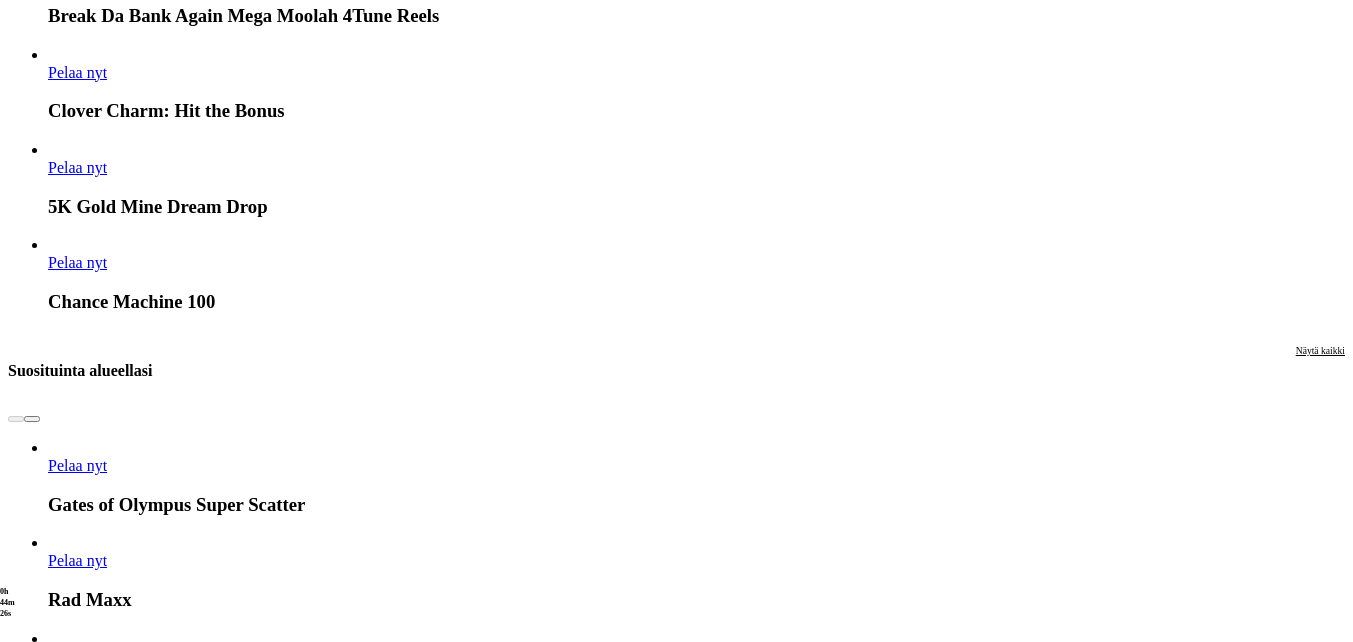 scroll, scrollTop: 1800, scrollLeft: 0, axis: vertical 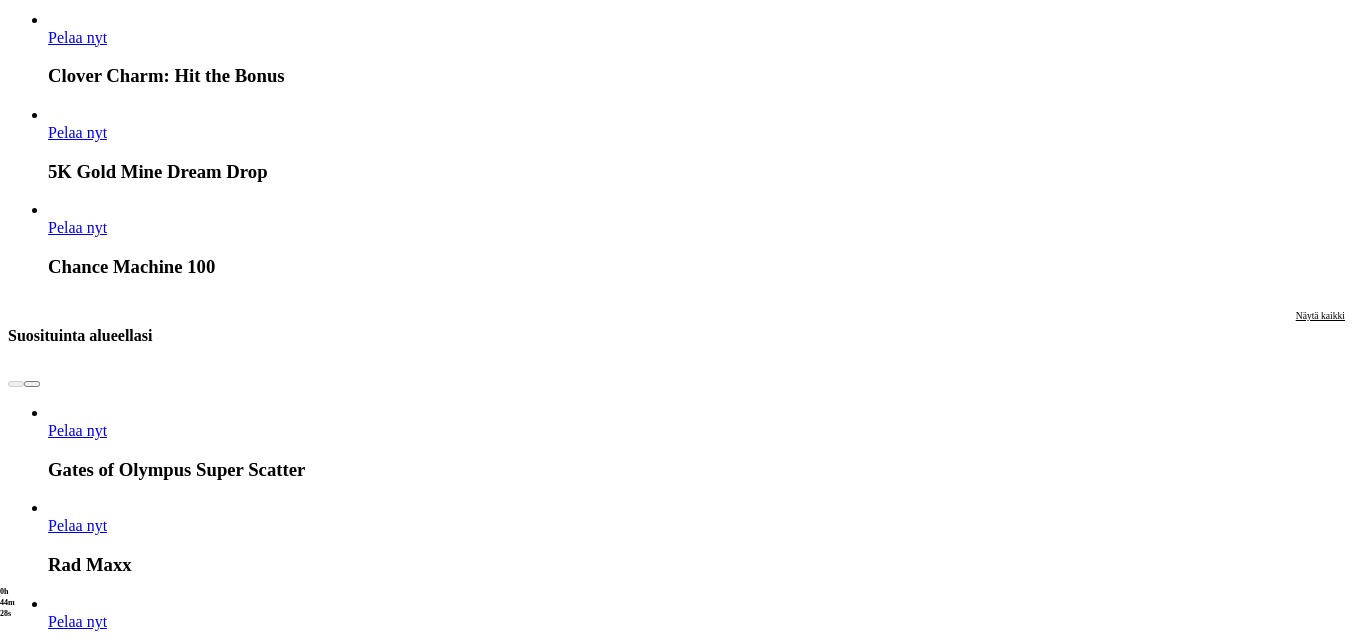 click at bounding box center [32, 15955] 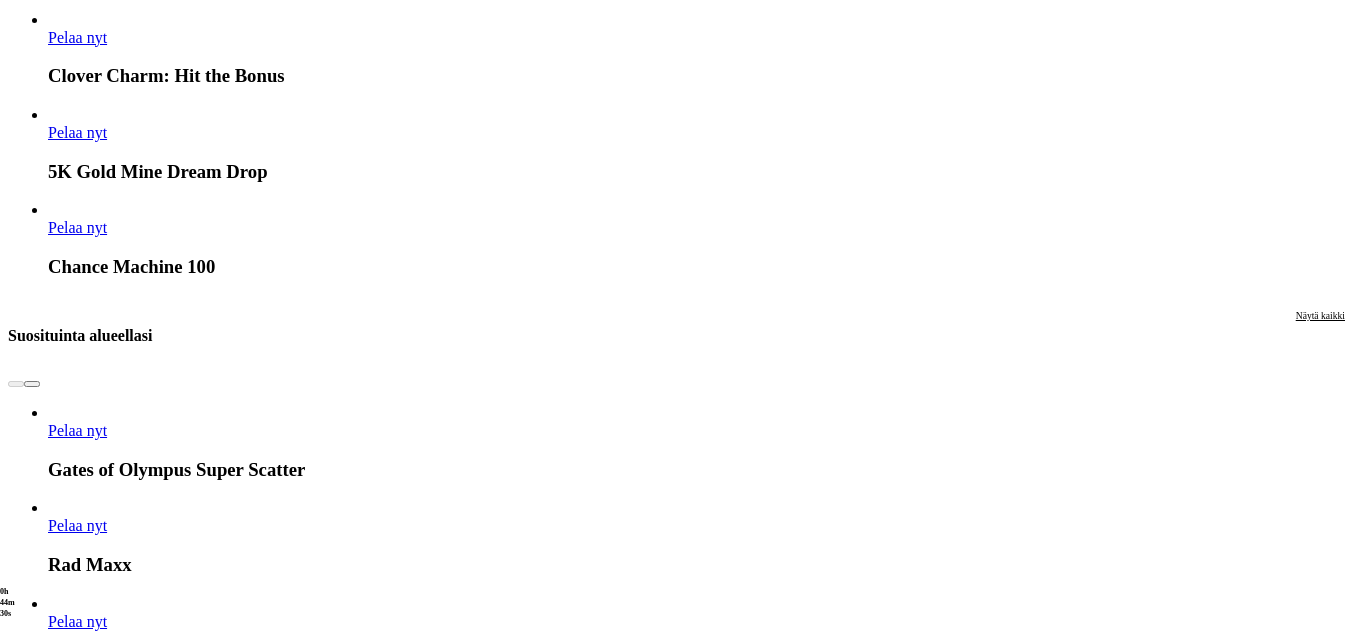 click on "Näytä kaikki" at bounding box center [1320, 15886] 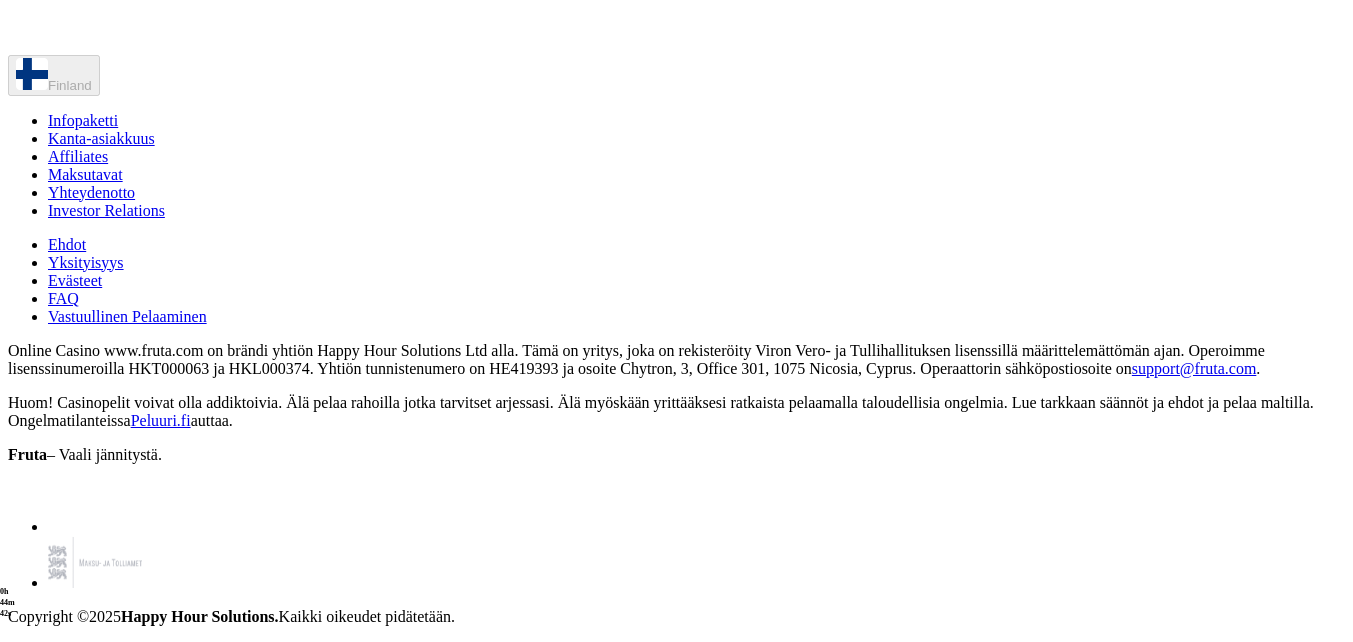 scroll, scrollTop: 2400, scrollLeft: 0, axis: vertical 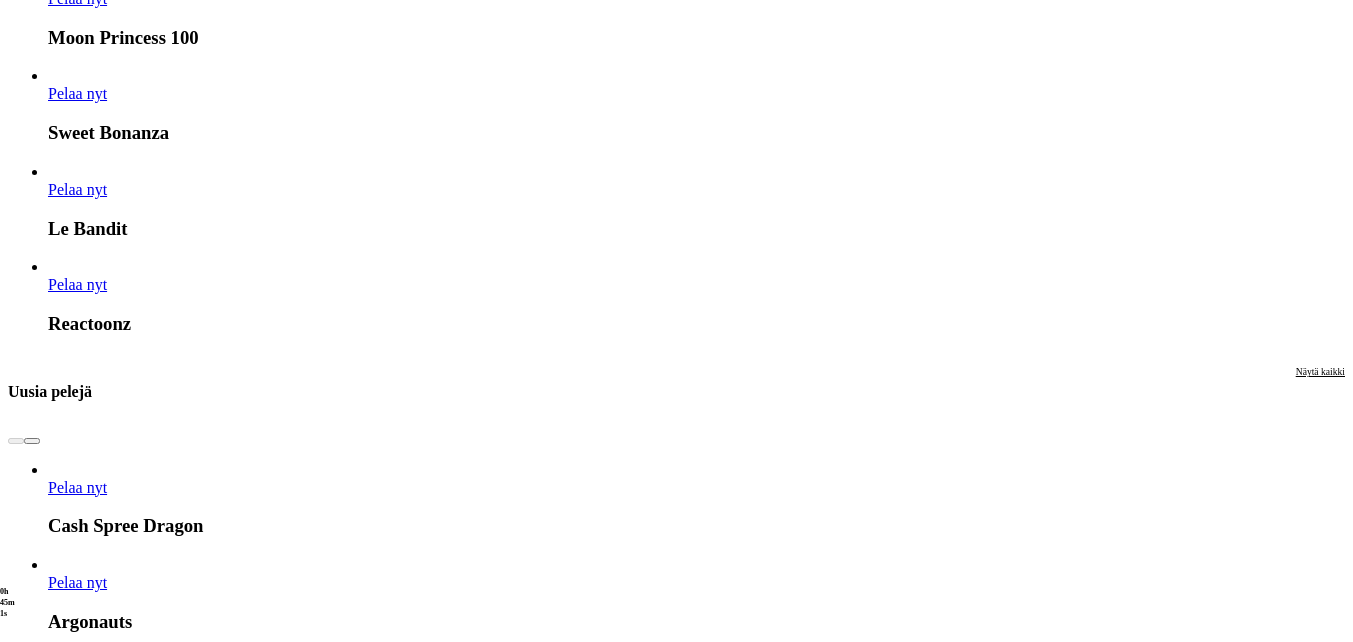 click on "Näytä kaikki" at bounding box center [1320, 19199] 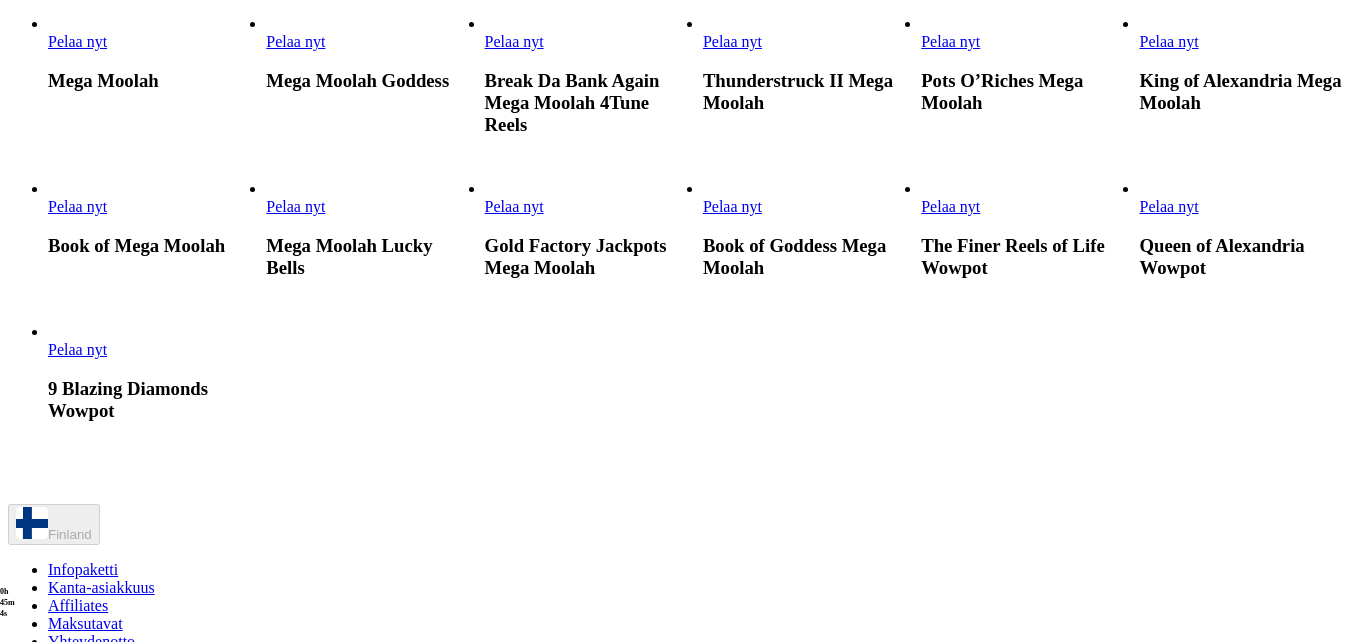 scroll, scrollTop: 700, scrollLeft: 0, axis: vertical 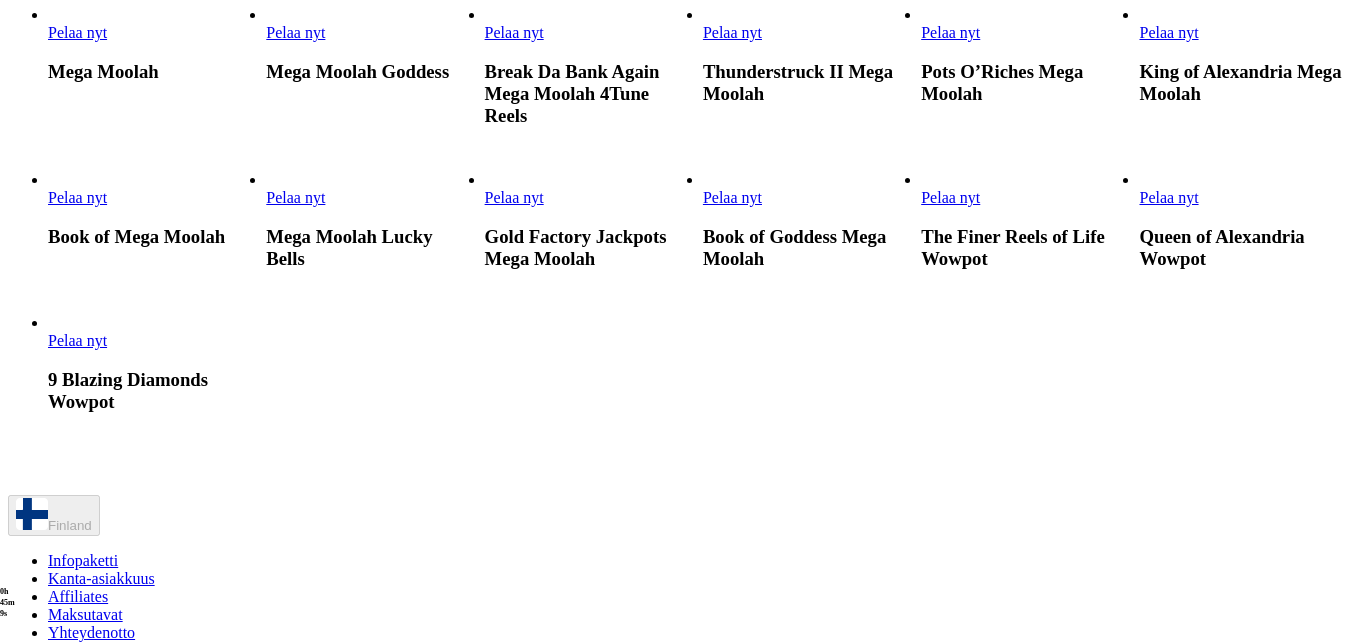 click on "Pelaa nyt" at bounding box center (77, 340) 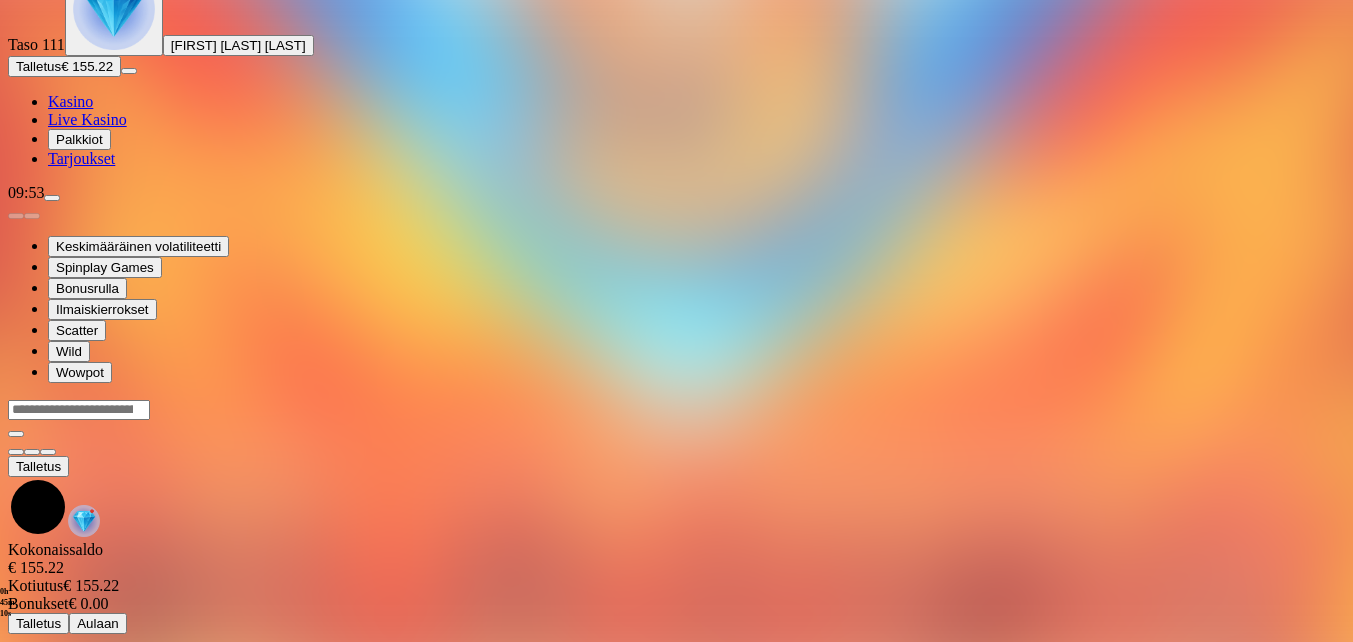 scroll, scrollTop: 0, scrollLeft: 0, axis: both 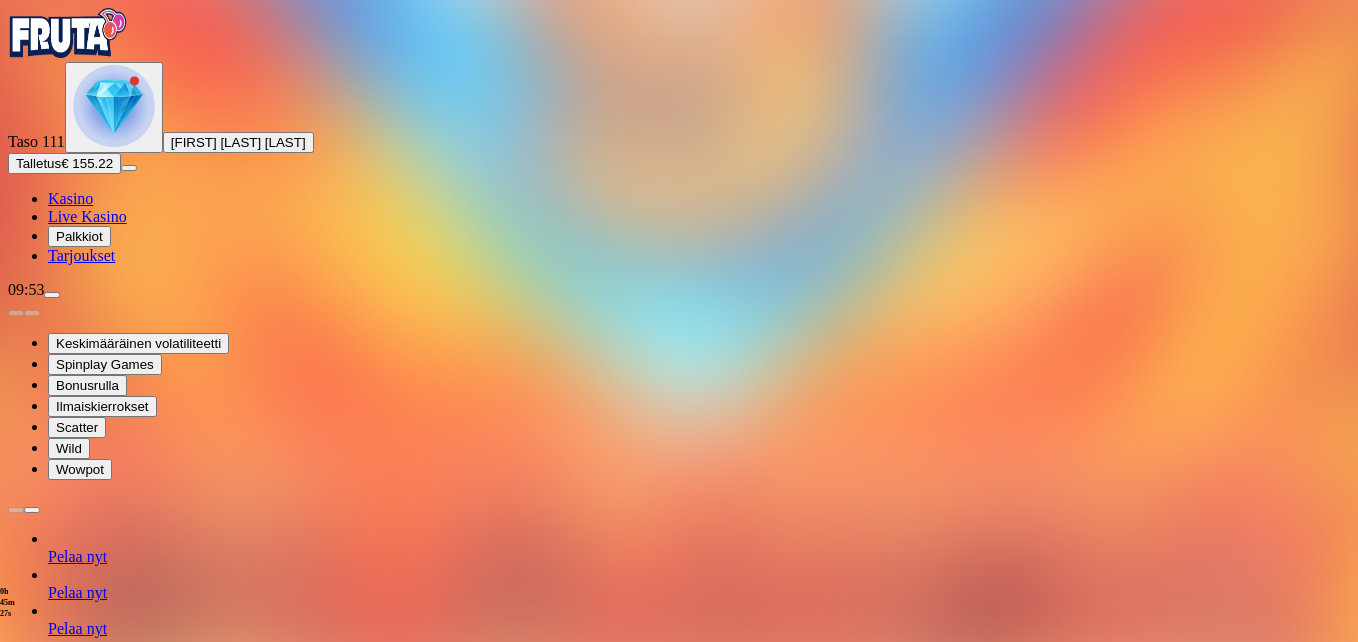 click at bounding box center (48, 1279) 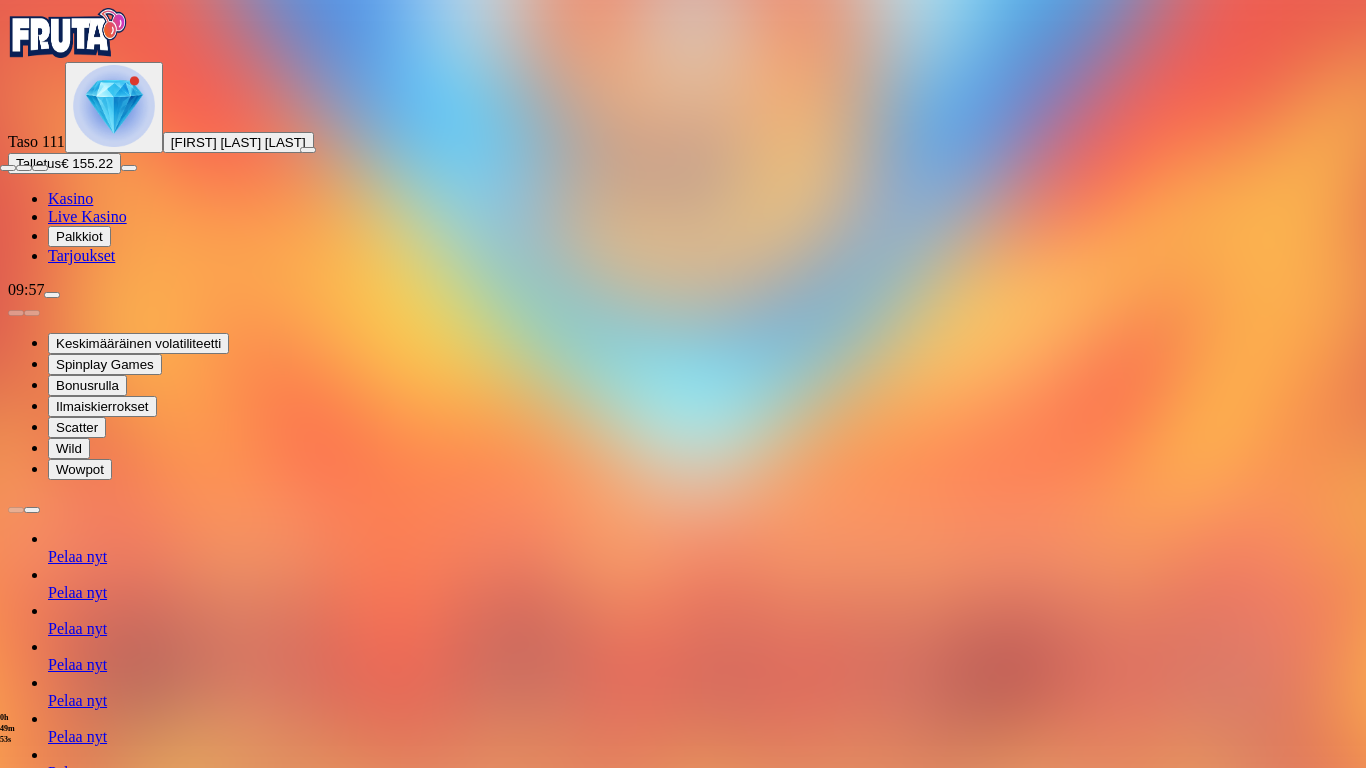 click at bounding box center [8, 168] 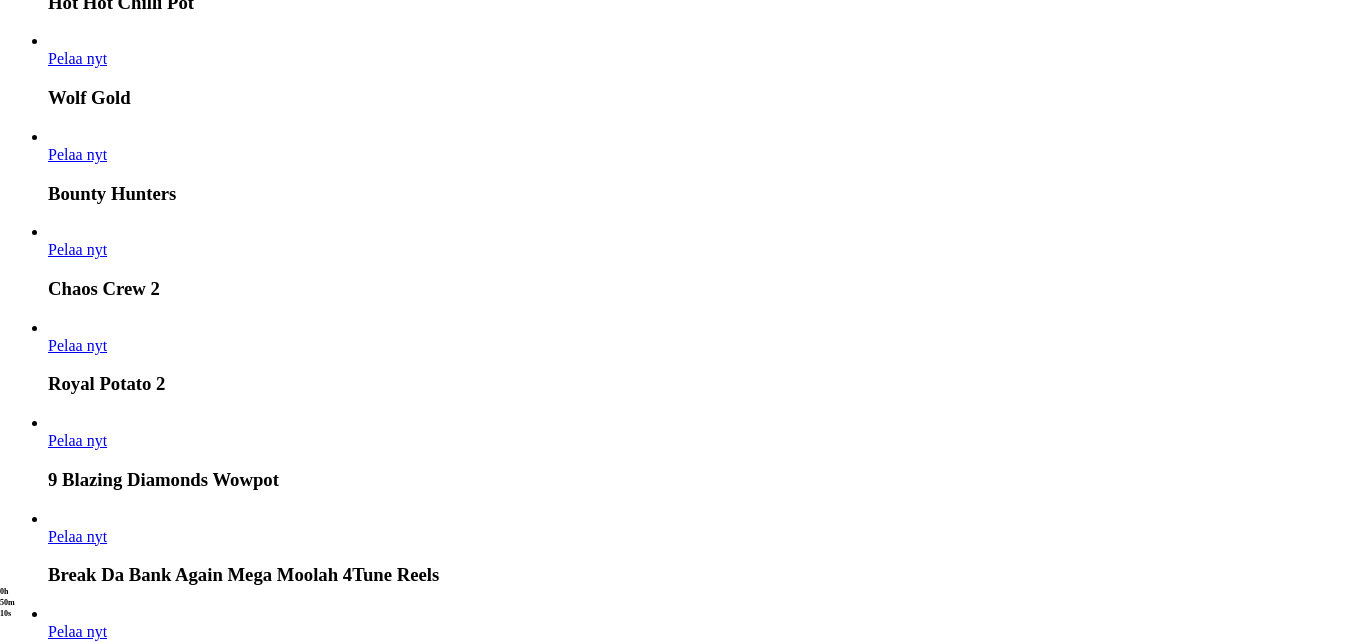 scroll, scrollTop: 1300, scrollLeft: 0, axis: vertical 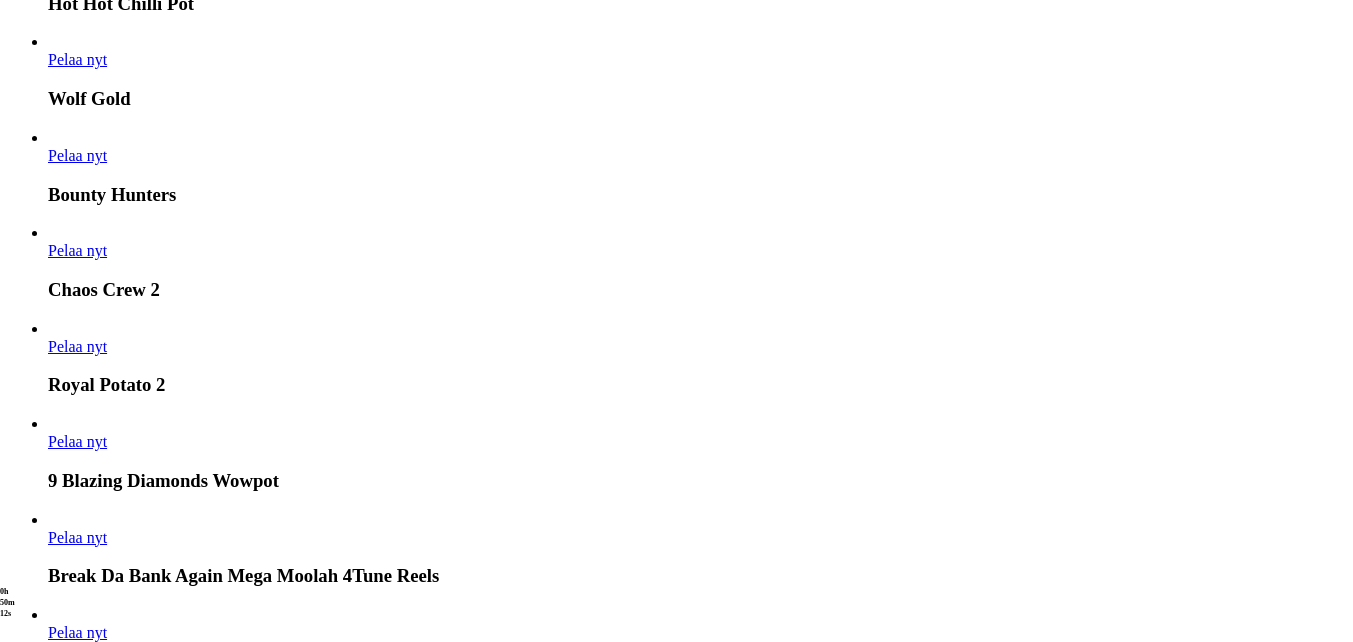 click on "Näytä kaikki" at bounding box center [1320, 14829] 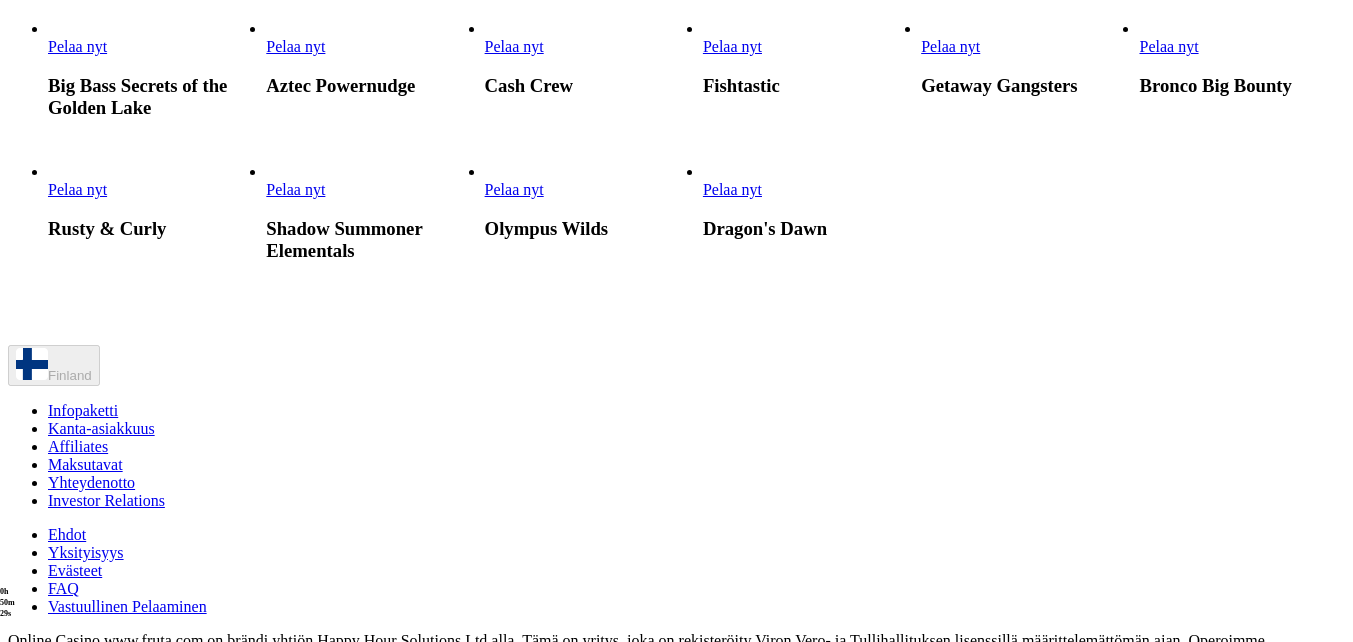 scroll, scrollTop: 2900, scrollLeft: 0, axis: vertical 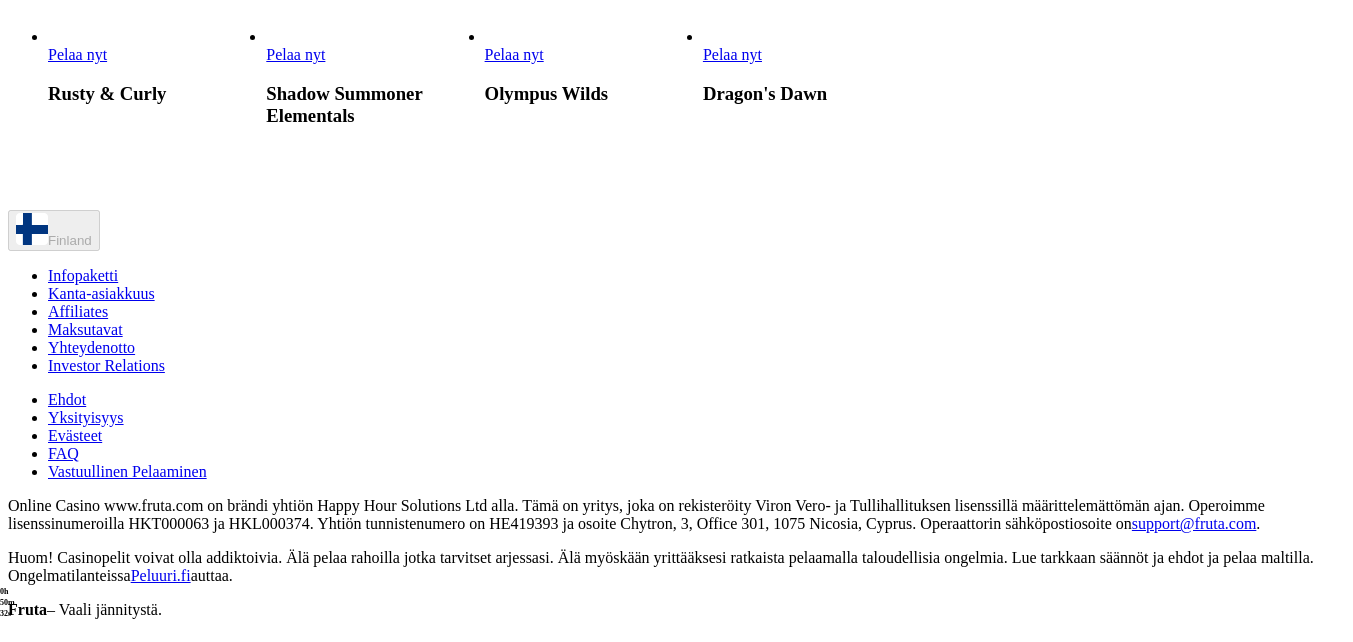 click on "Pelaa nyt" at bounding box center [295, -617] 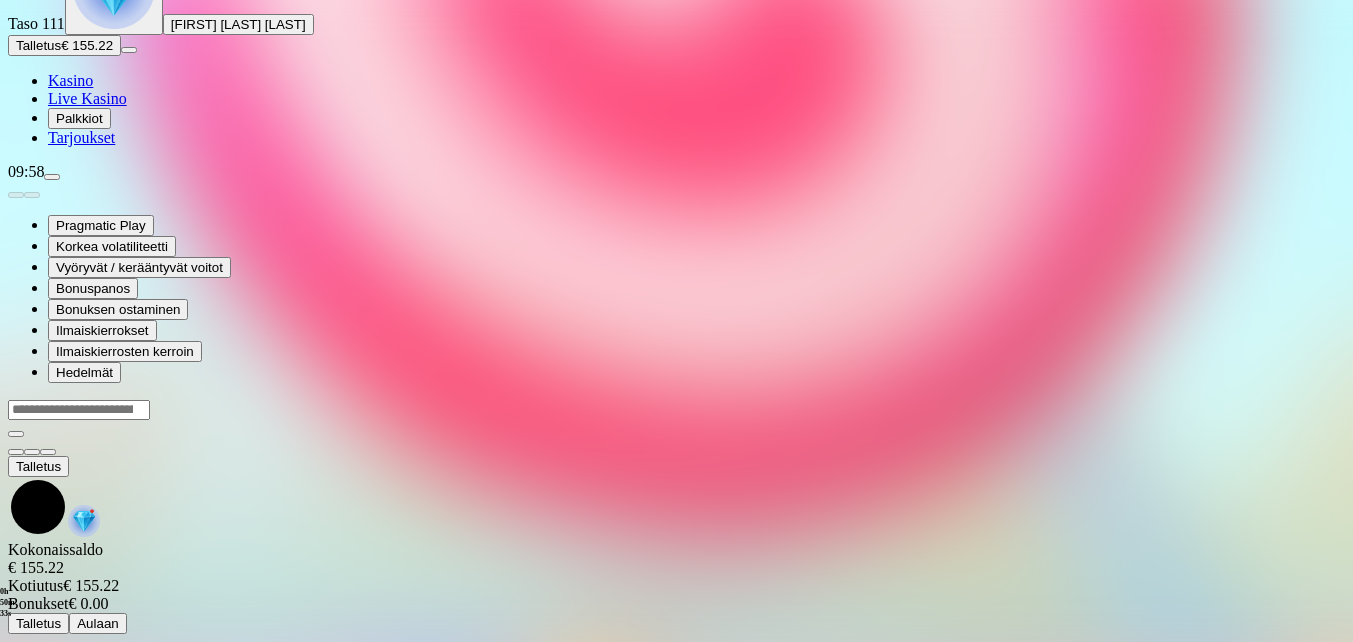 scroll, scrollTop: 0, scrollLeft: 0, axis: both 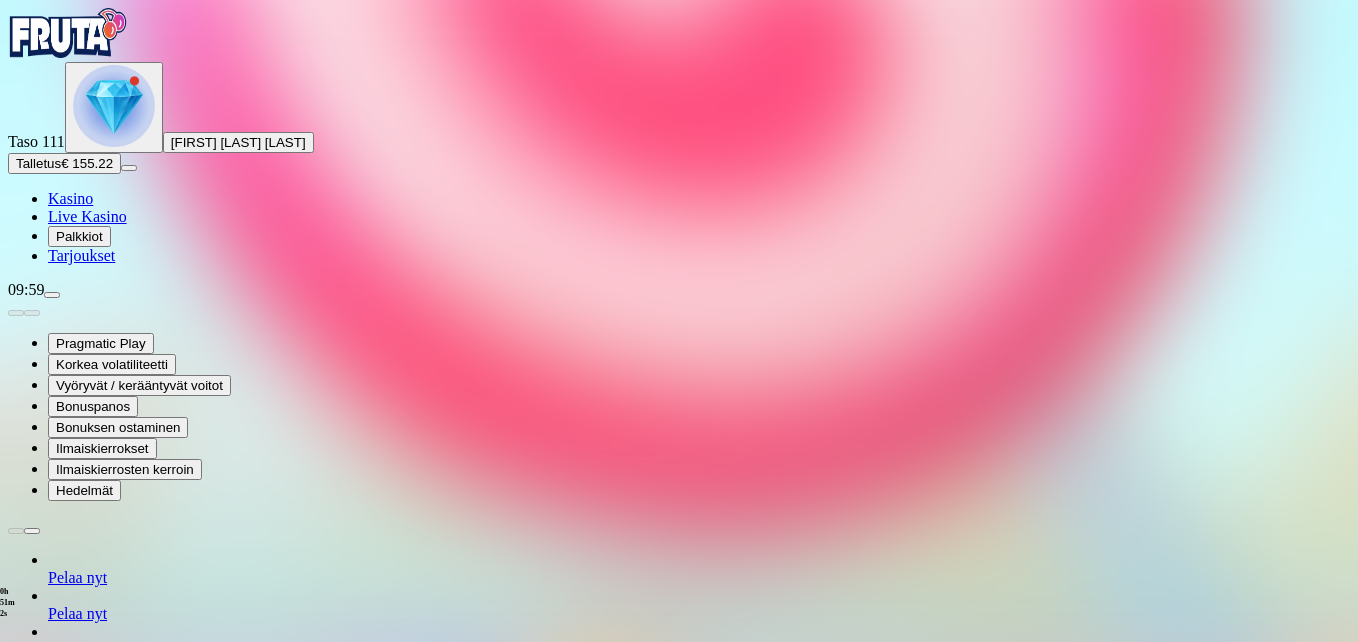 click at bounding box center [48, 1300] 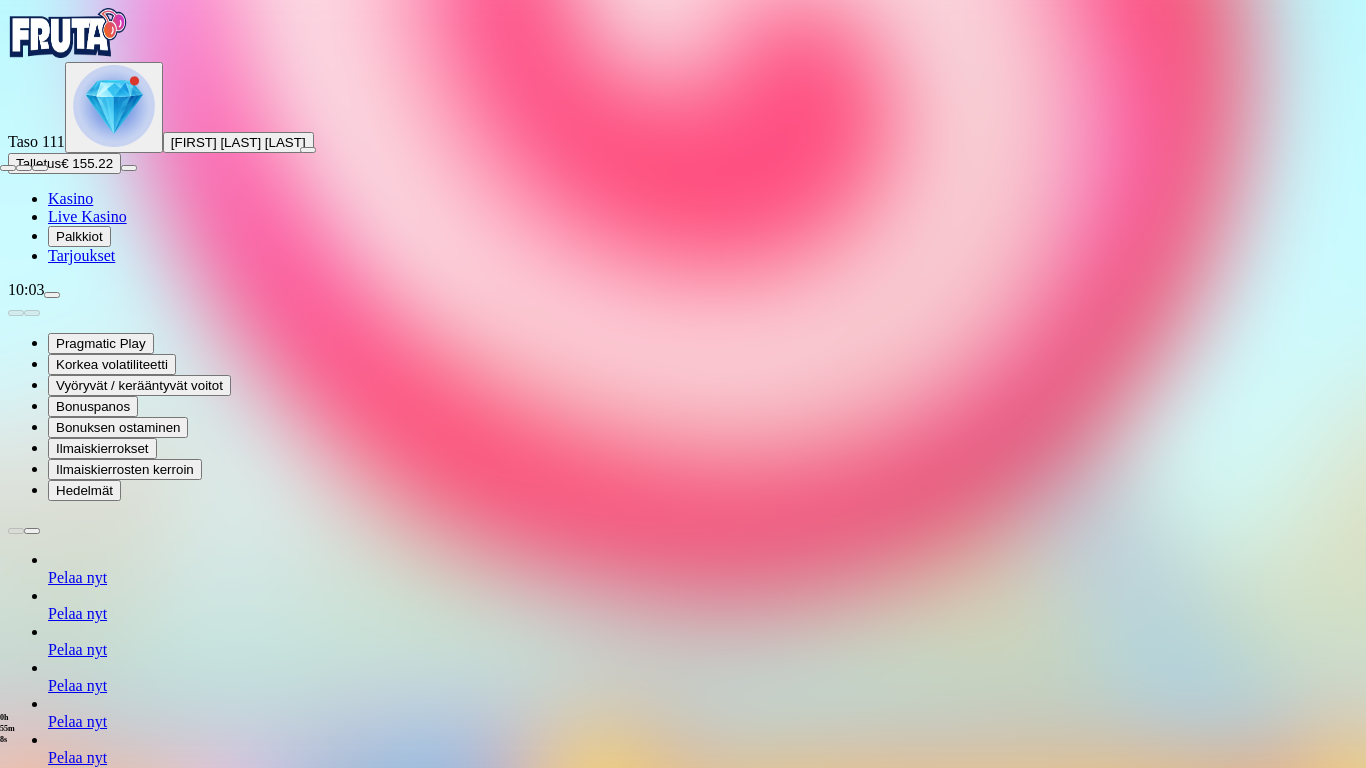 click at bounding box center (8, 168) 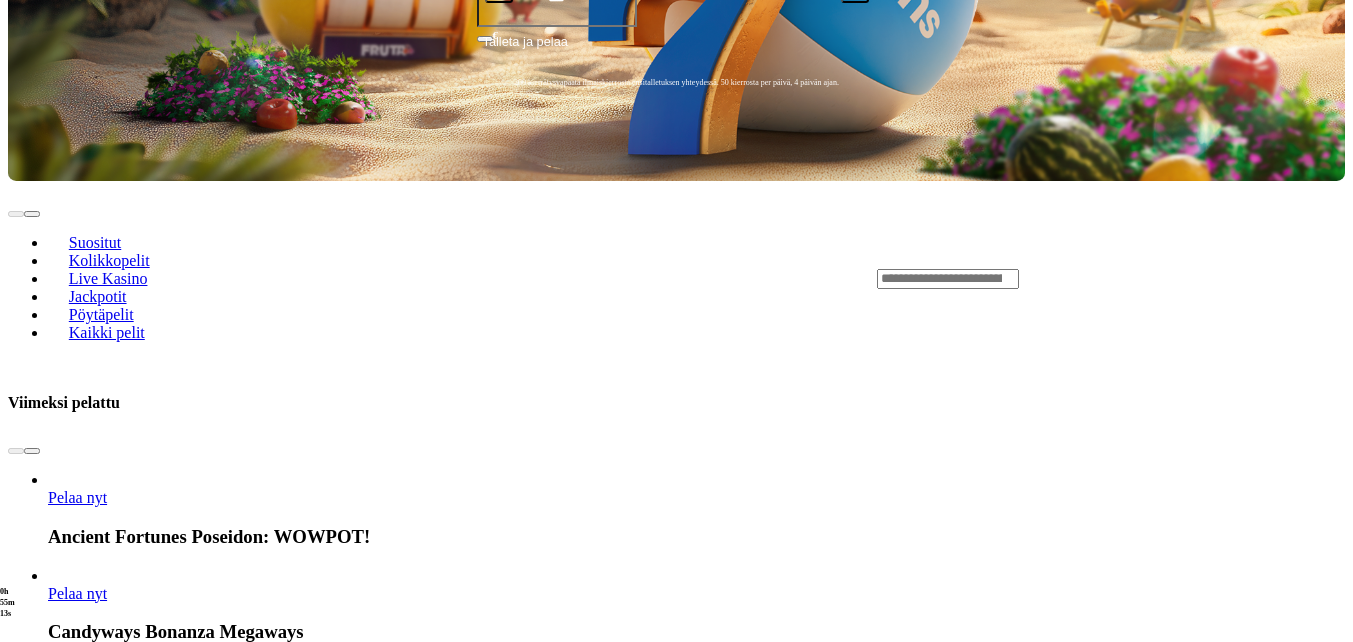 scroll, scrollTop: 600, scrollLeft: 0, axis: vertical 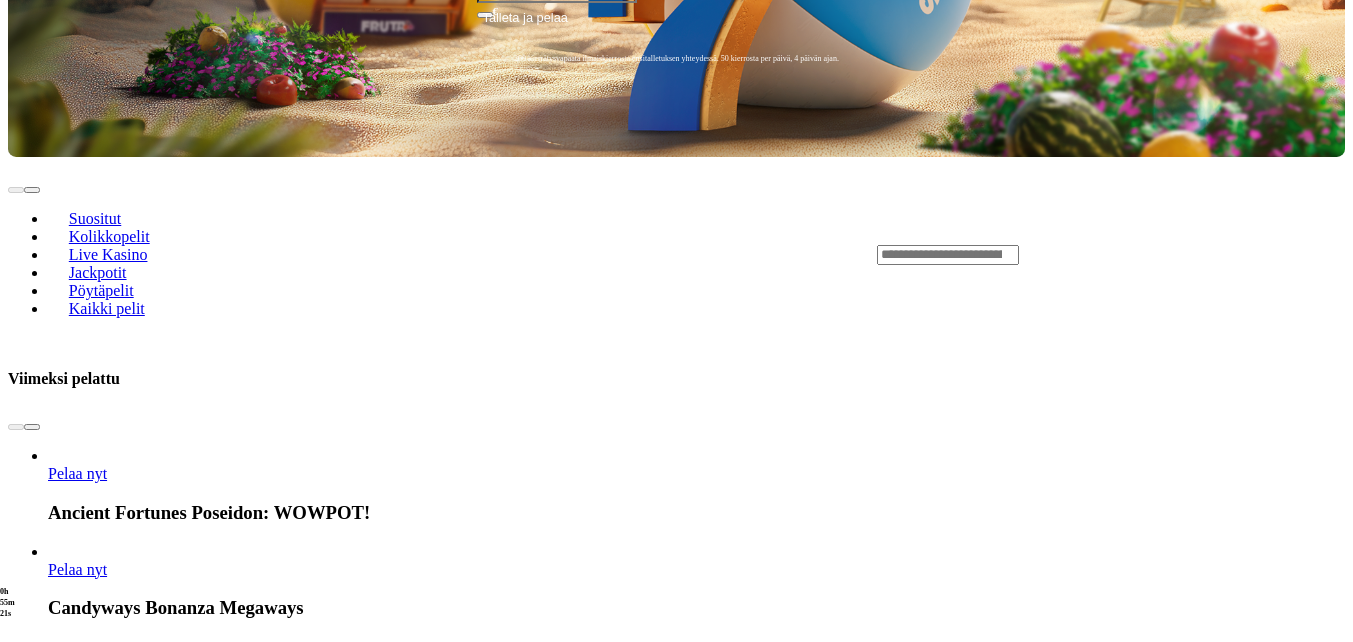 click on "Pelaa nyt" at bounding box center [77, 2202] 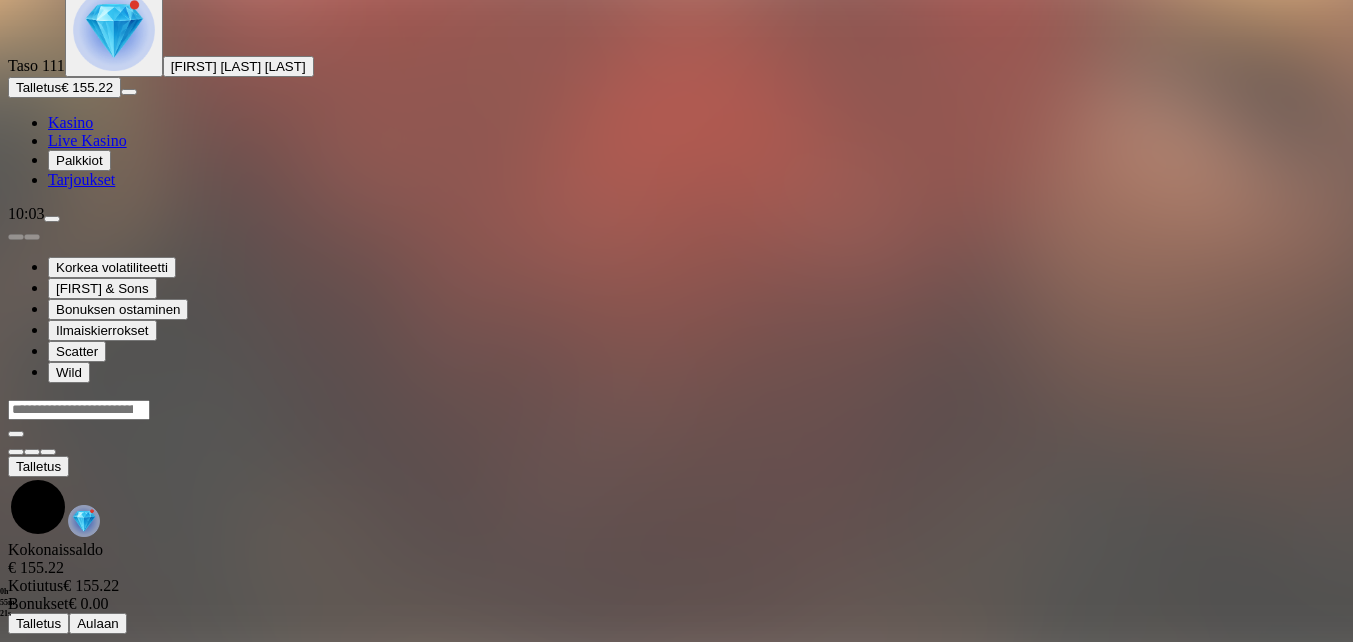 scroll, scrollTop: 0, scrollLeft: 0, axis: both 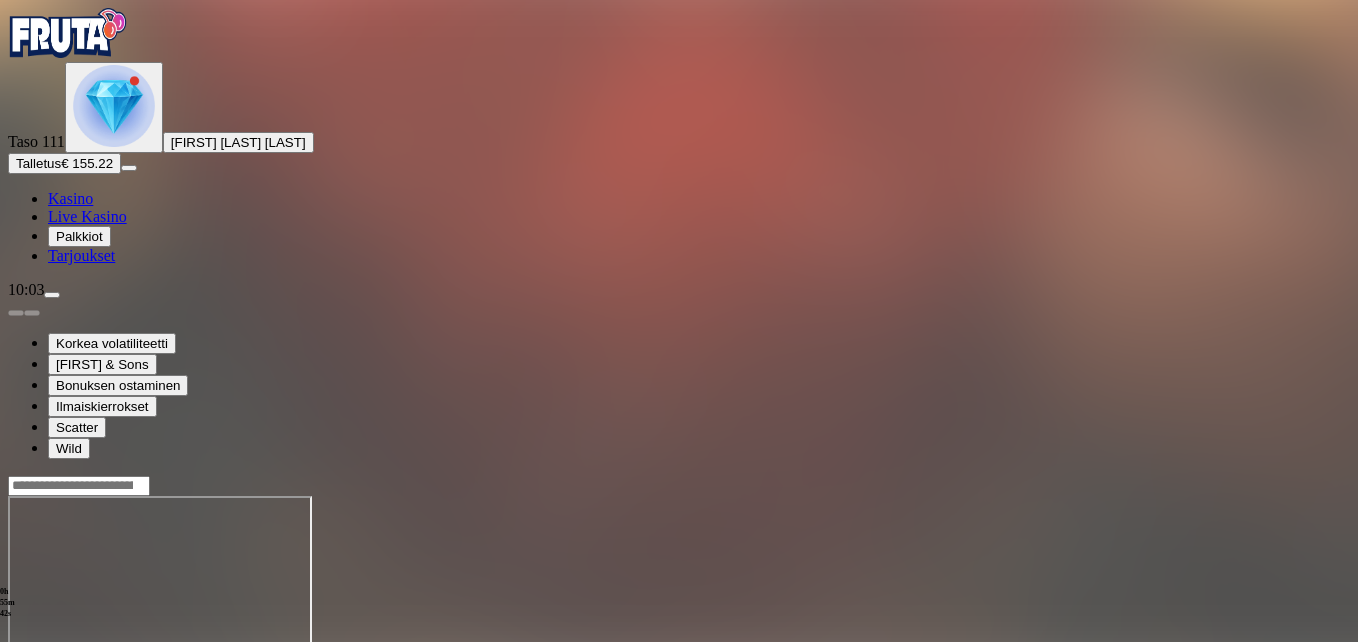 click at bounding box center [48, 668] 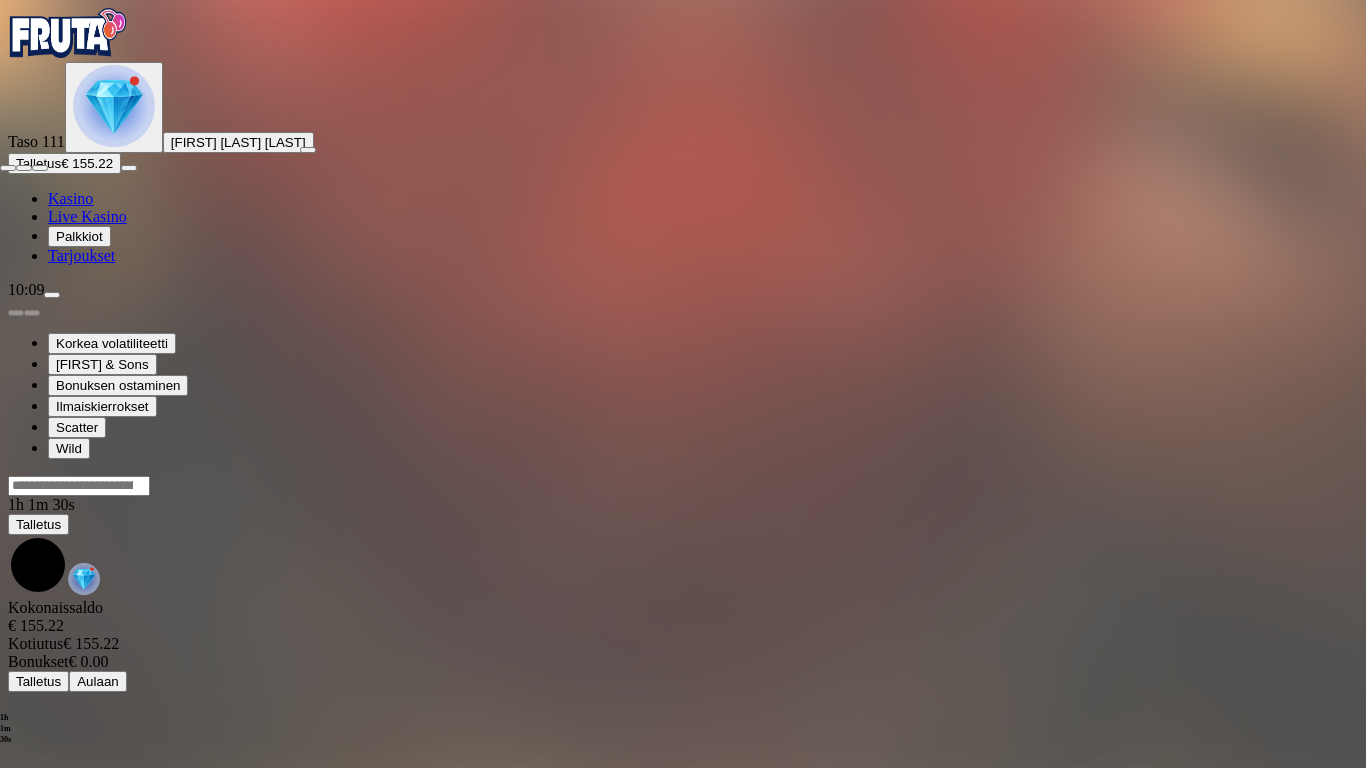 click at bounding box center [8, 168] 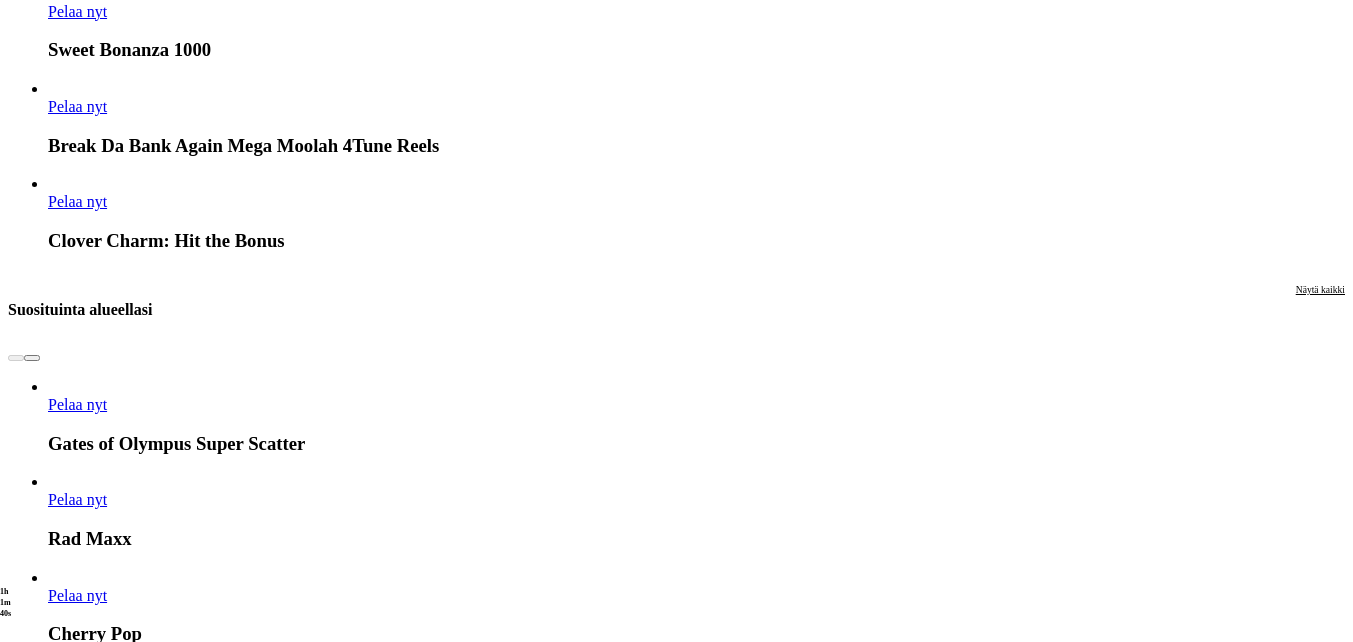 scroll, scrollTop: 1900, scrollLeft: 0, axis: vertical 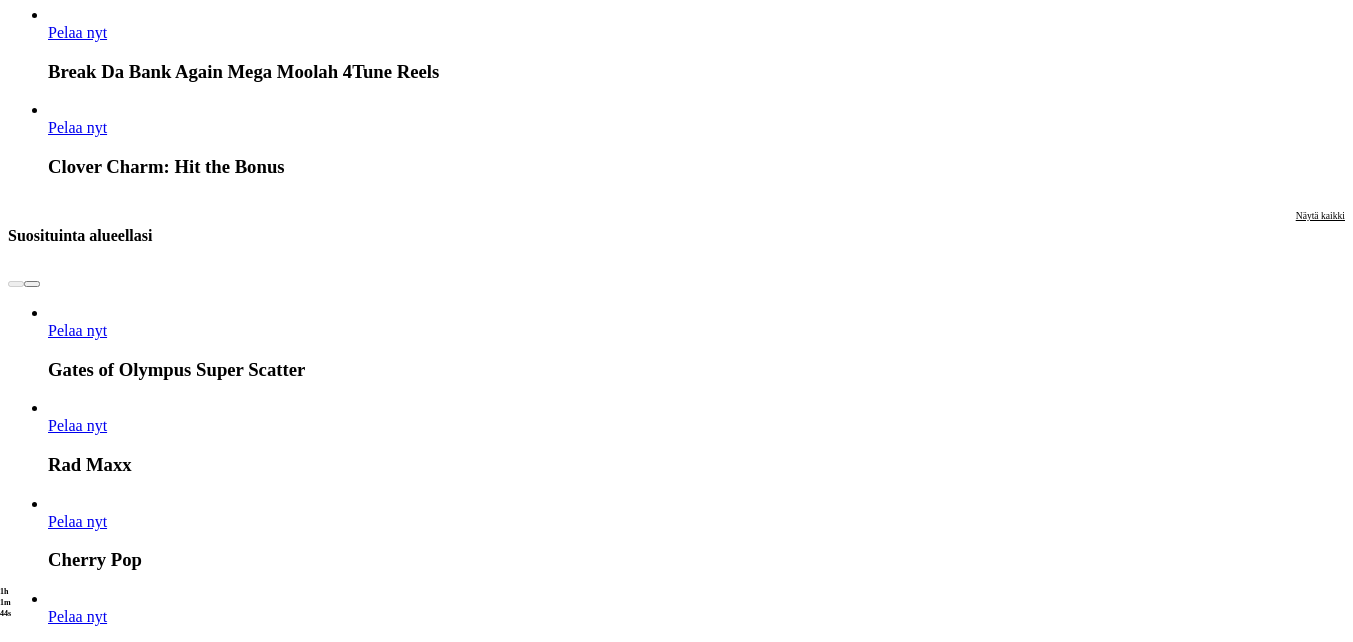 click on "Näytä kaikki" at bounding box center (1320, 15786) 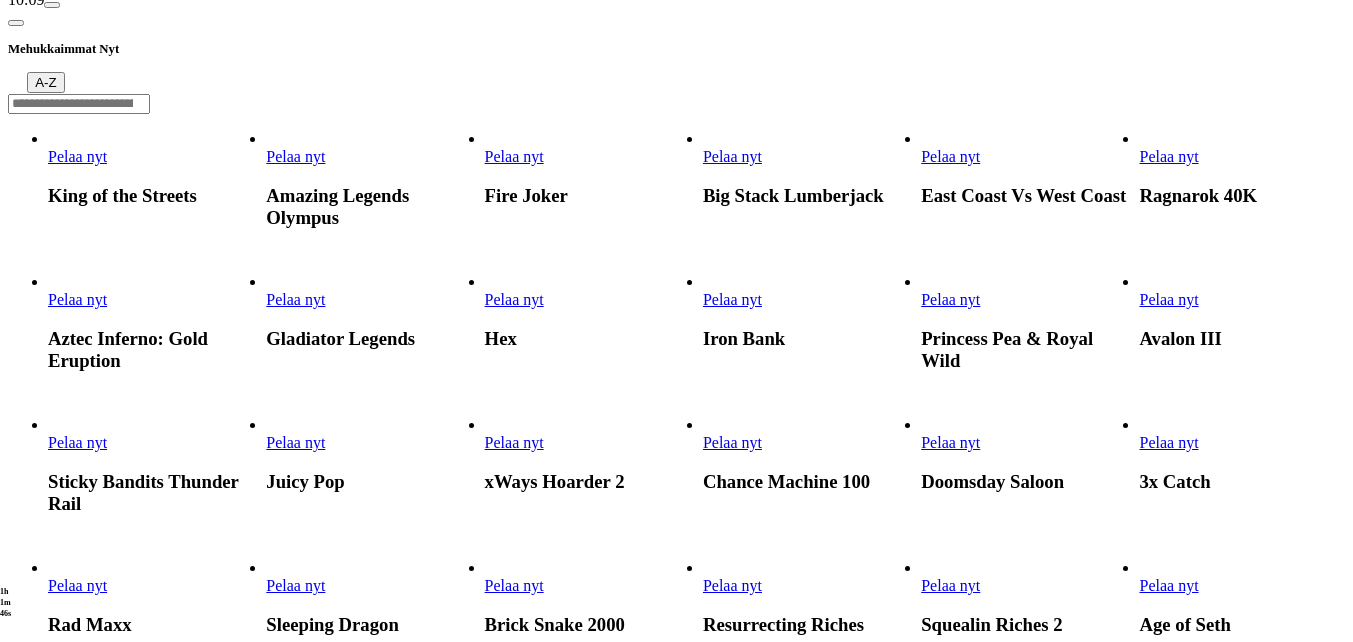 scroll, scrollTop: 300, scrollLeft: 0, axis: vertical 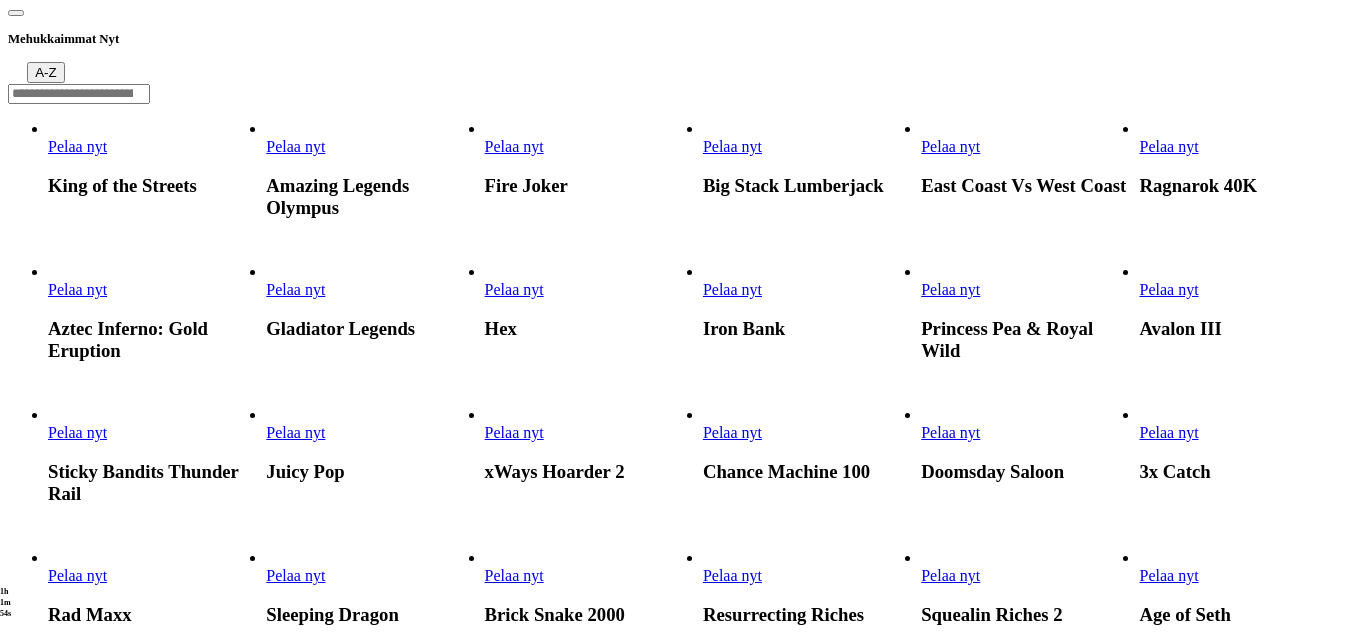 click on "Pelaa nyt" at bounding box center (295, 432) 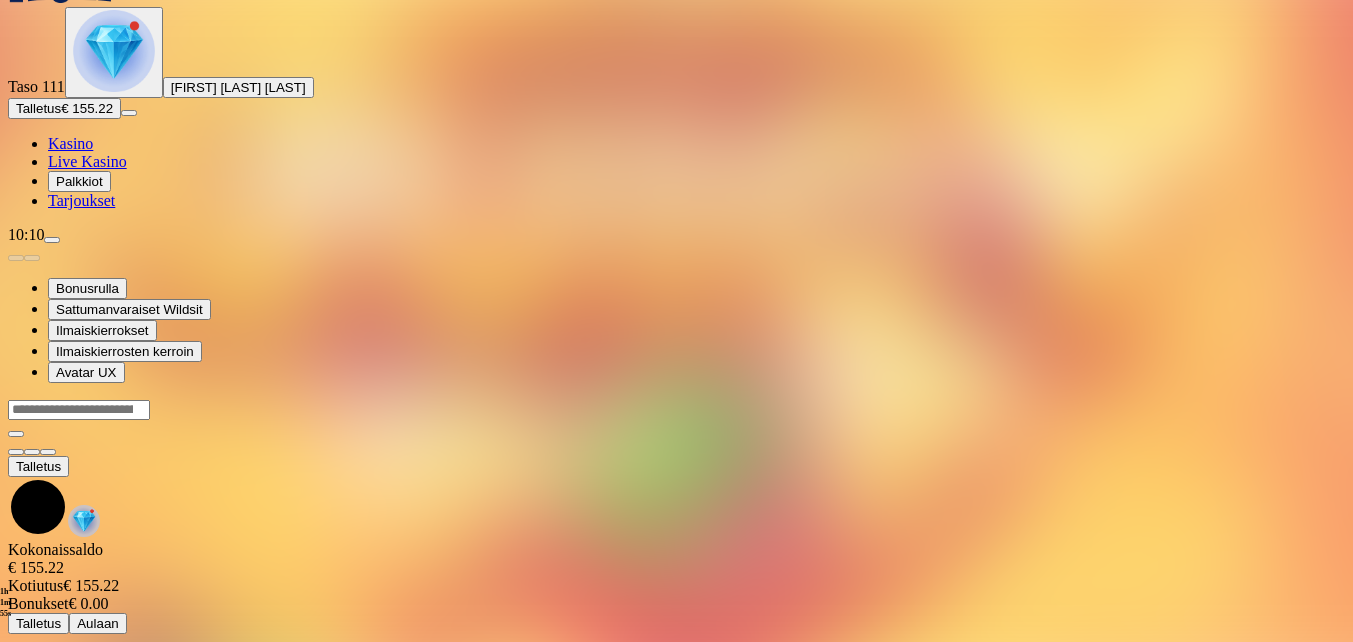 scroll, scrollTop: 0, scrollLeft: 0, axis: both 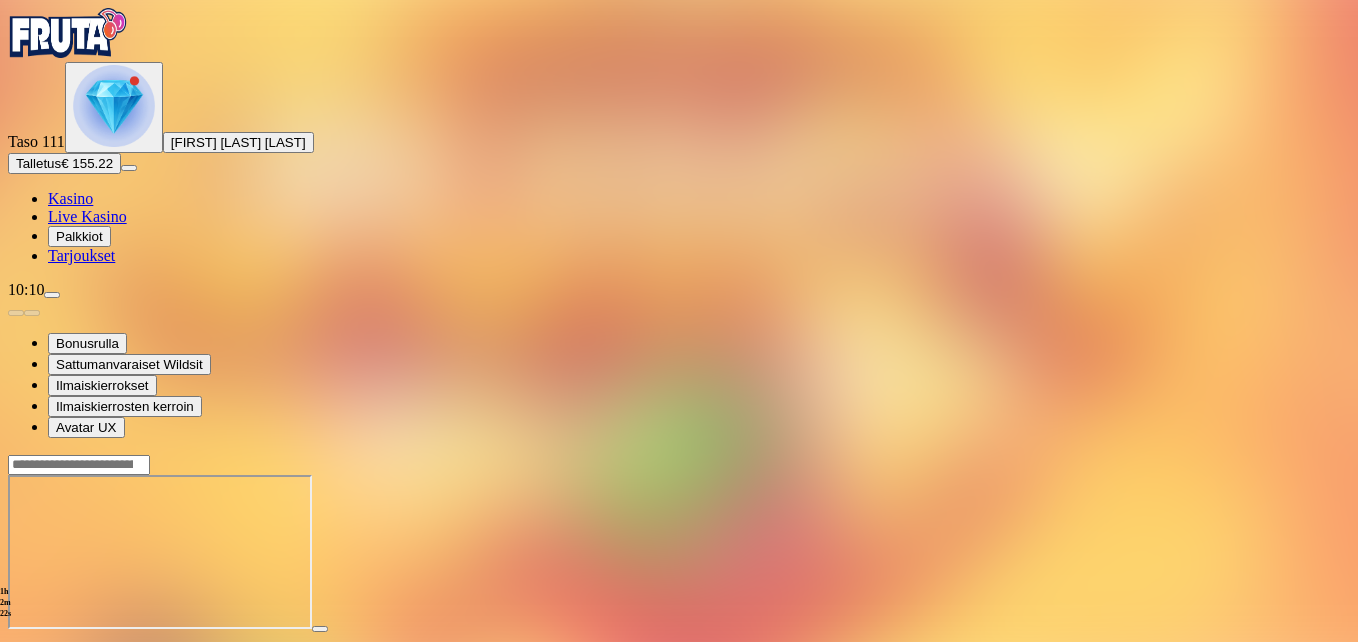 click at bounding box center (48, 647) 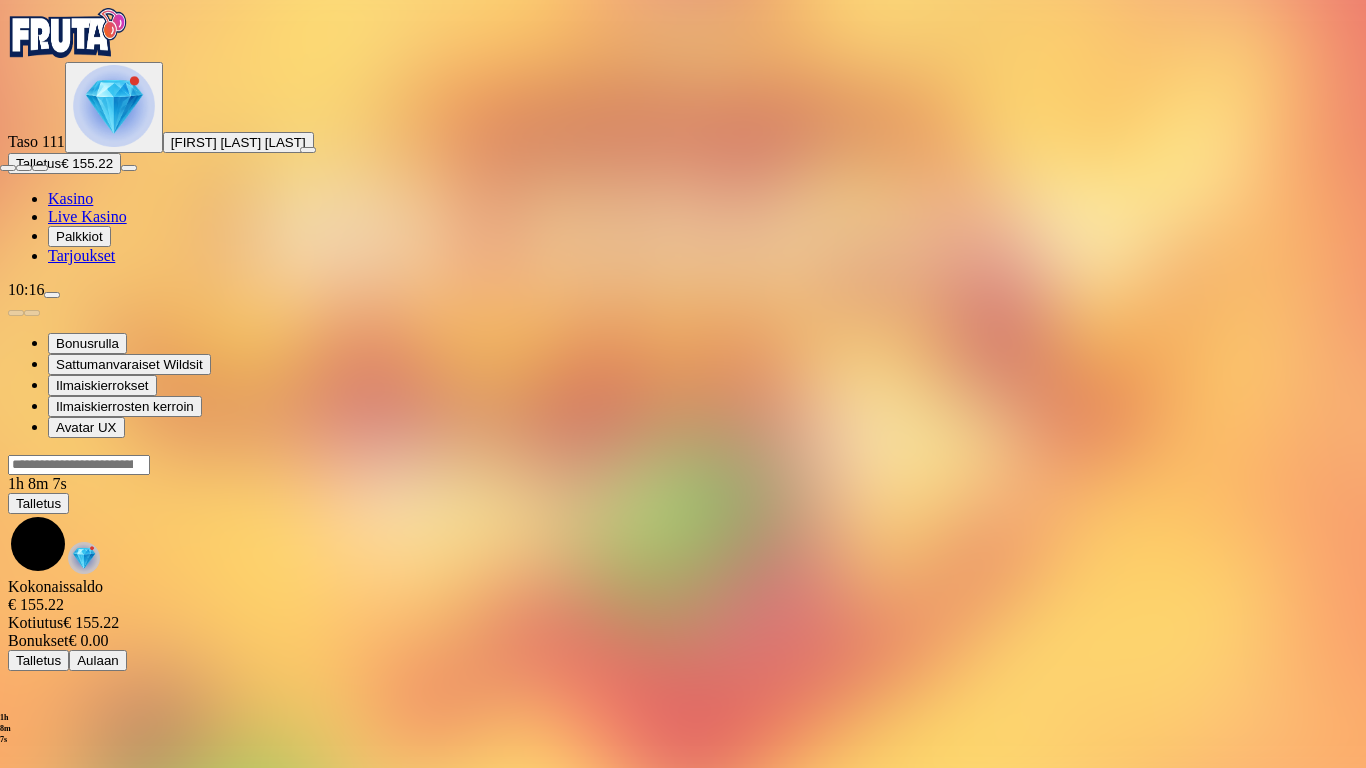 click at bounding box center (8, 168) 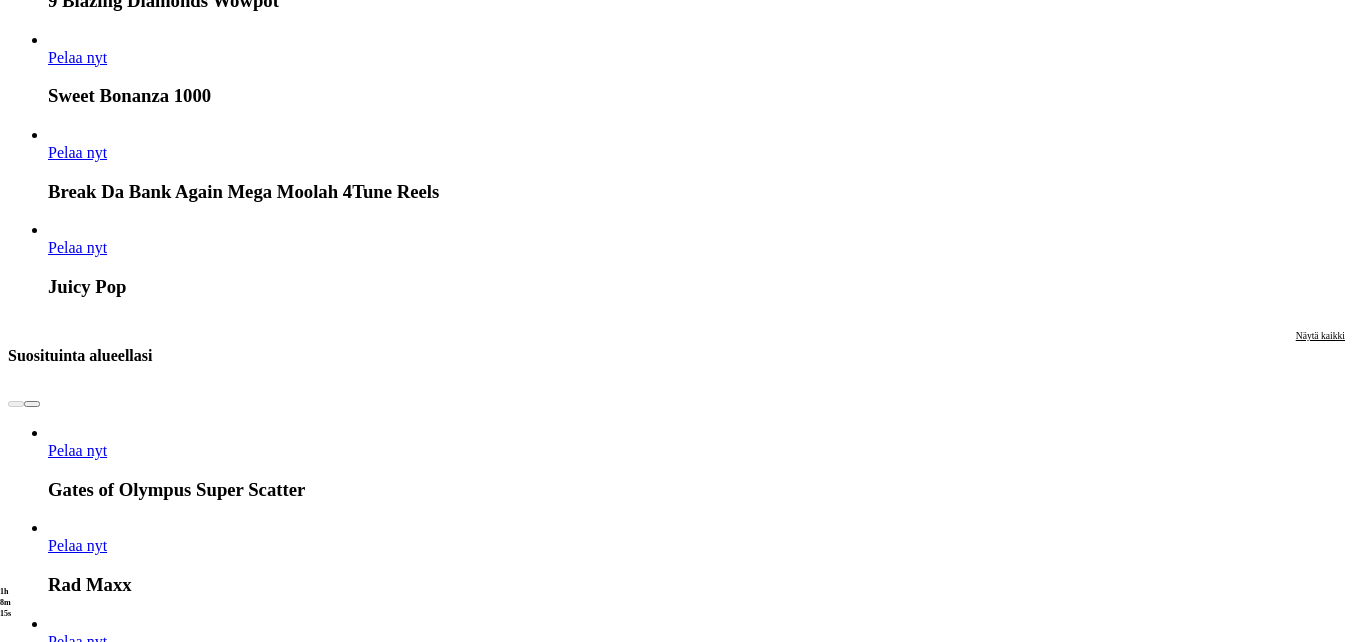 scroll, scrollTop: 1800, scrollLeft: 0, axis: vertical 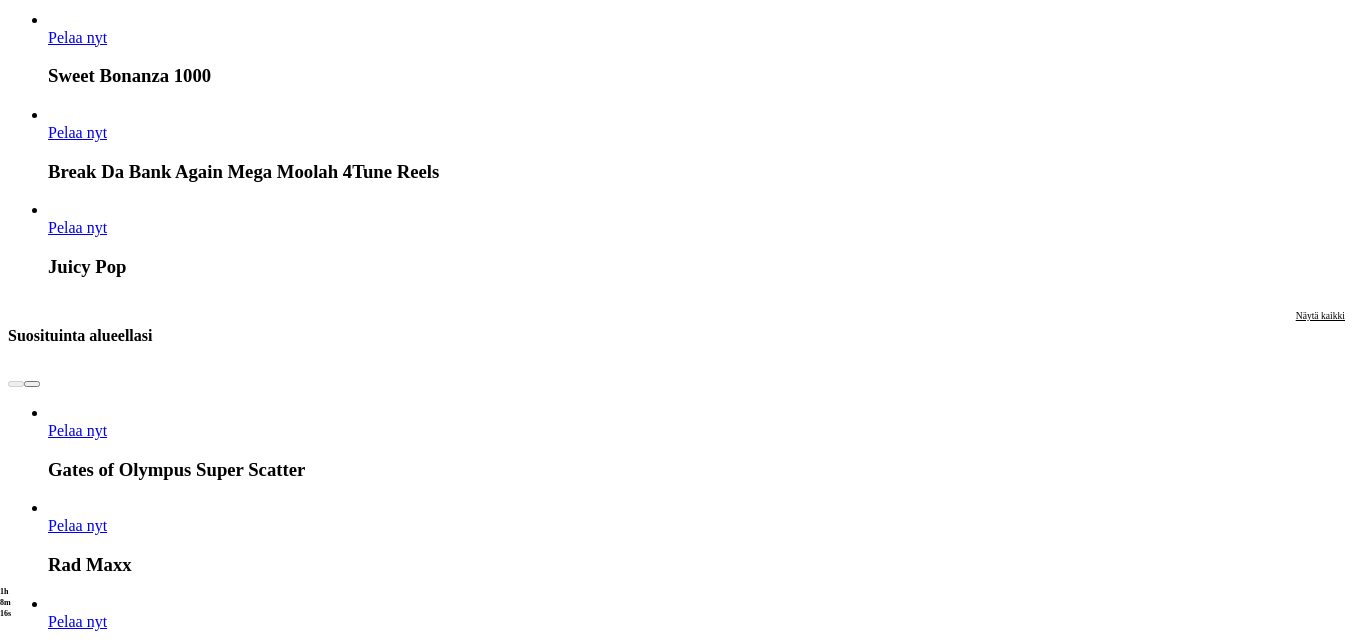click on "Näytä kaikki" at bounding box center (1320, 15886) 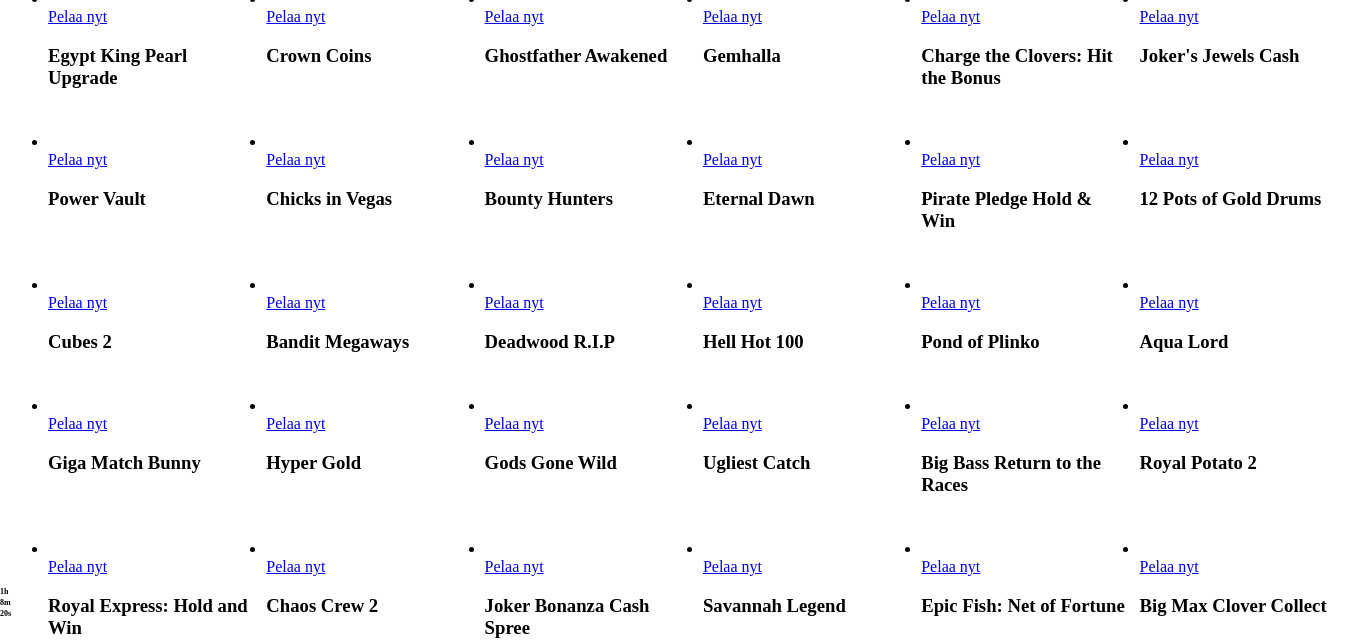 scroll, scrollTop: 1200, scrollLeft: 0, axis: vertical 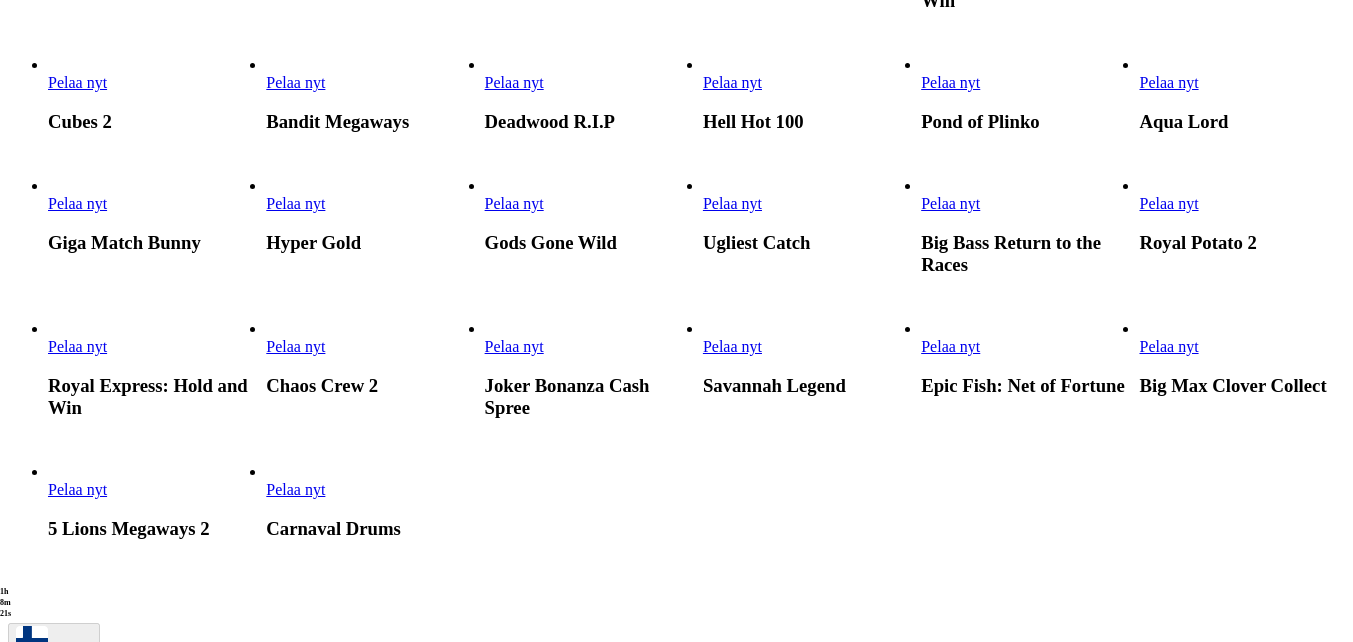 click on "Pelaa nyt" at bounding box center [732, 82] 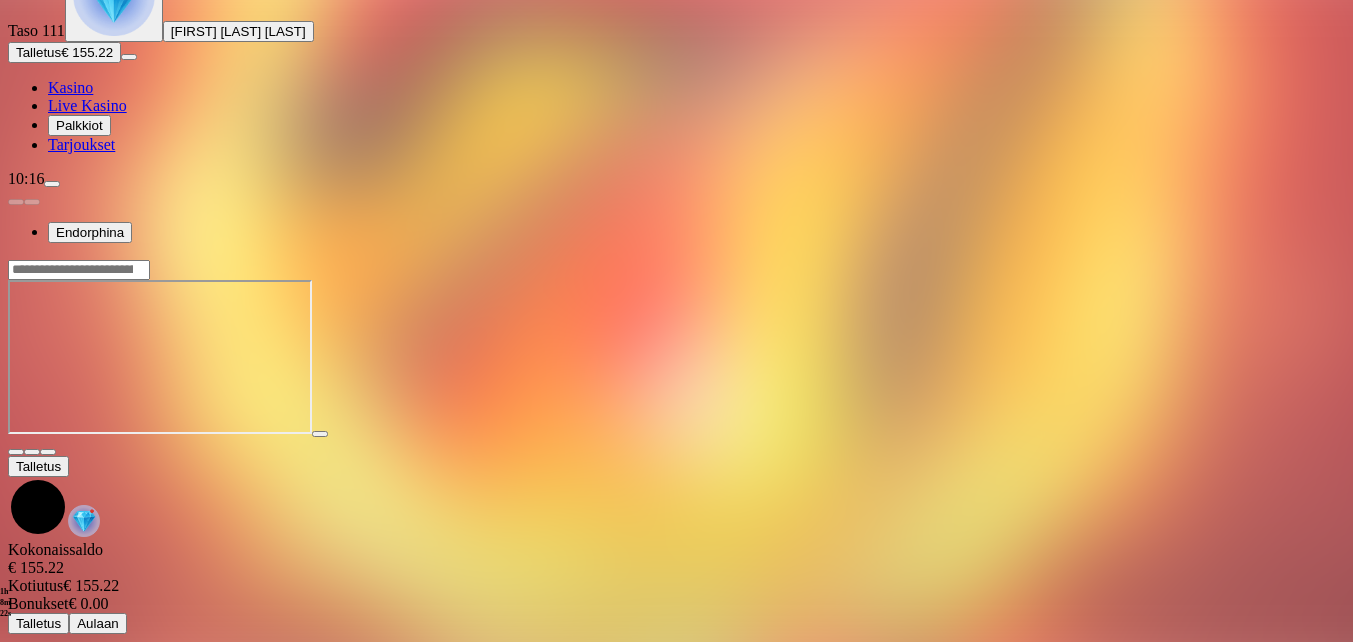 scroll, scrollTop: 0, scrollLeft: 0, axis: both 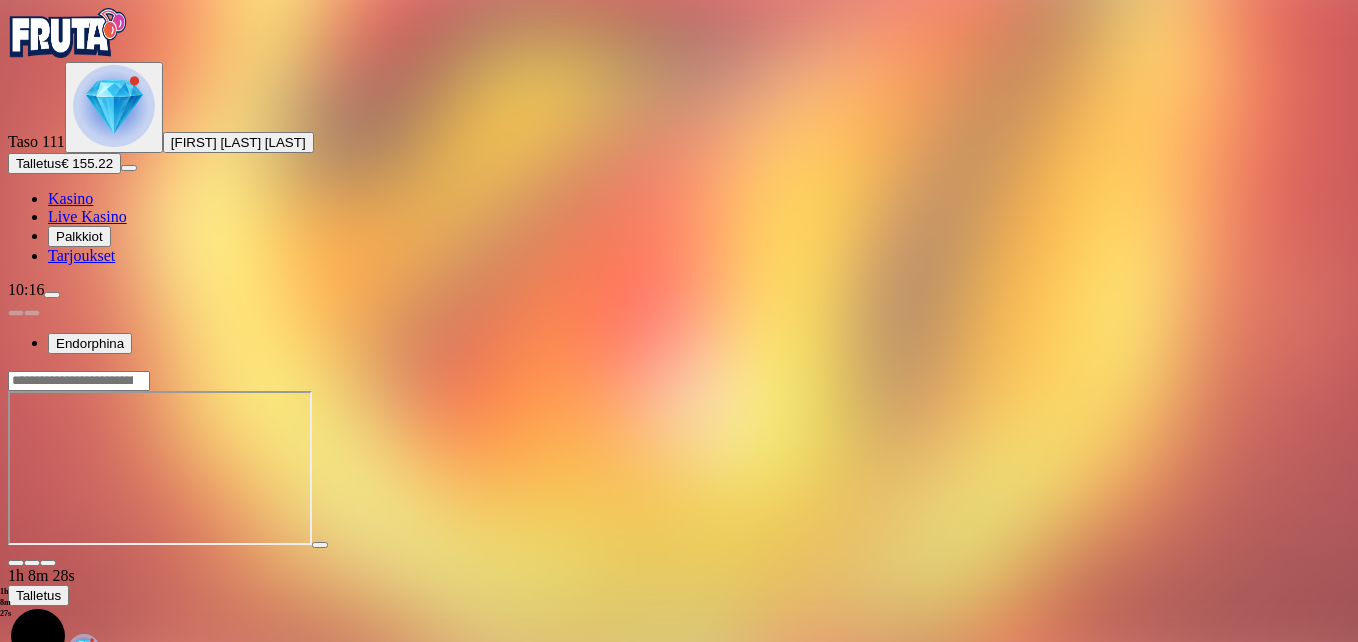 click at bounding box center (16, 563) 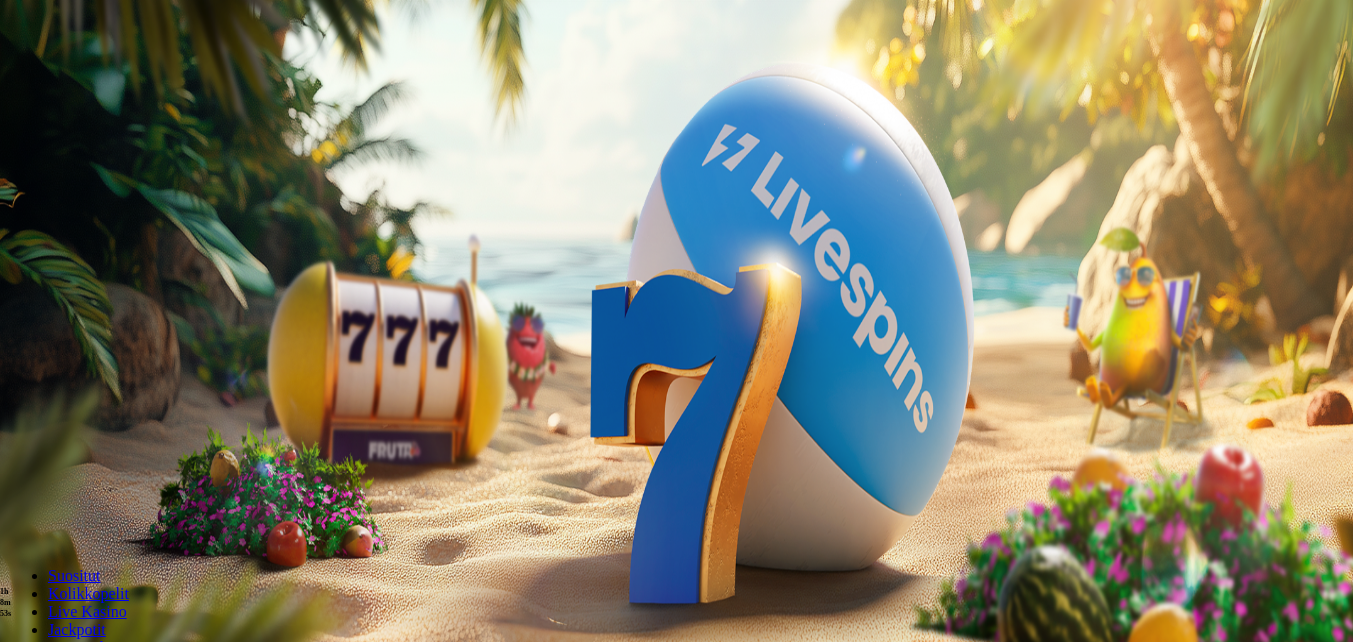 click at bounding box center (676, 701) 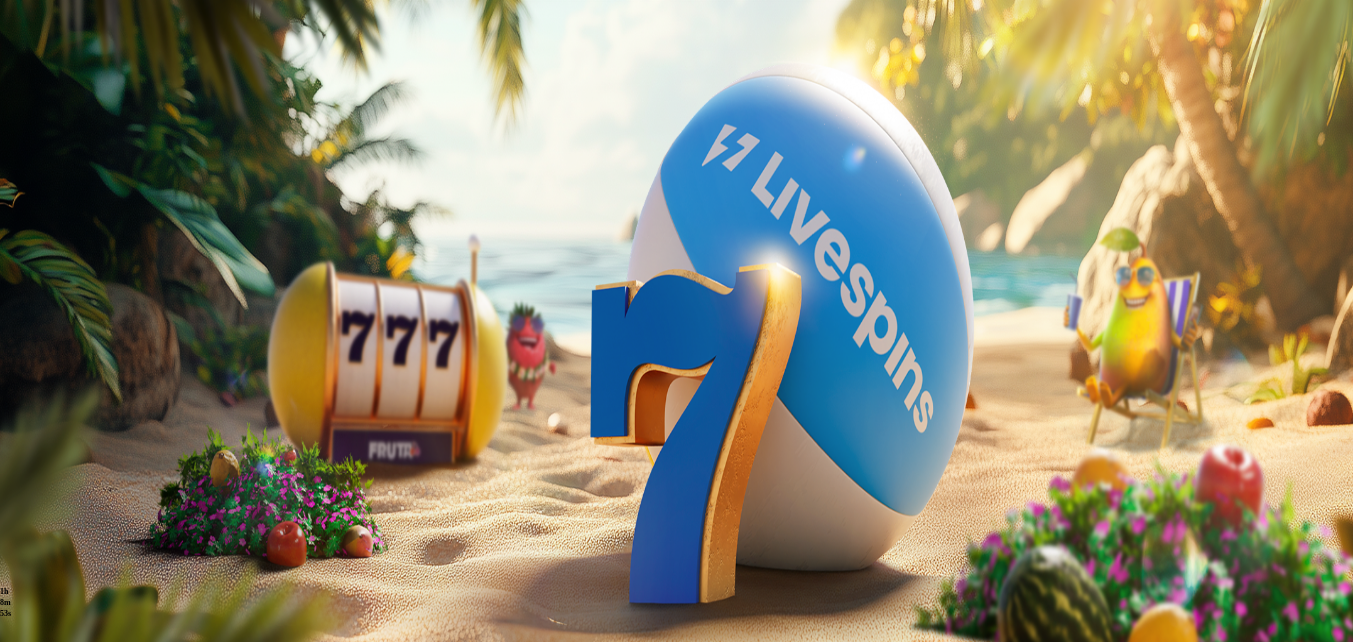 scroll, scrollTop: 0, scrollLeft: 0, axis: both 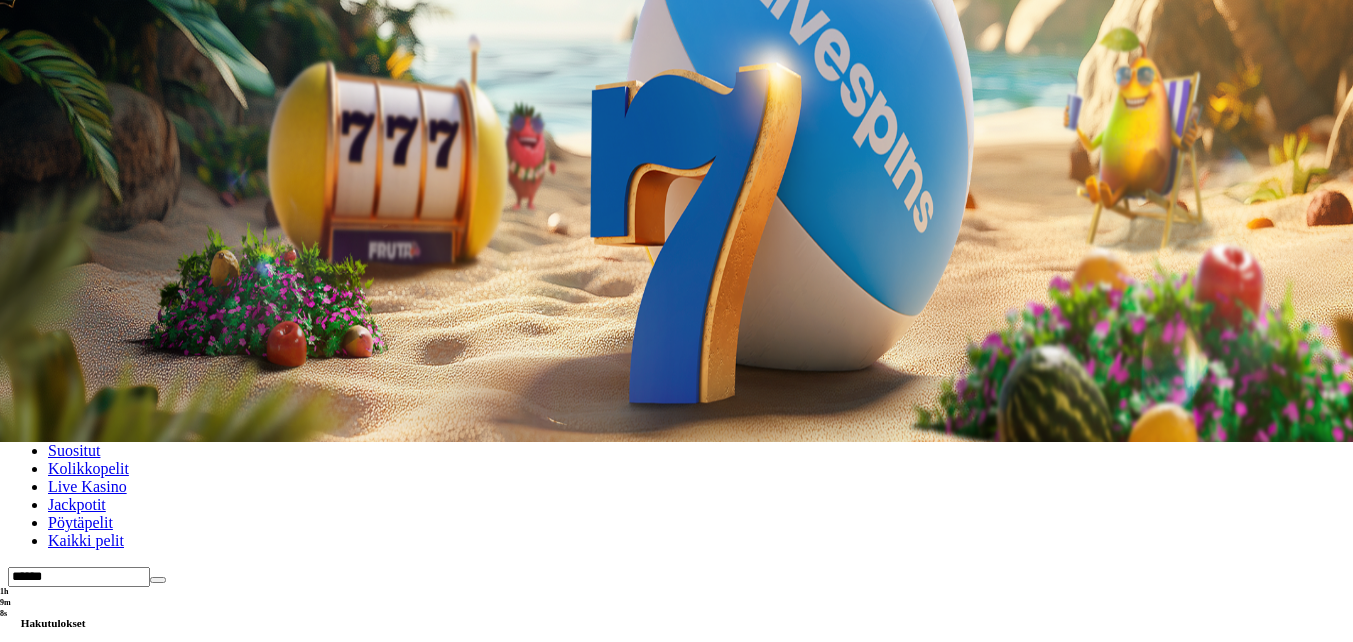 type on "******" 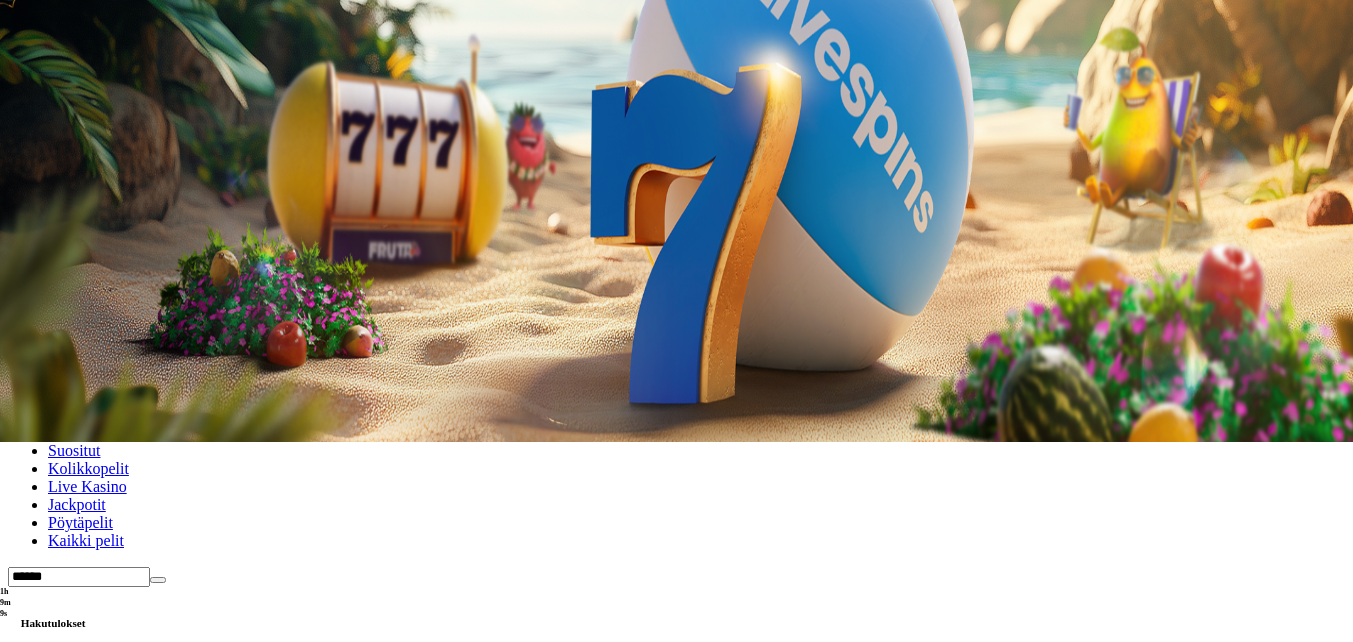 scroll, scrollTop: 0, scrollLeft: 0, axis: both 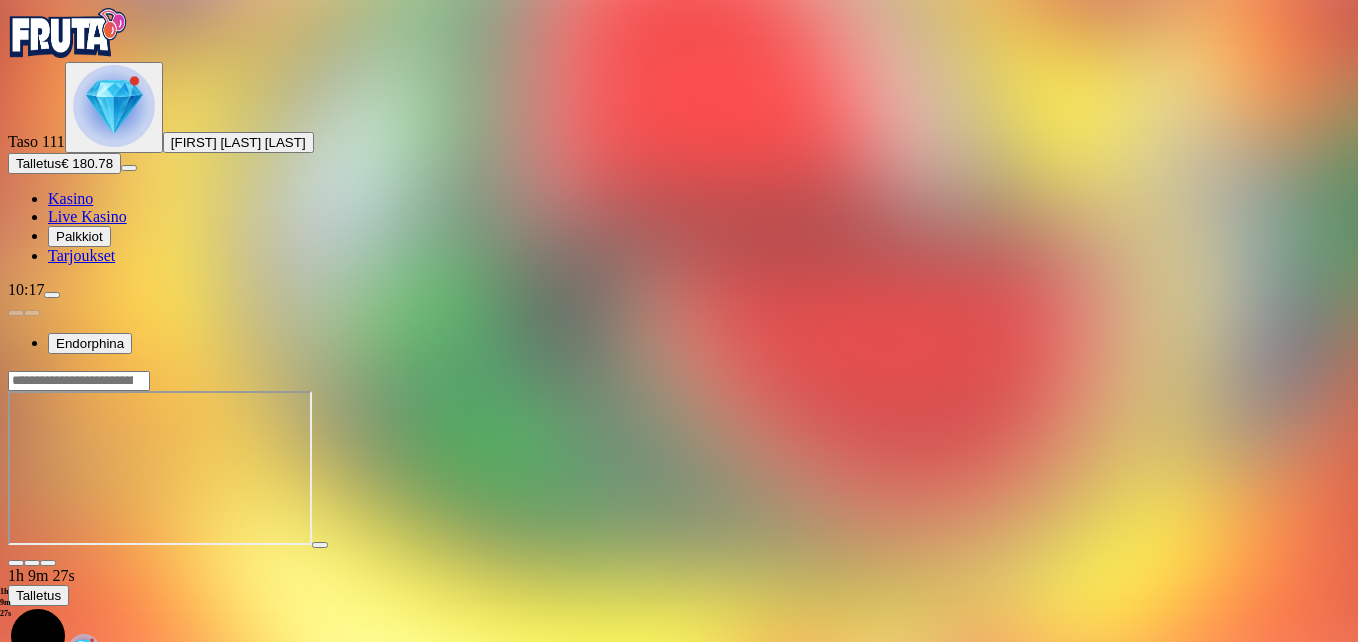 click at bounding box center (48, 563) 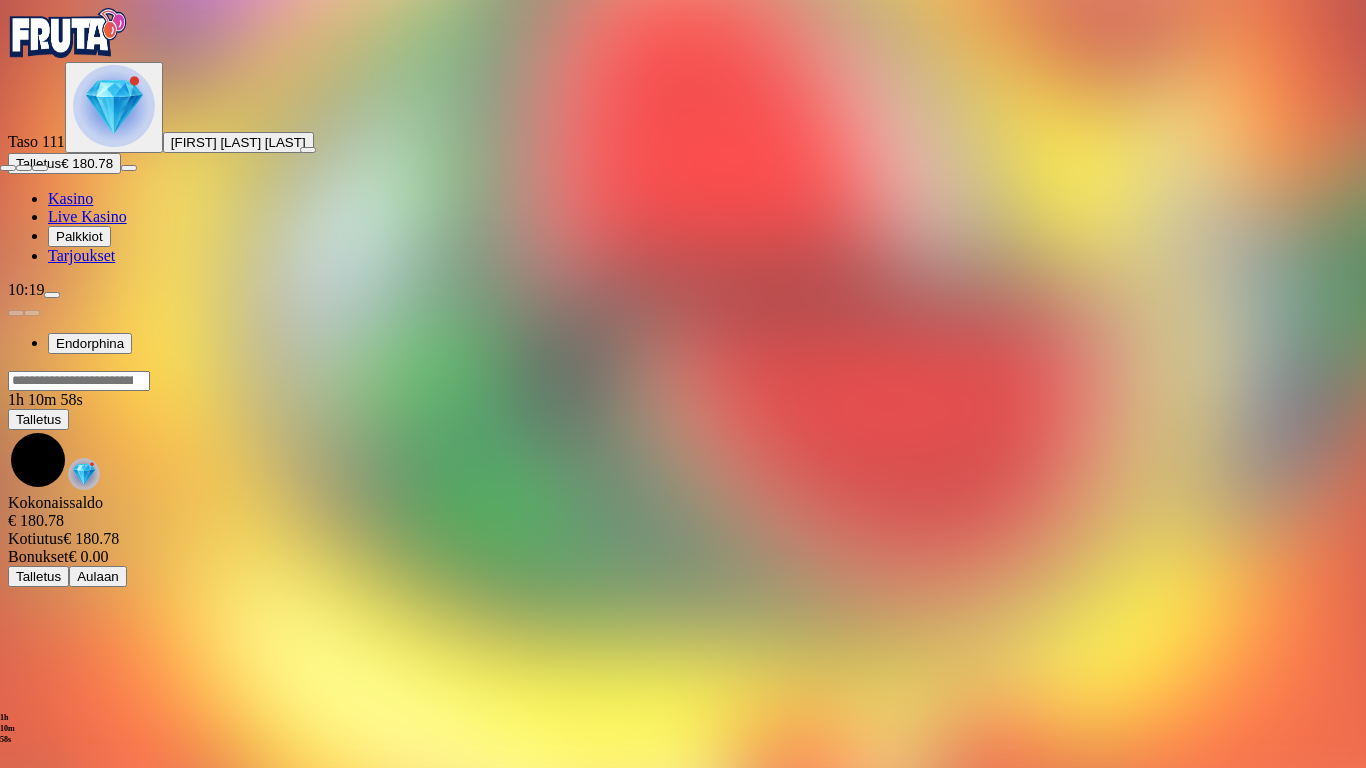 click at bounding box center (8, 168) 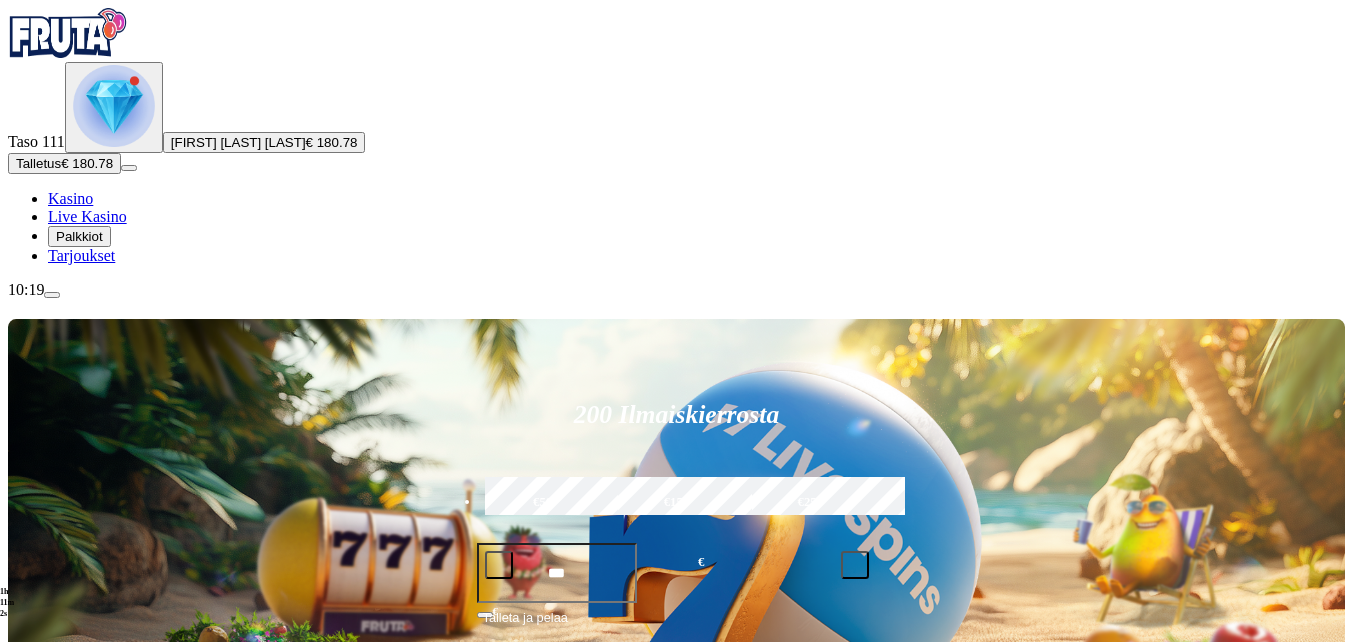 click at bounding box center [948, 855] 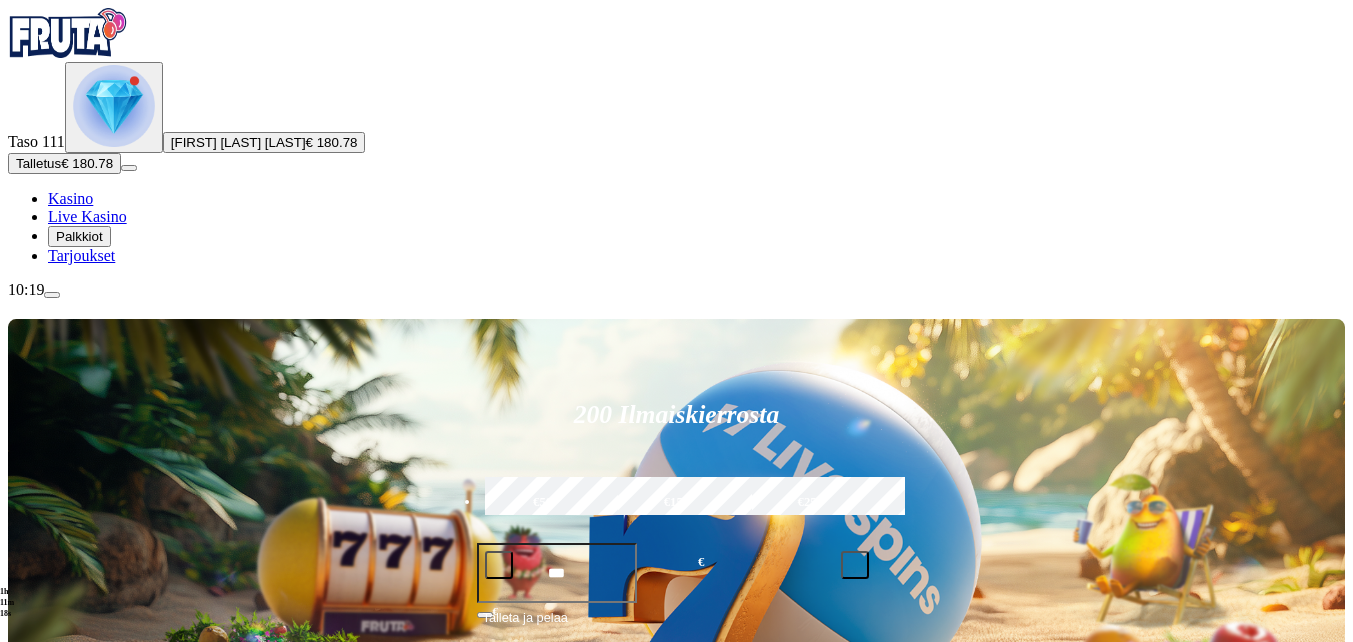 type on "********" 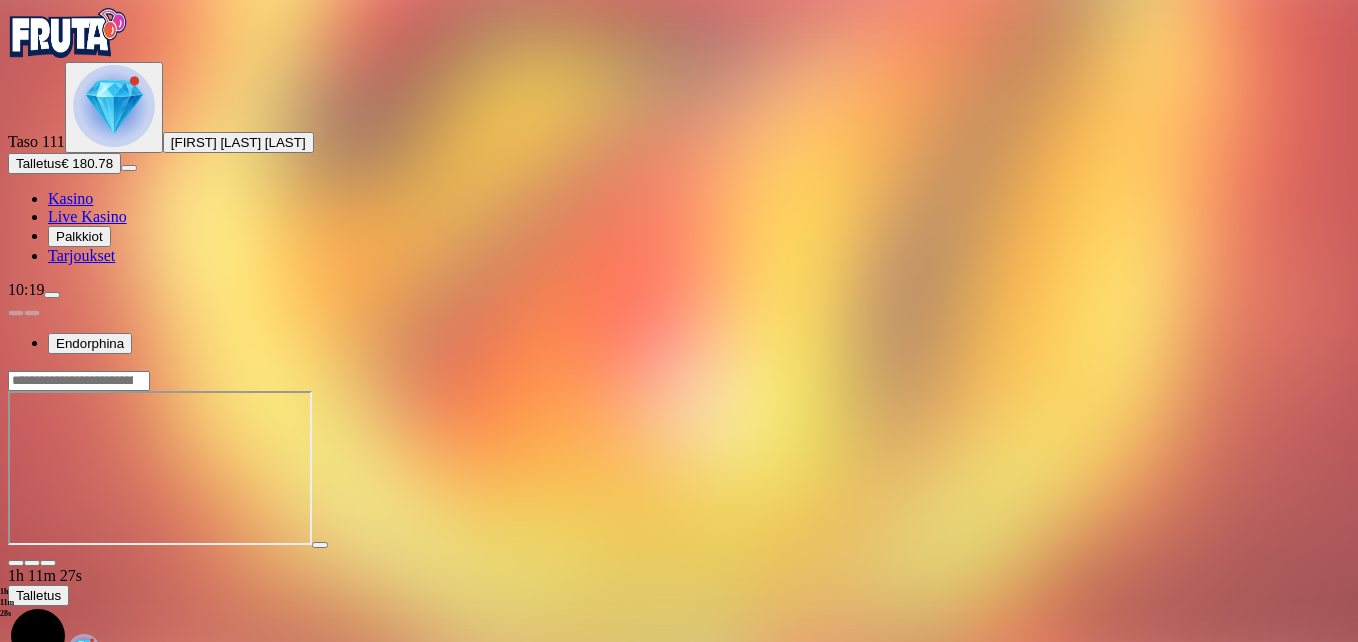 click at bounding box center (48, 563) 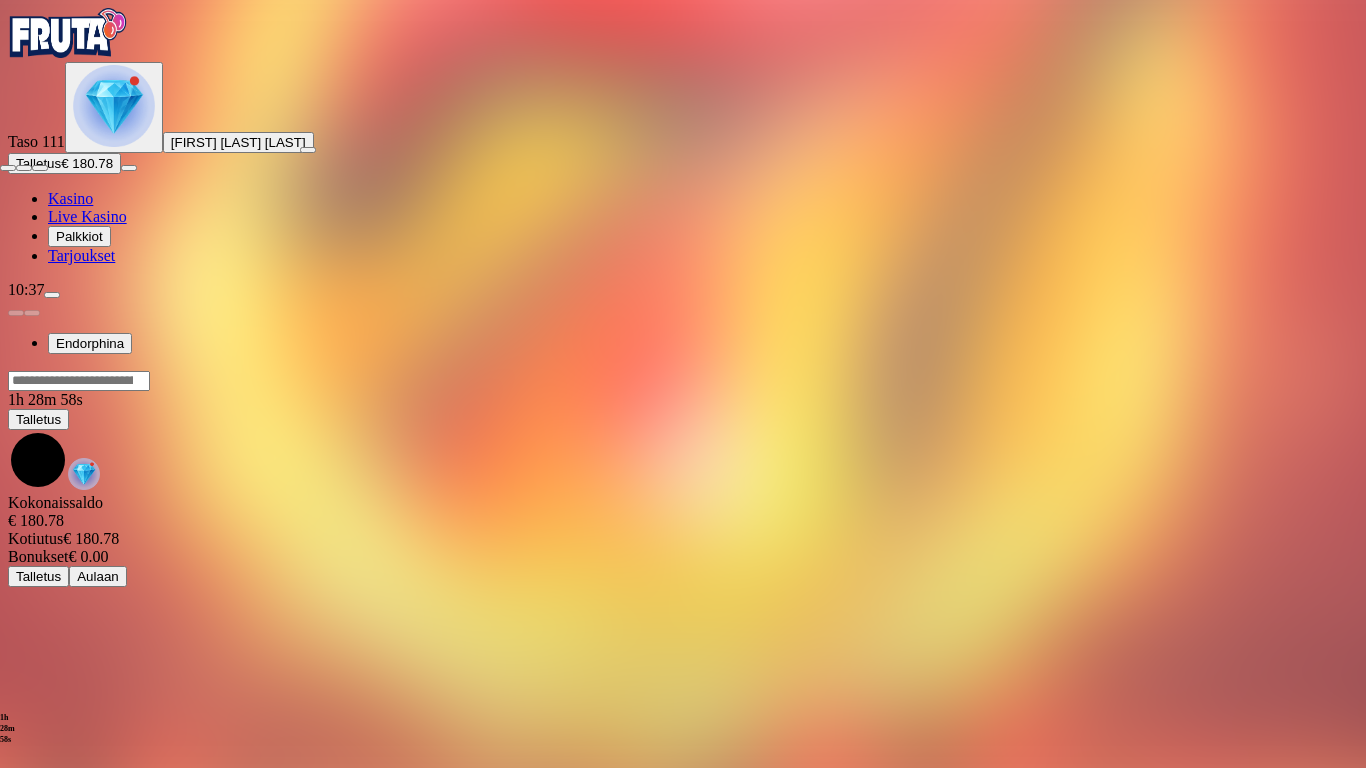 click at bounding box center (8, 168) 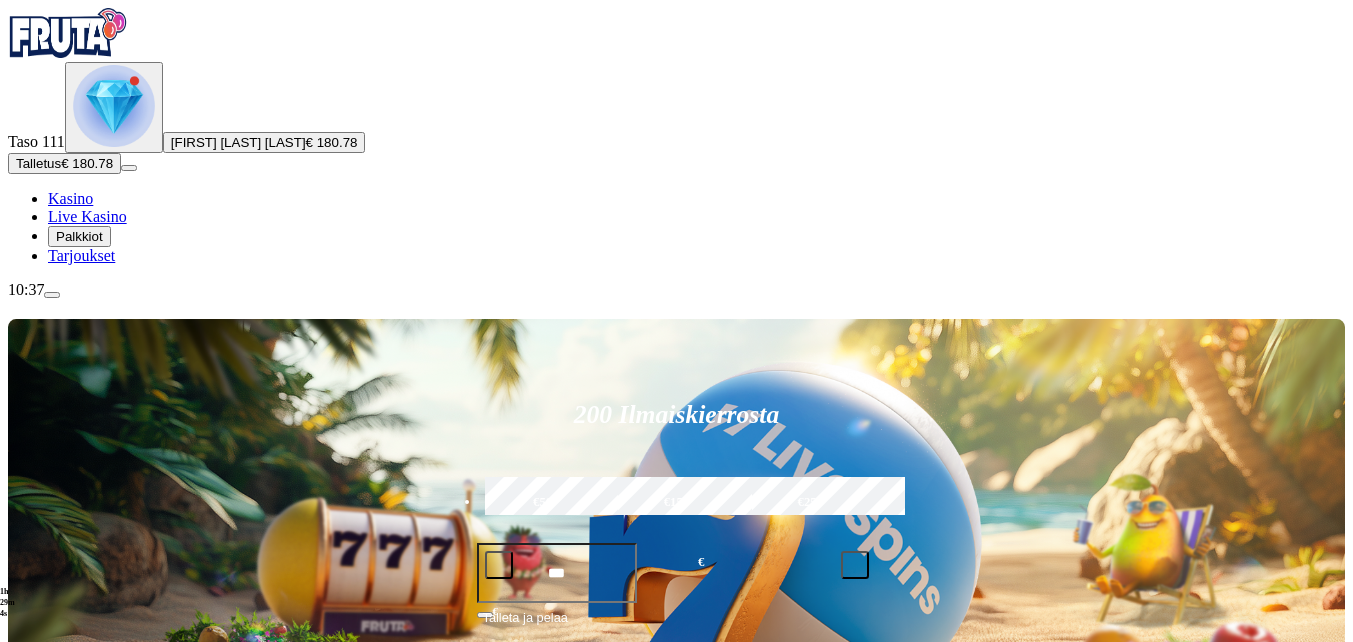 click at bounding box center (52, 295) 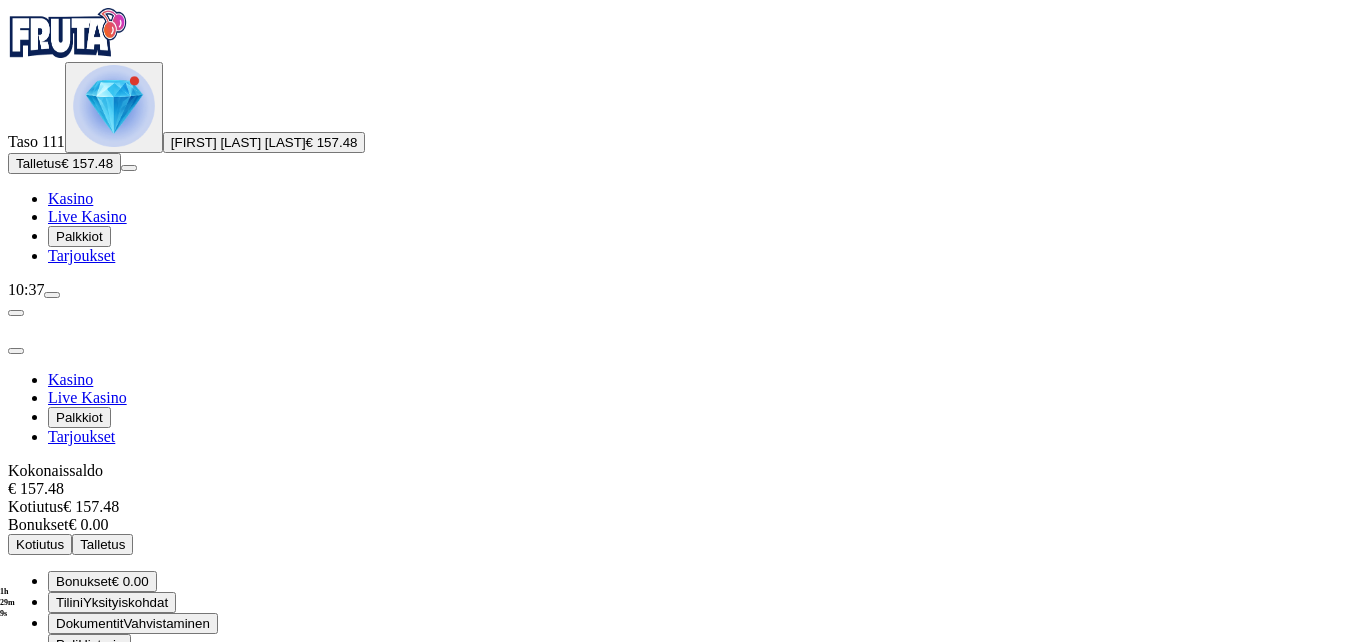 click on "Kotiutus" at bounding box center [40, 544] 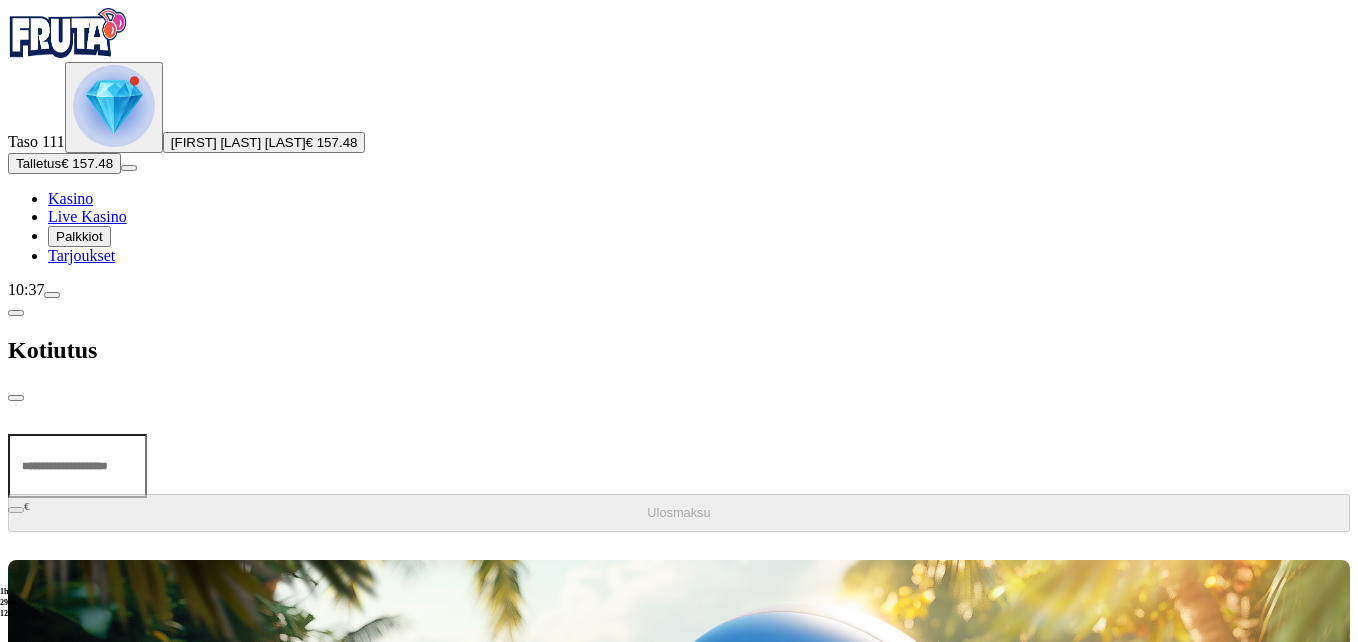 click at bounding box center [679, 35] 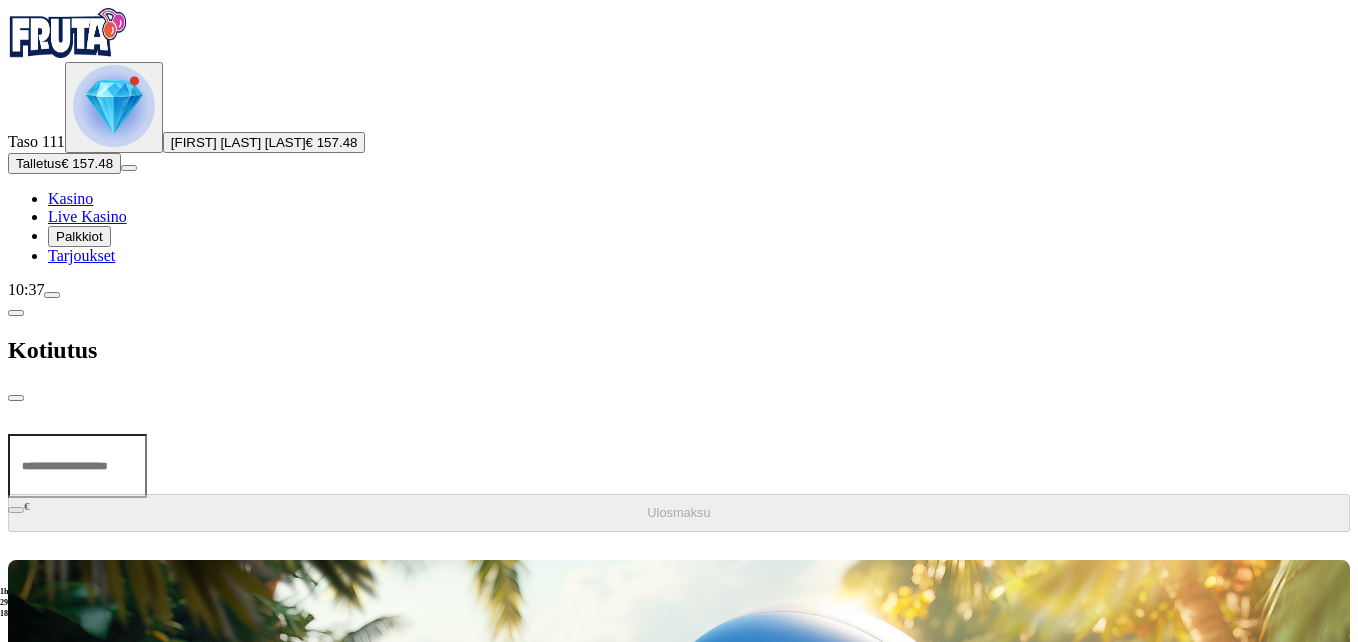 click on "Kotiutus" at bounding box center (679, 350) 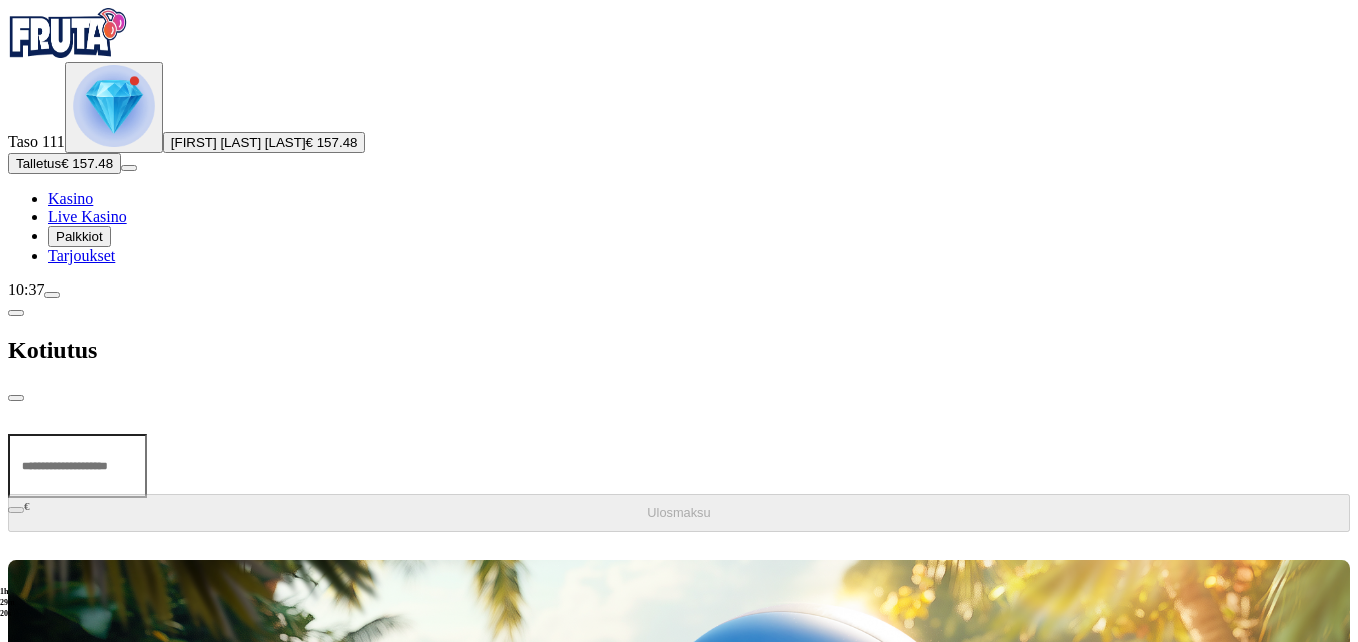 click at bounding box center (679, 540) 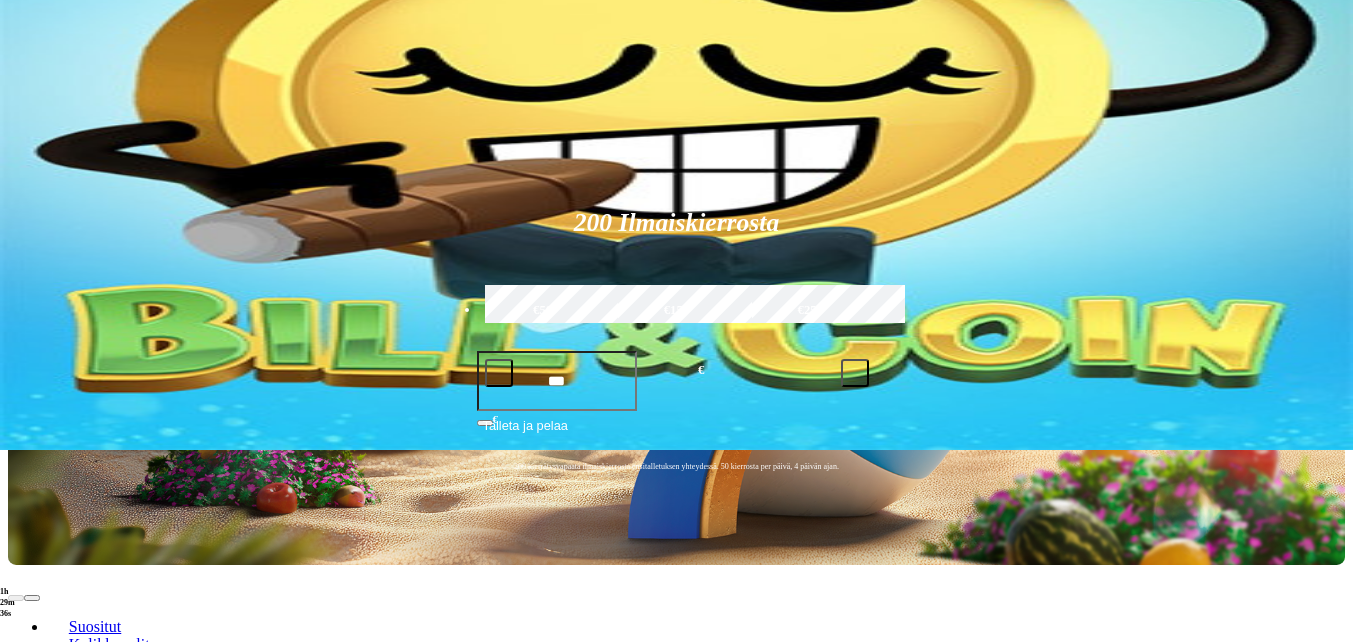 scroll, scrollTop: 100, scrollLeft: 0, axis: vertical 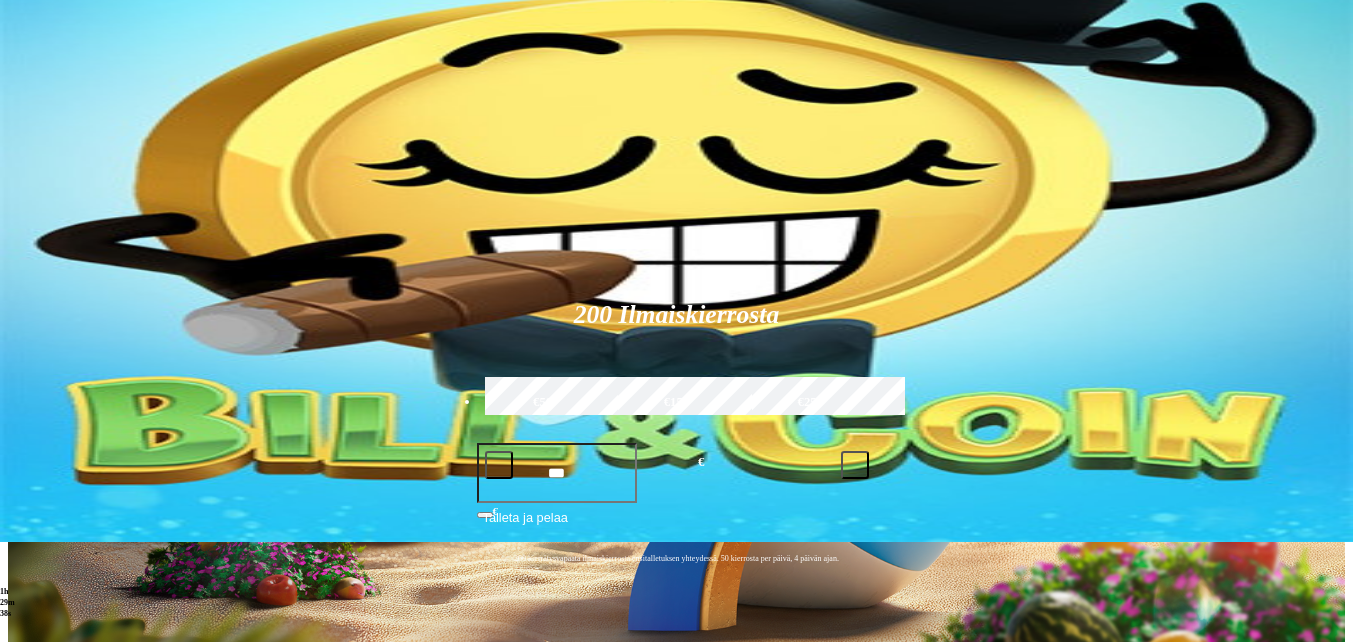 click at bounding box center (948, 755) 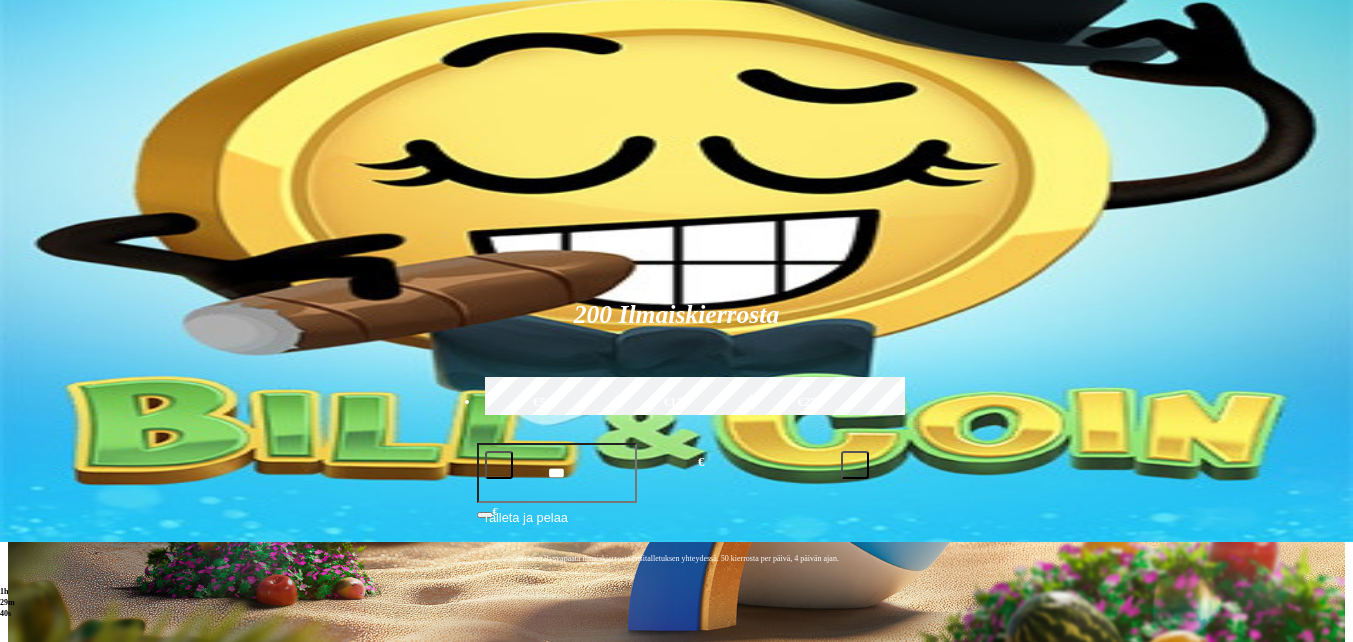 click at bounding box center (32, 927) 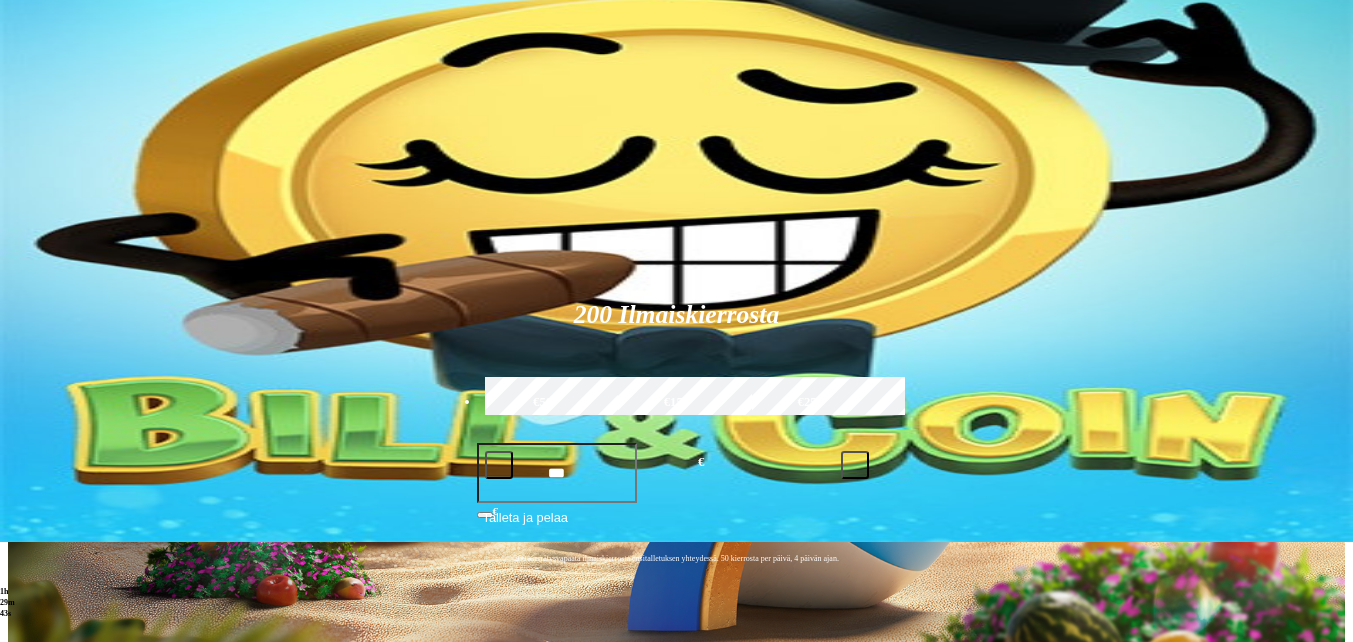 click at bounding box center (948, 755) 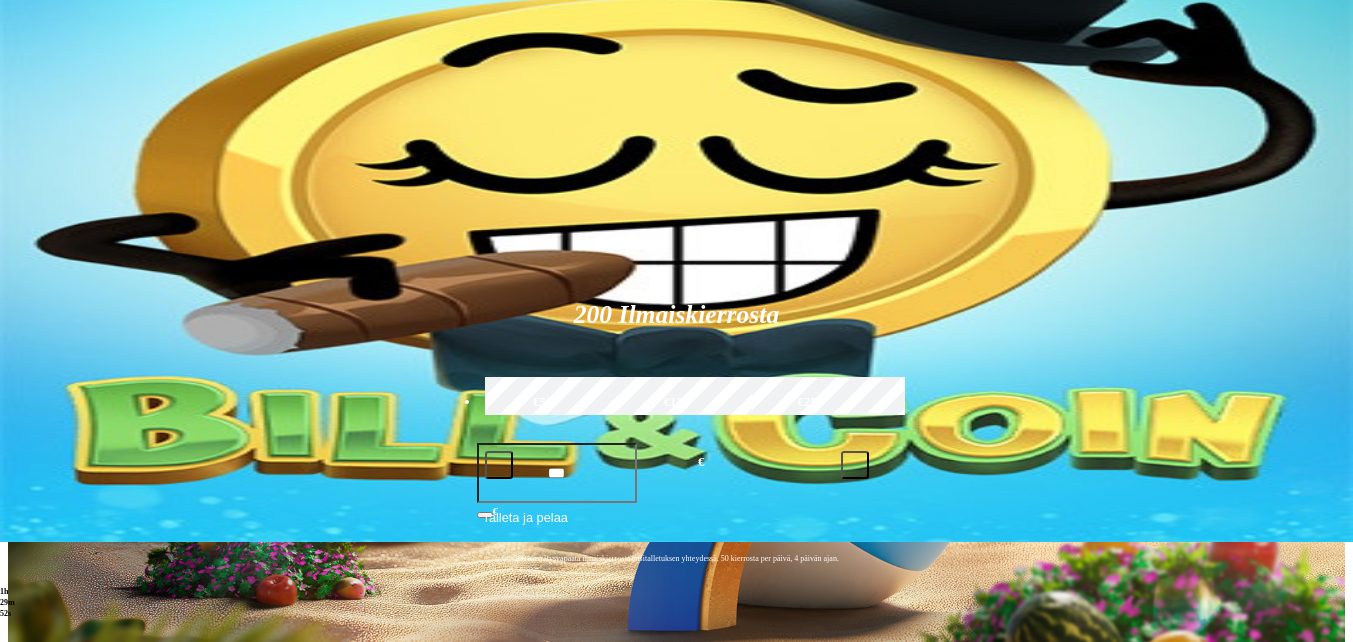 type on "******" 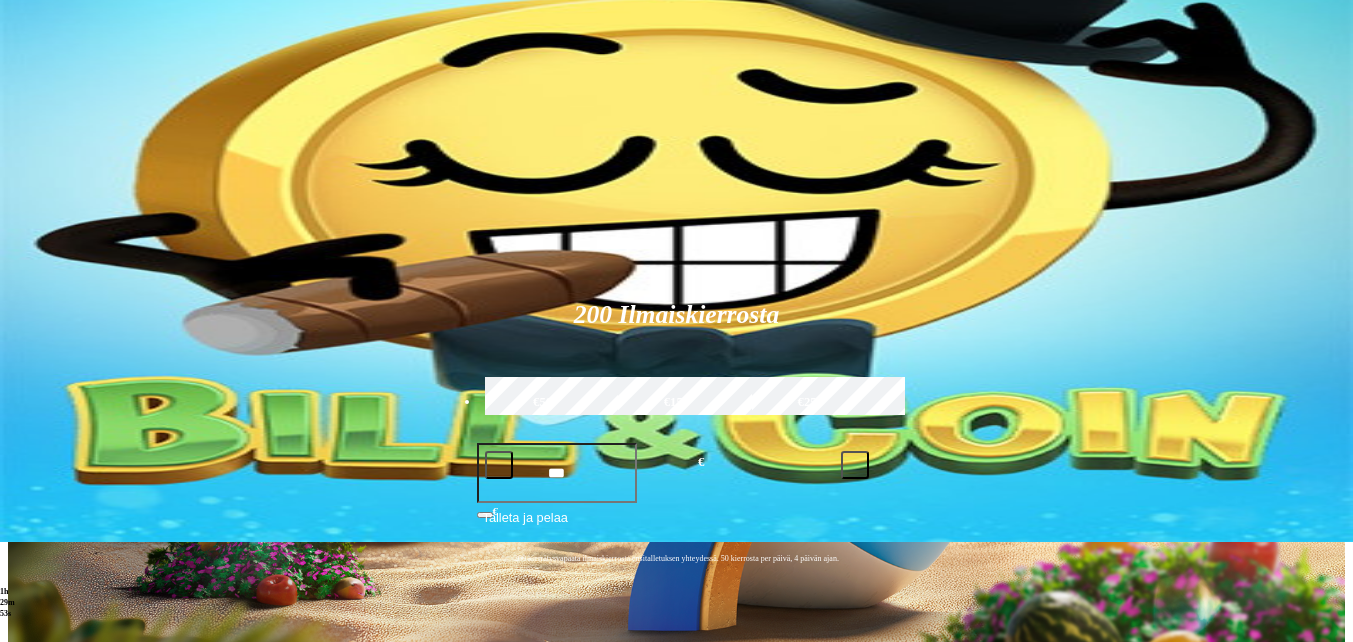 scroll, scrollTop: 0, scrollLeft: 0, axis: both 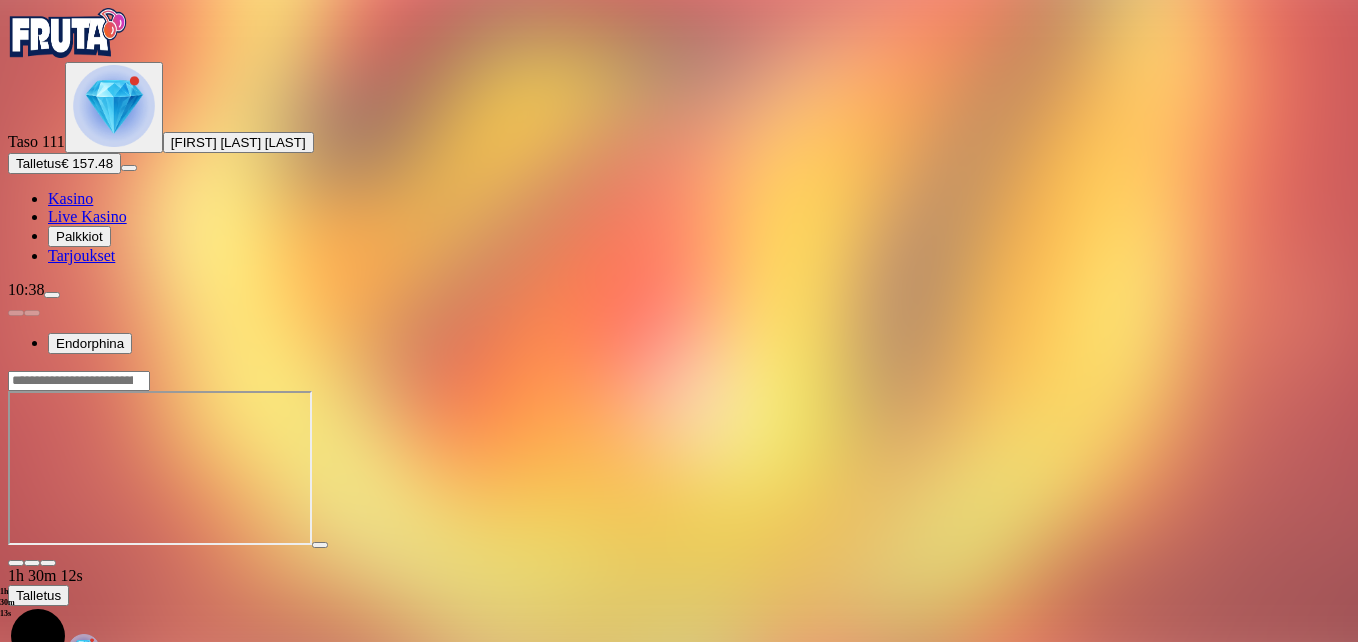 click at bounding box center [48, 563] 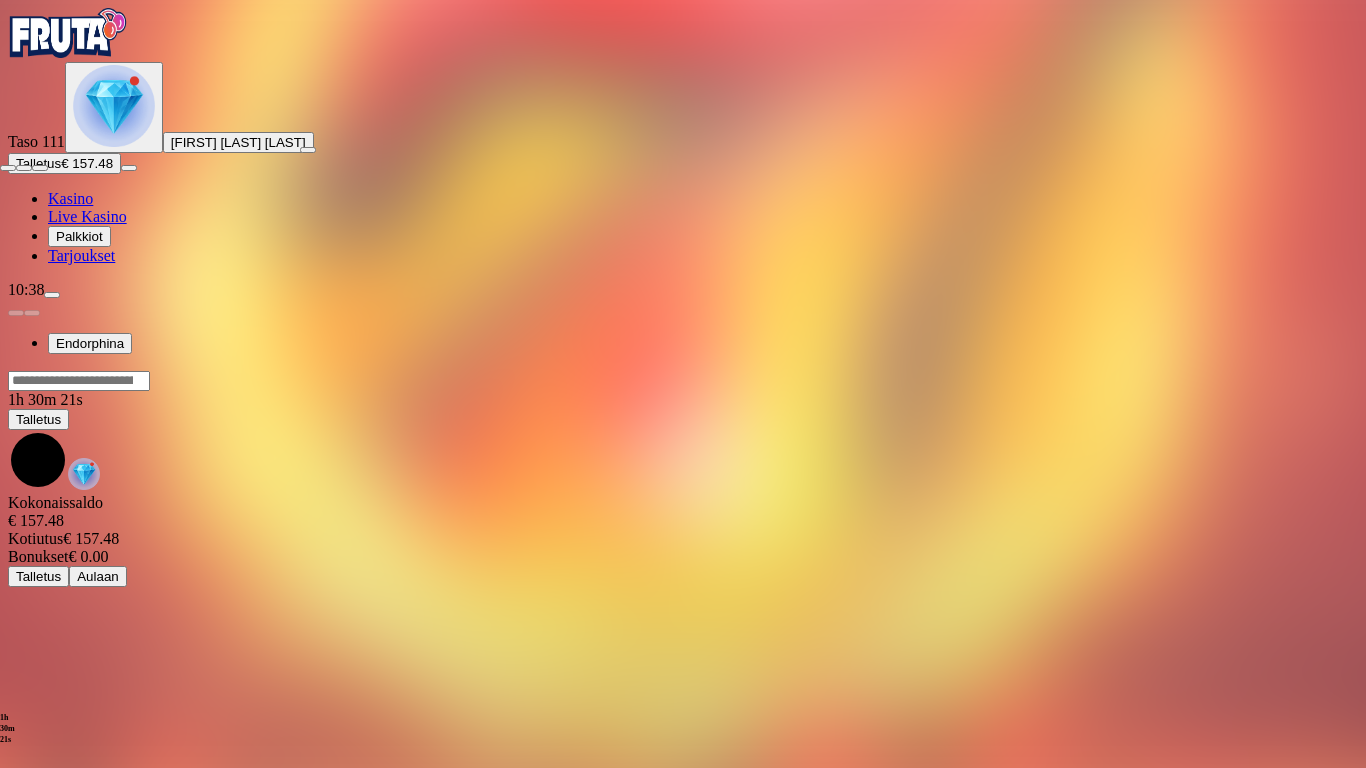 click at bounding box center (8, 168) 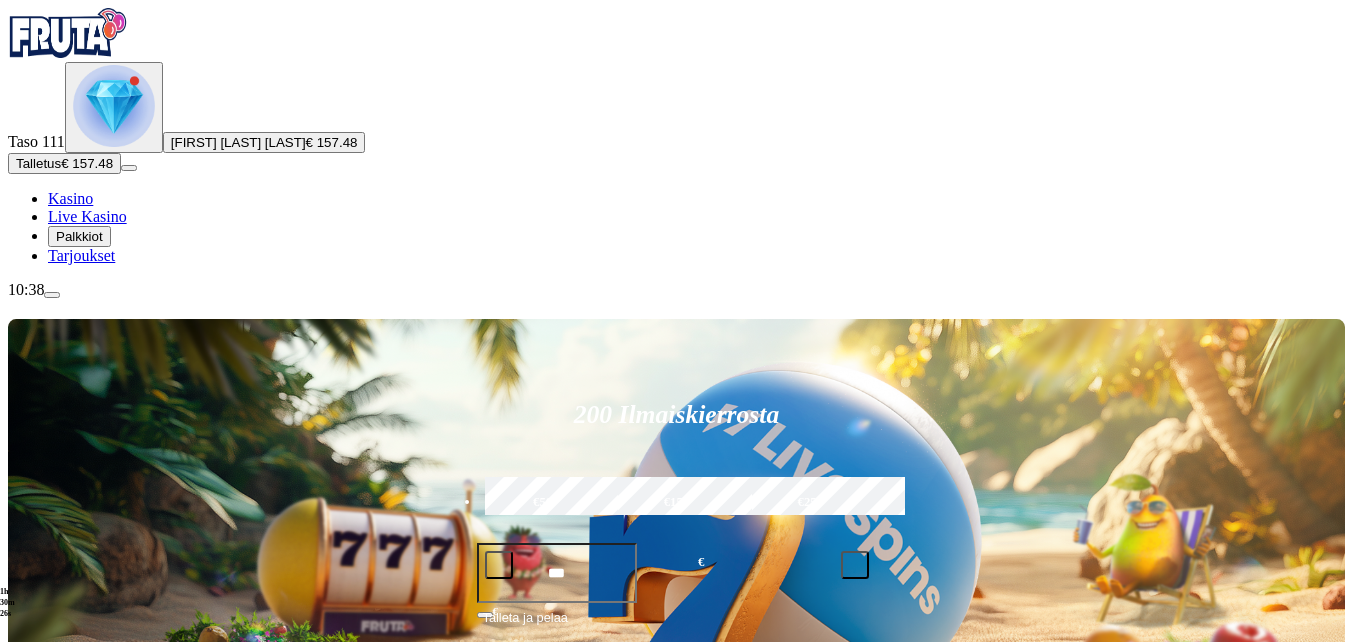 click at bounding box center [52, 295] 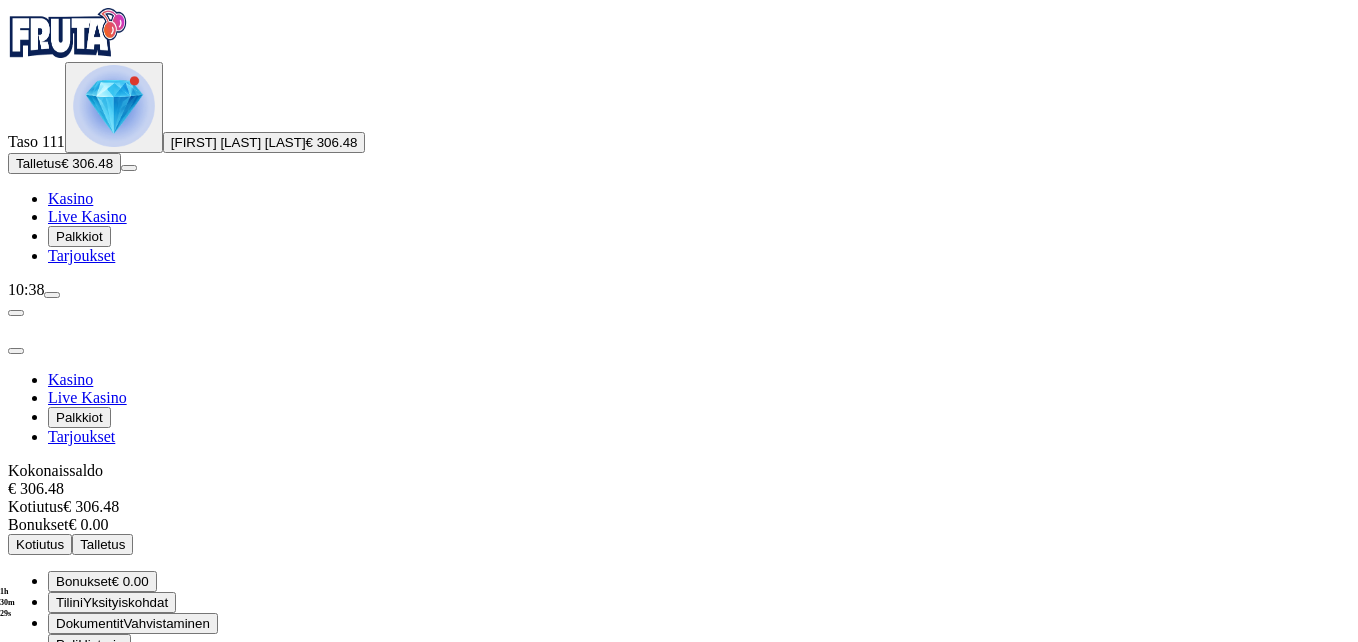 click on "Kotiutus" at bounding box center [40, 544] 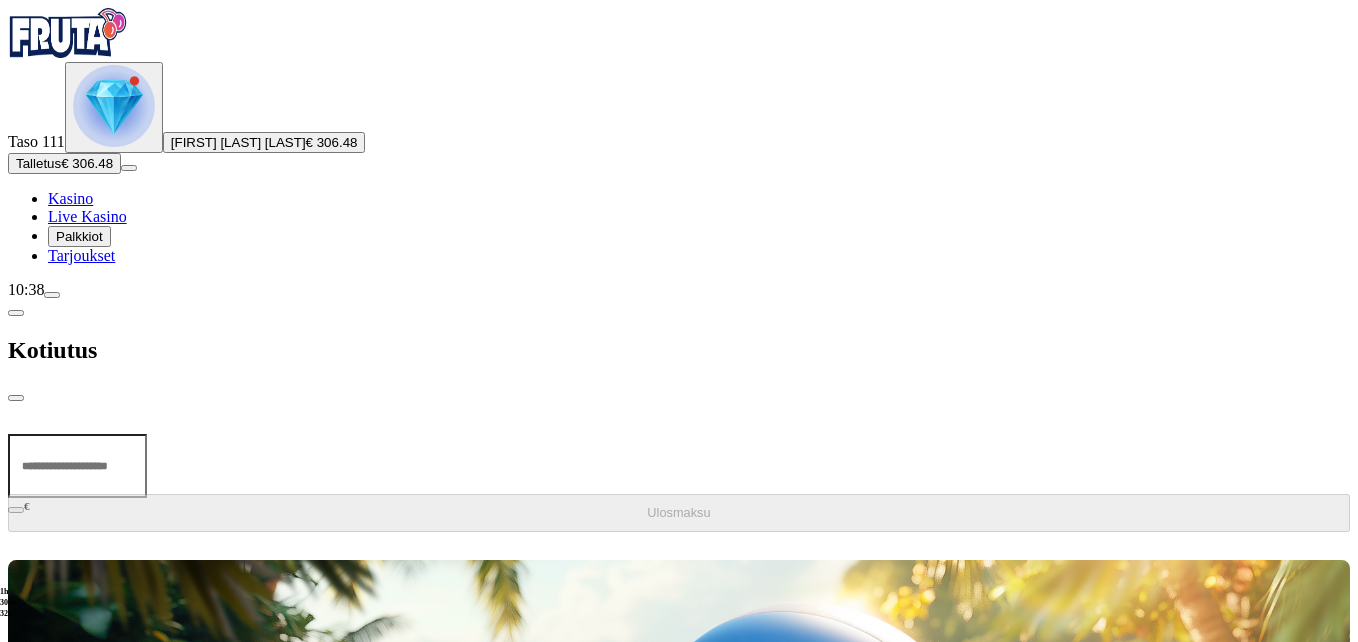 click at bounding box center (77, 466) 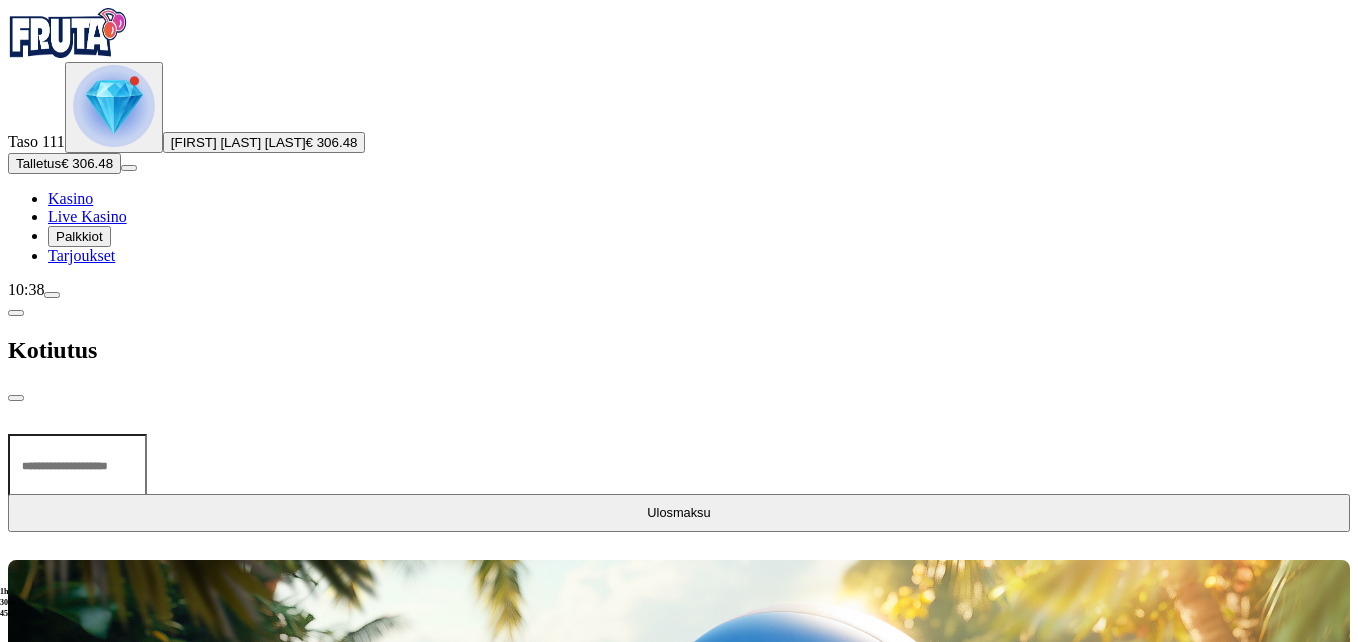 type on "***" 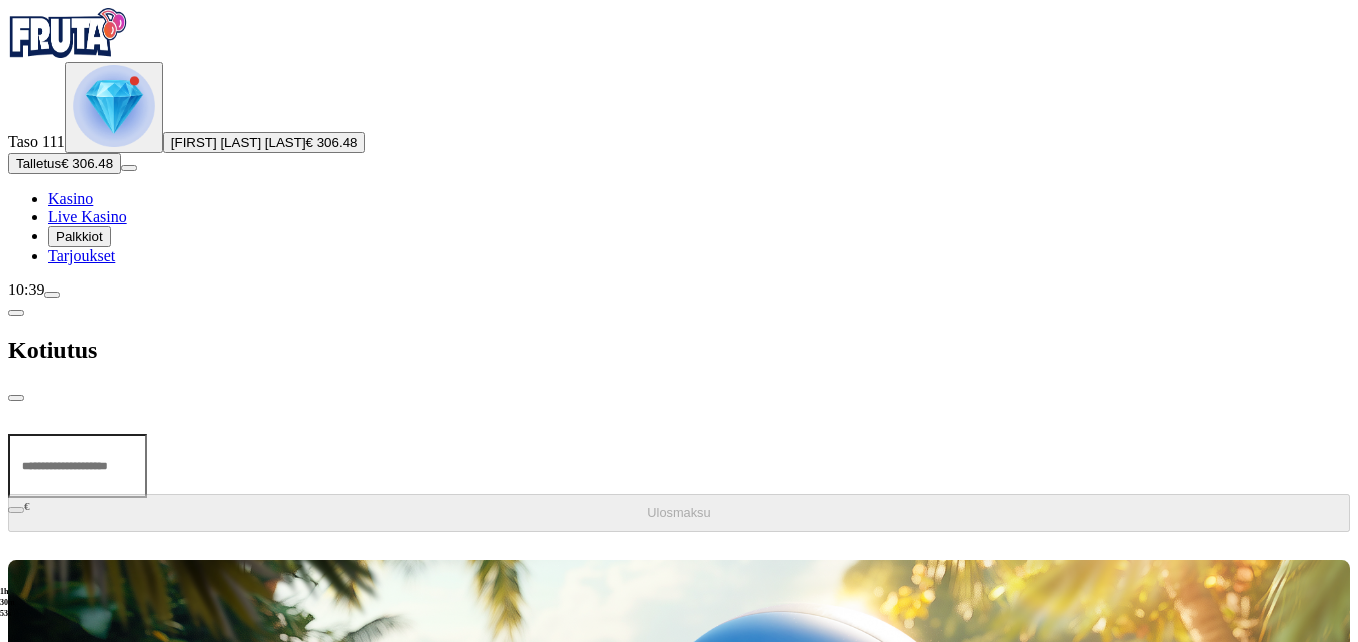 click at bounding box center [679, 540] 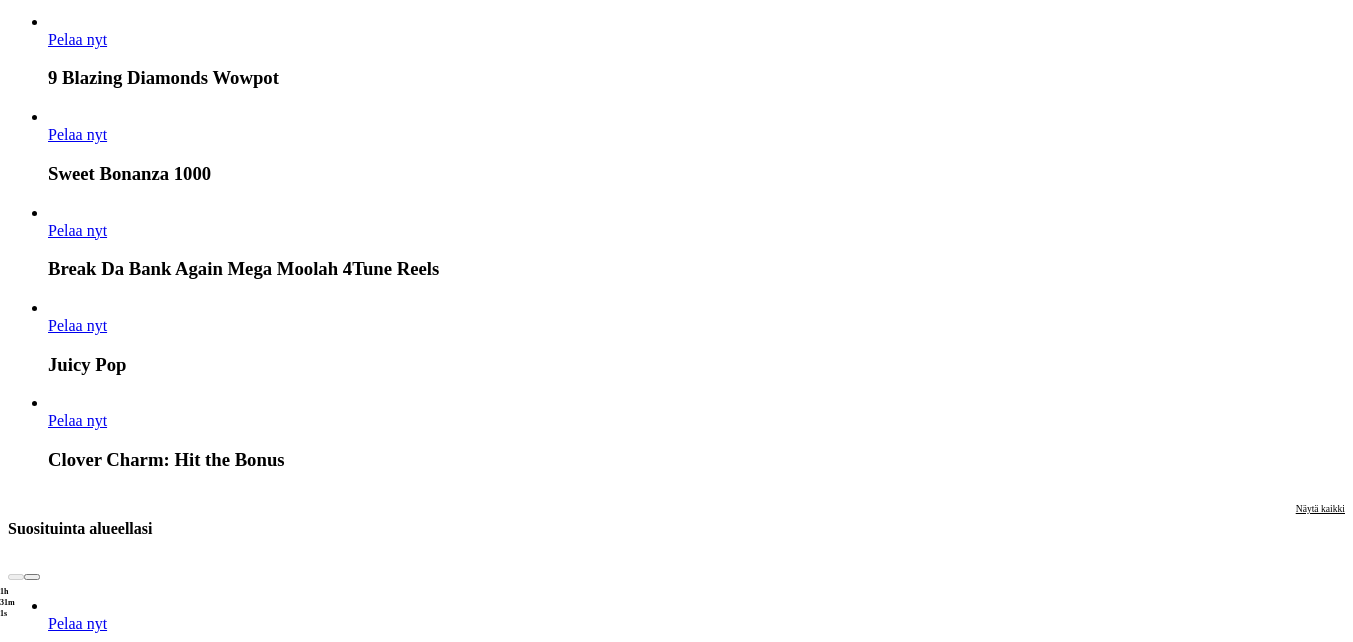 scroll, scrollTop: 1500, scrollLeft: 0, axis: vertical 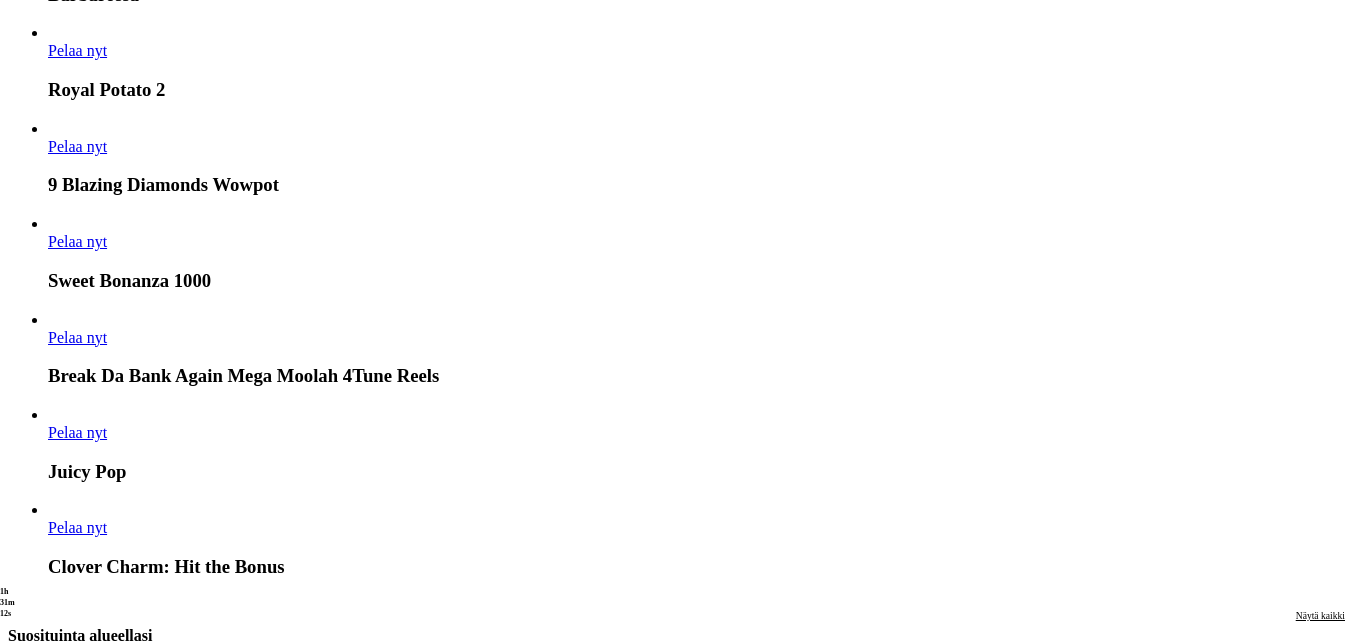click on "Pelaa oikealla rahalla" at bounding box center (776, 16171) 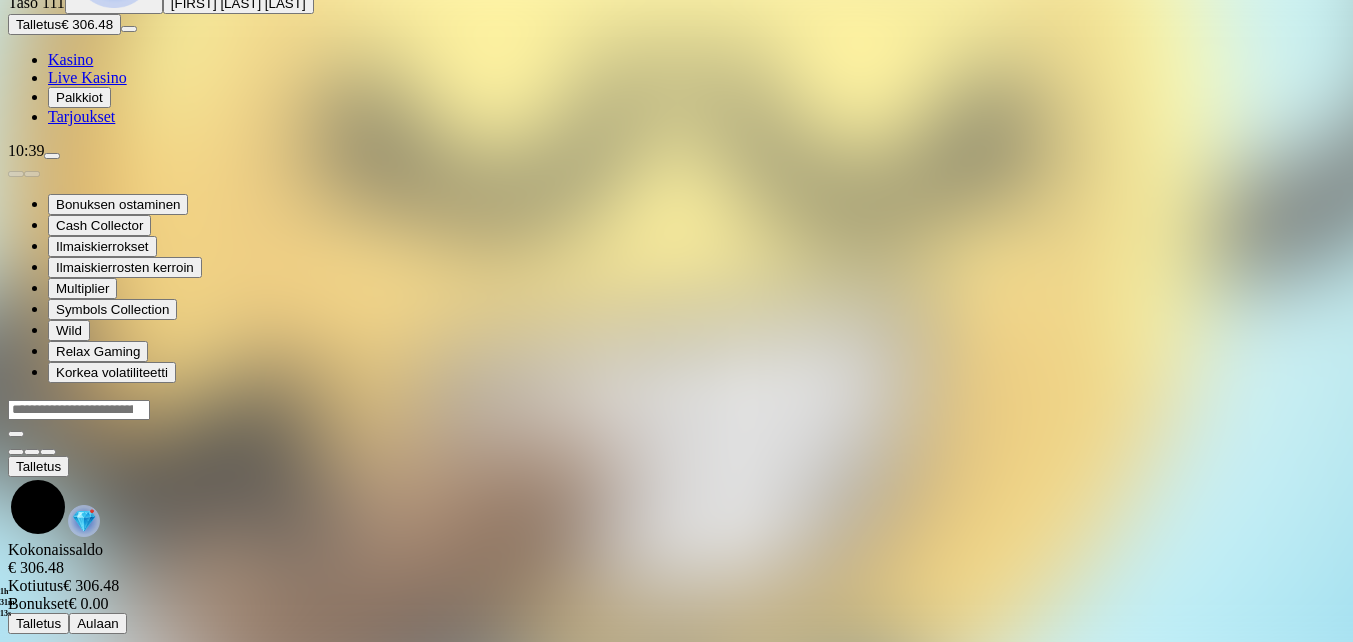 scroll, scrollTop: 0, scrollLeft: 0, axis: both 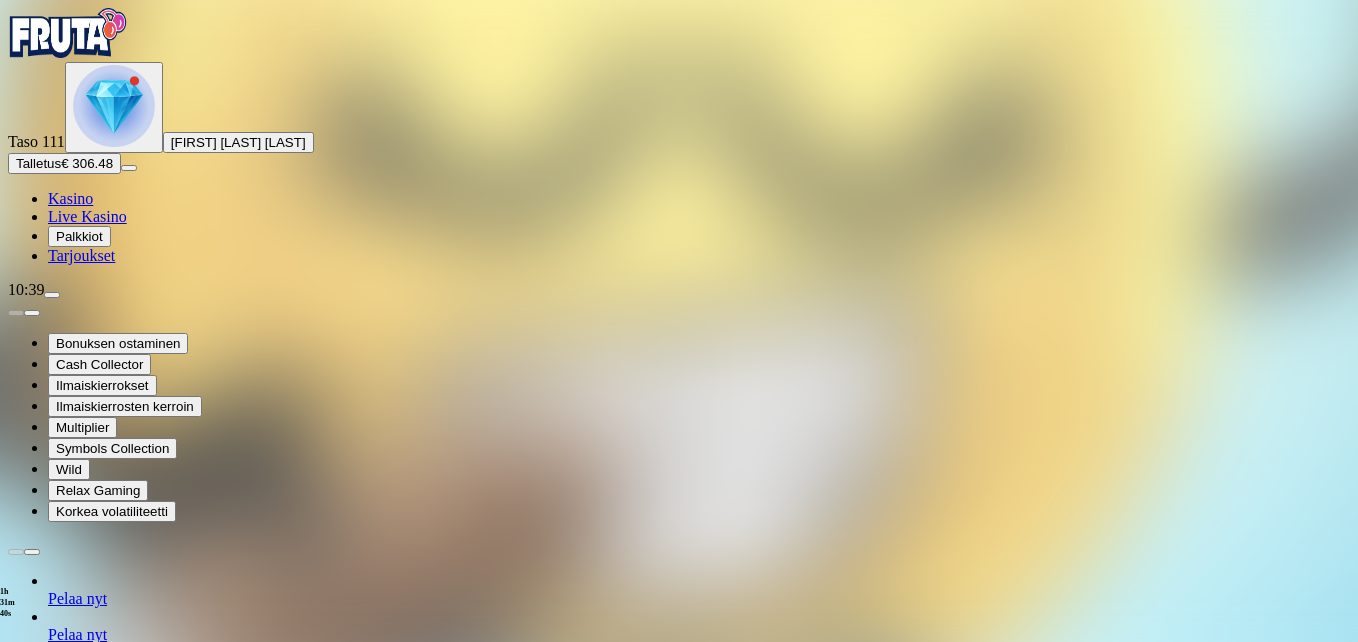 click at bounding box center (48, 1321) 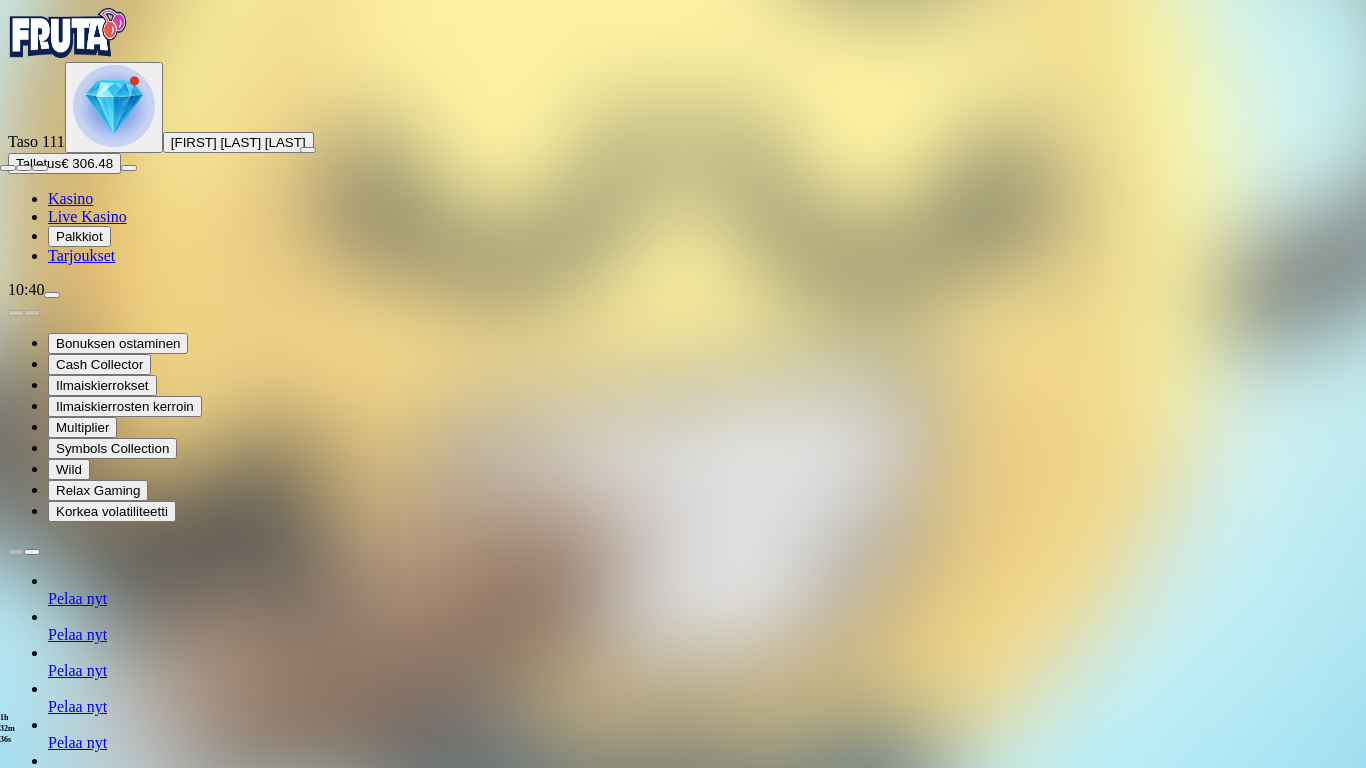 click at bounding box center [8, 168] 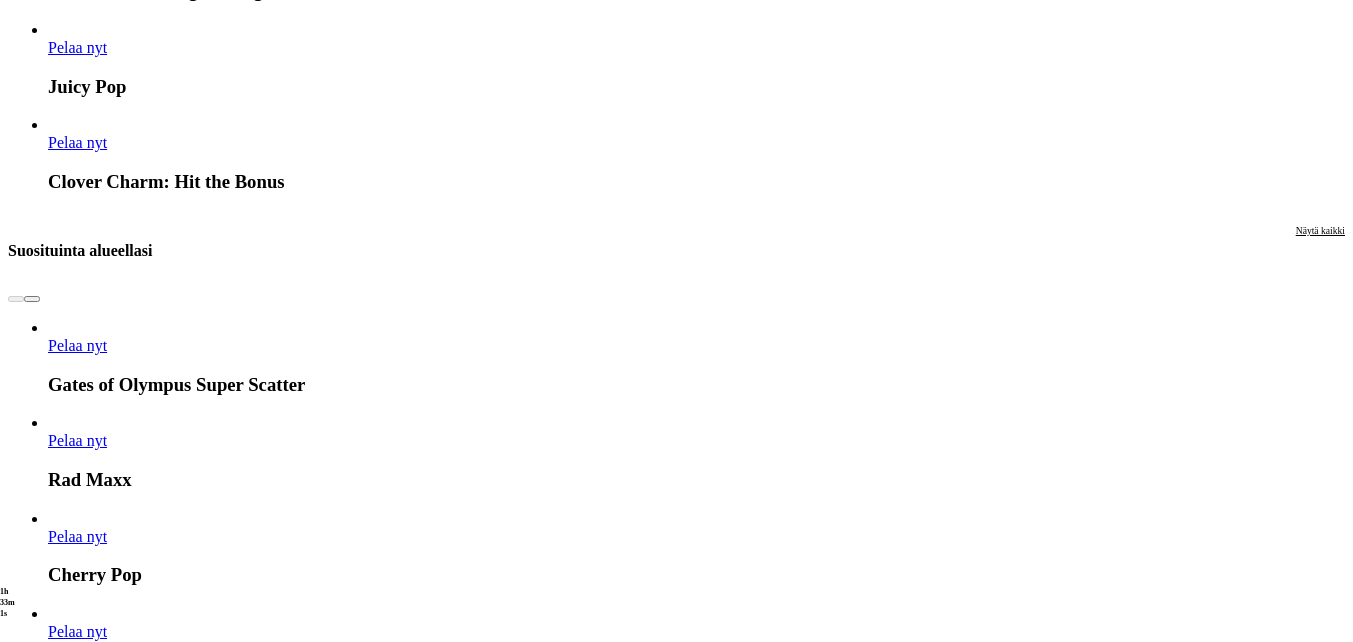 scroll, scrollTop: 1900, scrollLeft: 0, axis: vertical 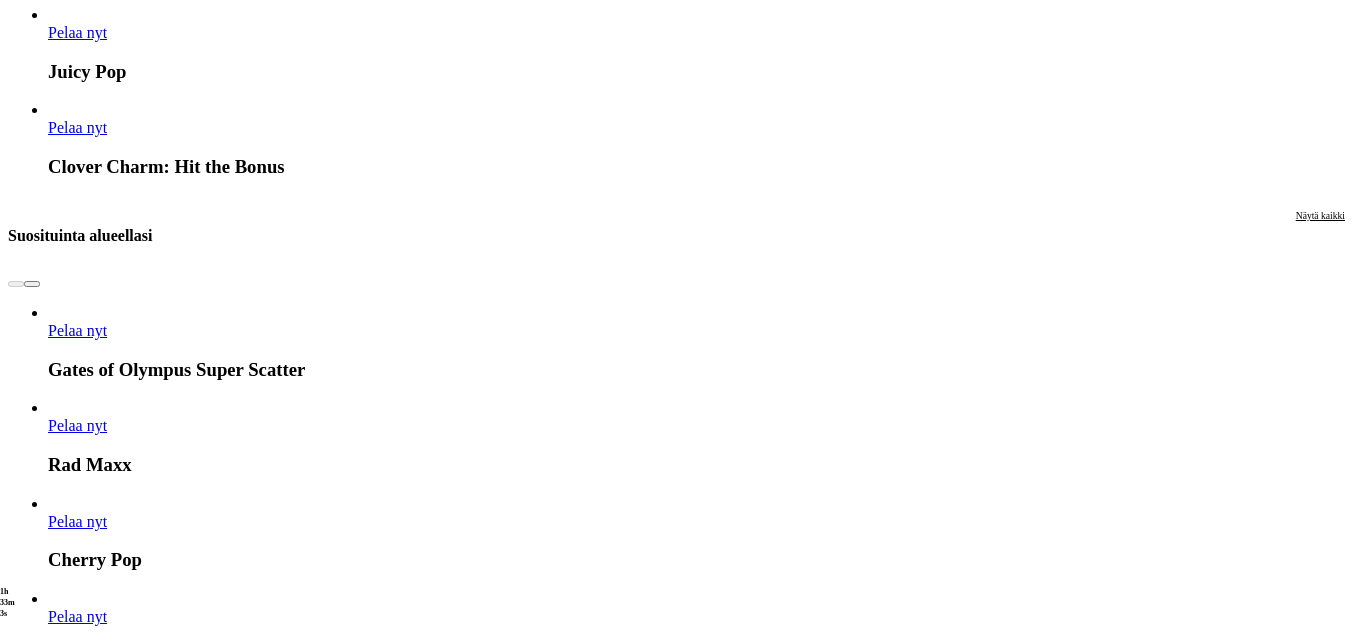 click on "Näytä kaikki" at bounding box center [1320, 15786] 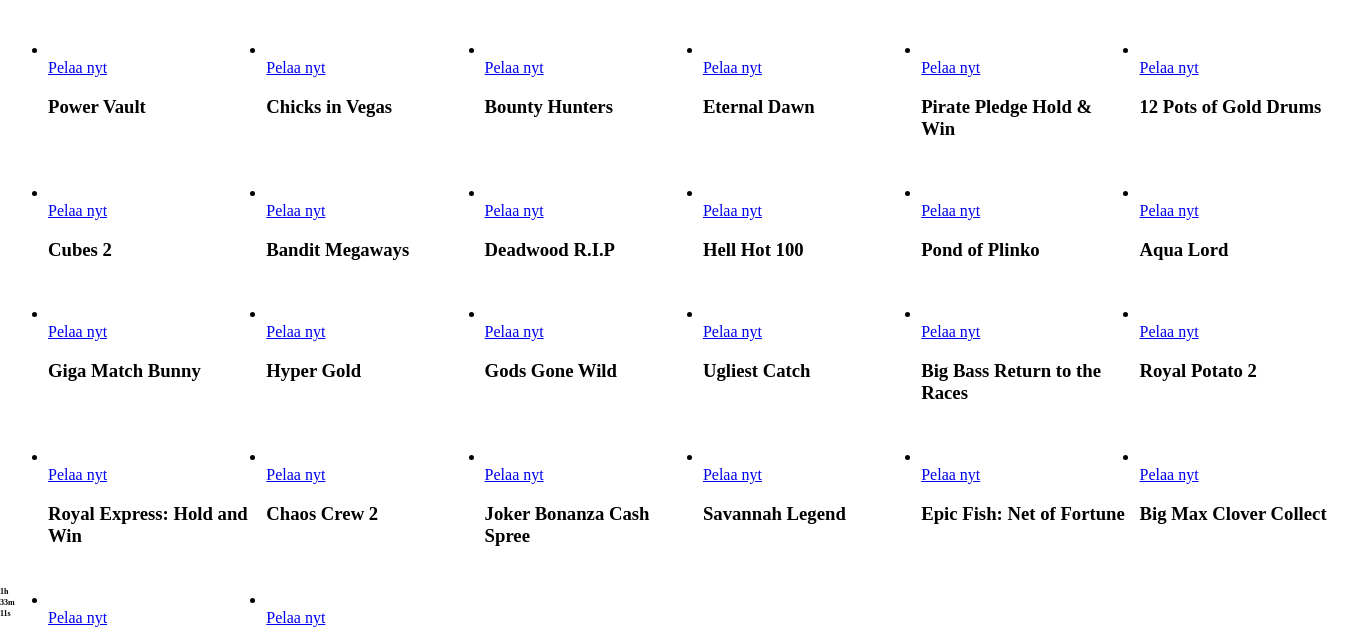 scroll, scrollTop: 1100, scrollLeft: 0, axis: vertical 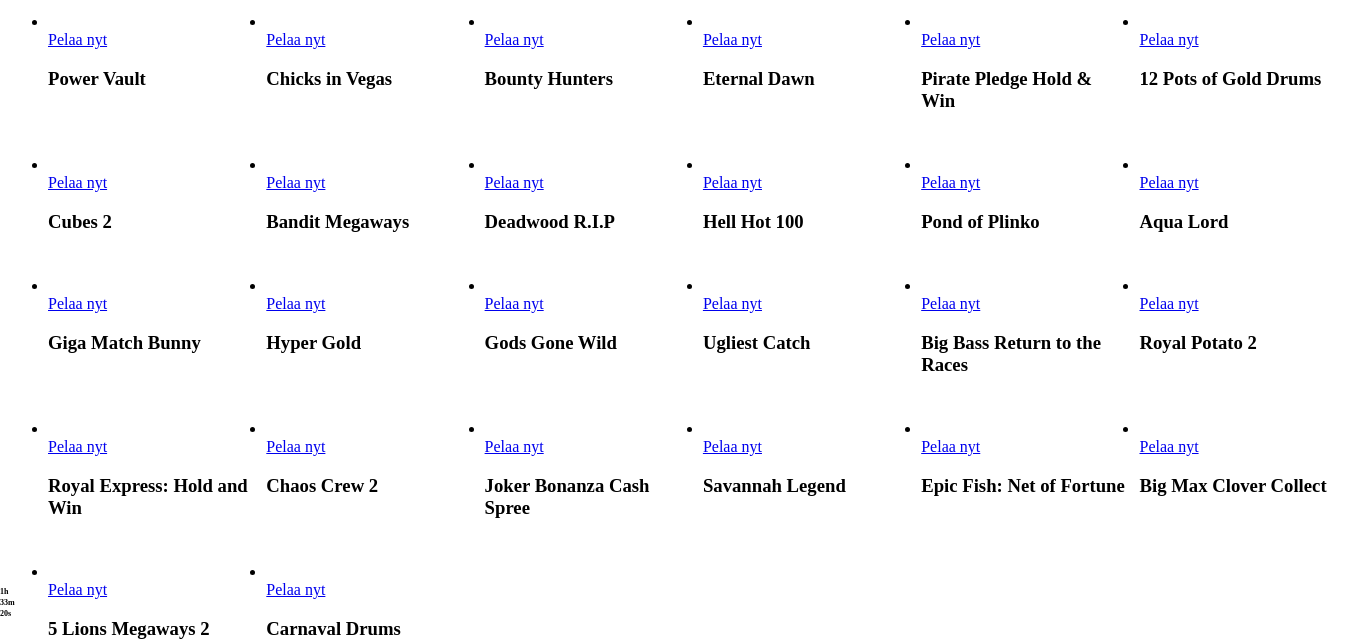 click on "Pelaa nyt" at bounding box center [1168, 39] 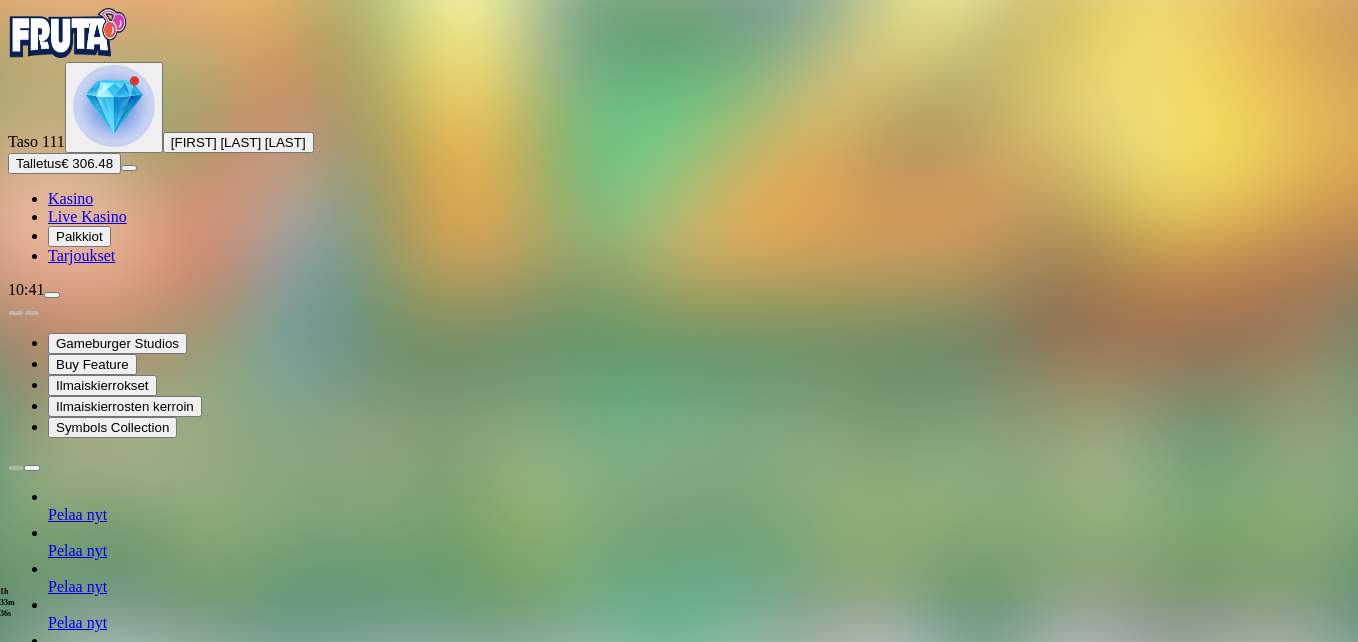click at bounding box center [16, 1237] 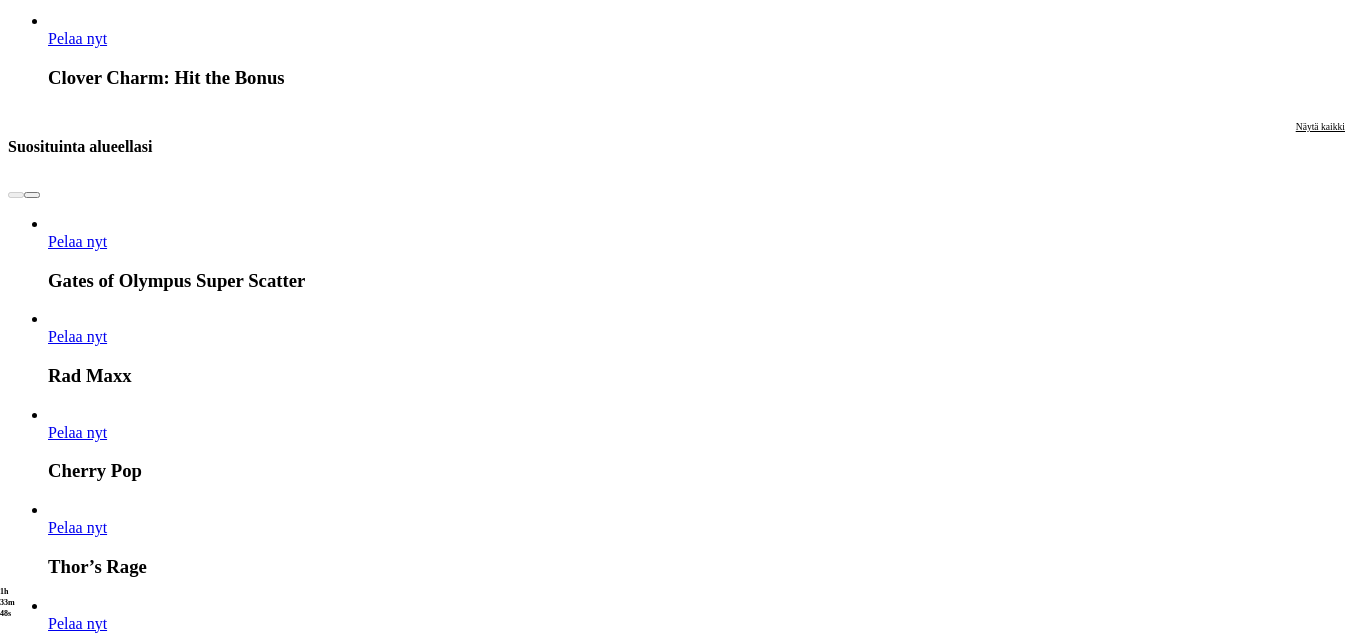 scroll, scrollTop: 1900, scrollLeft: 0, axis: vertical 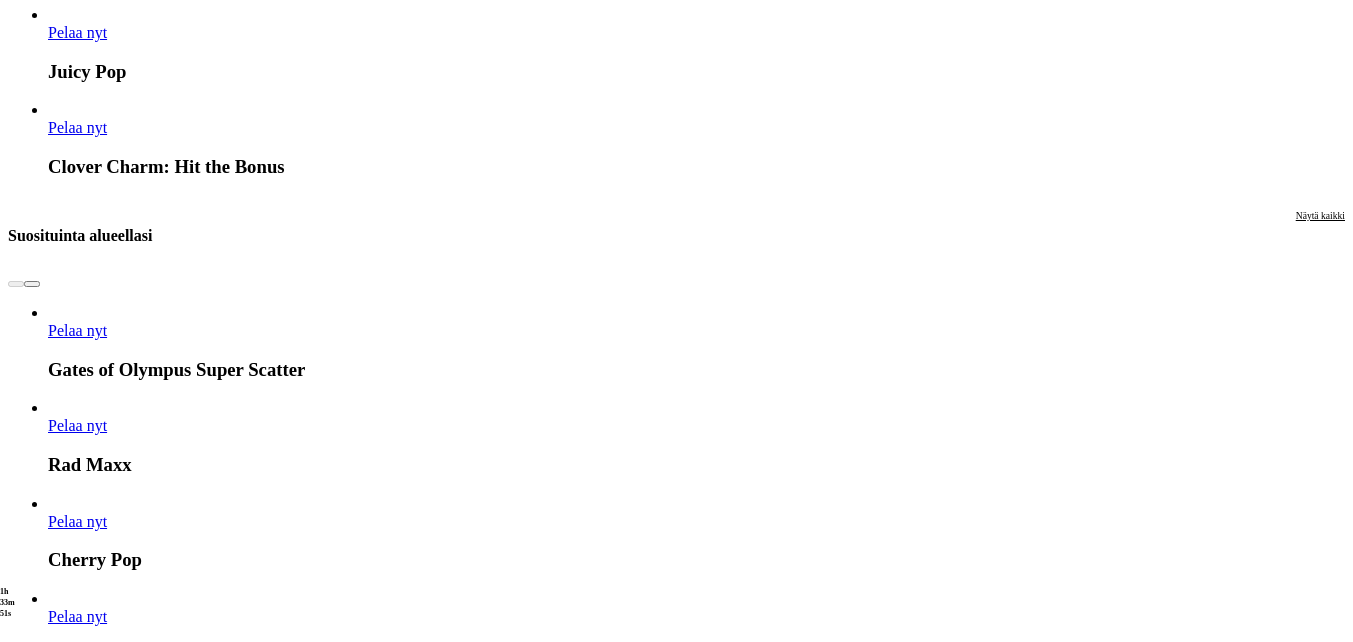 click on "Näytä kaikki" at bounding box center (1320, 15786) 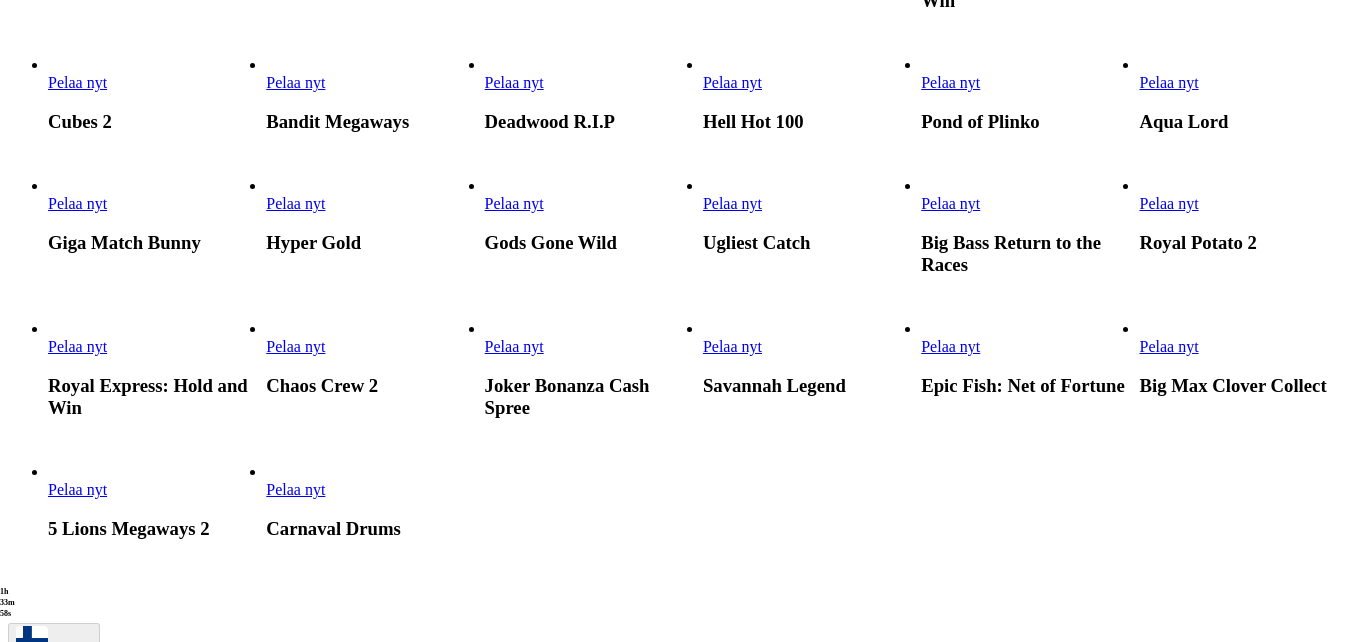 scroll, scrollTop: 1100, scrollLeft: 0, axis: vertical 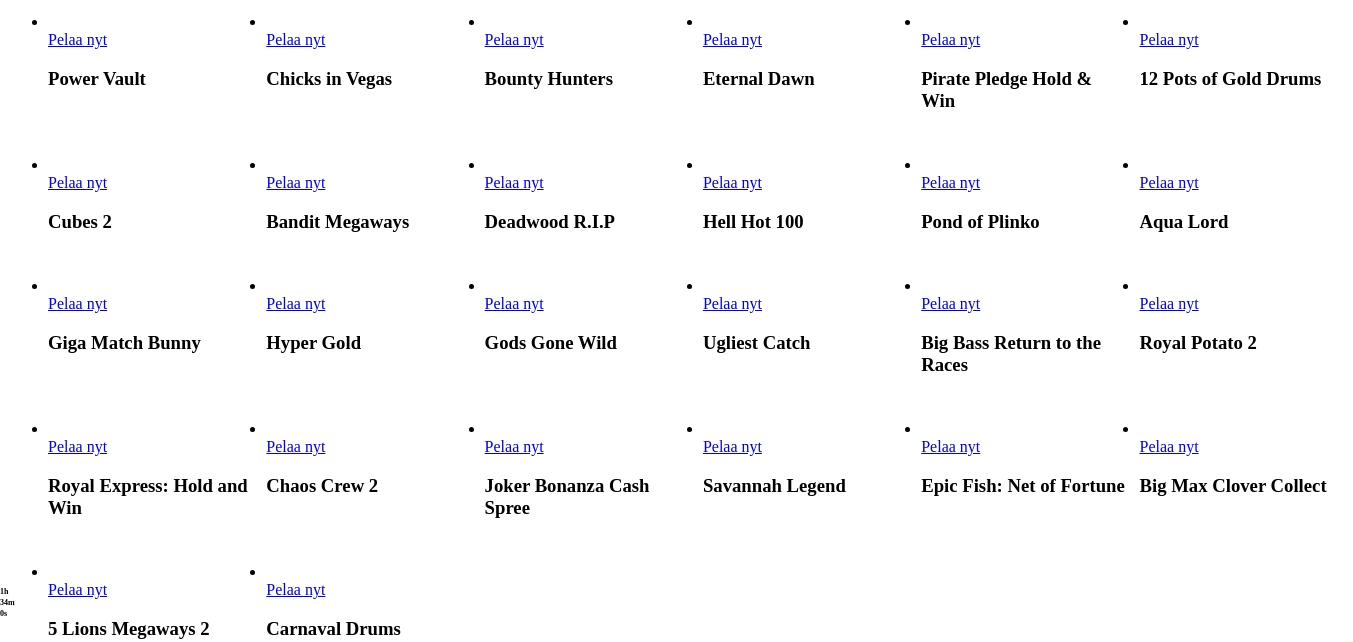 click on "Pelaa nyt" at bounding box center (77, 39) 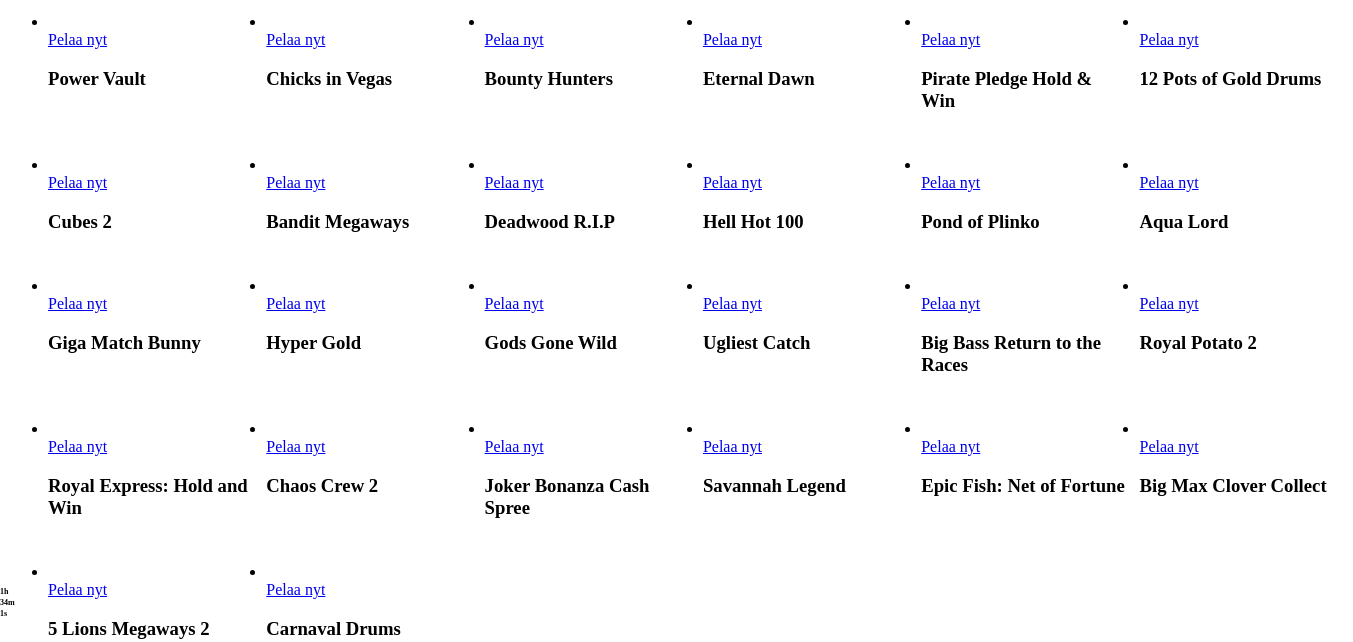 scroll, scrollTop: 0, scrollLeft: 0, axis: both 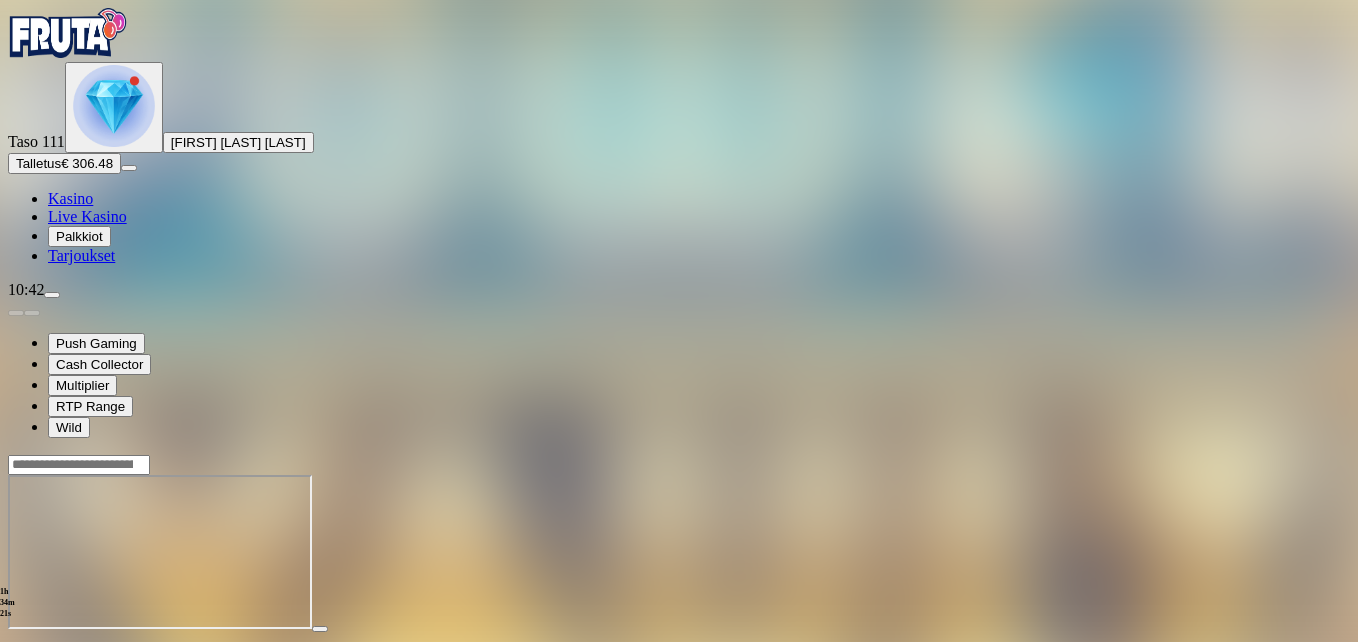 click at bounding box center (48, 647) 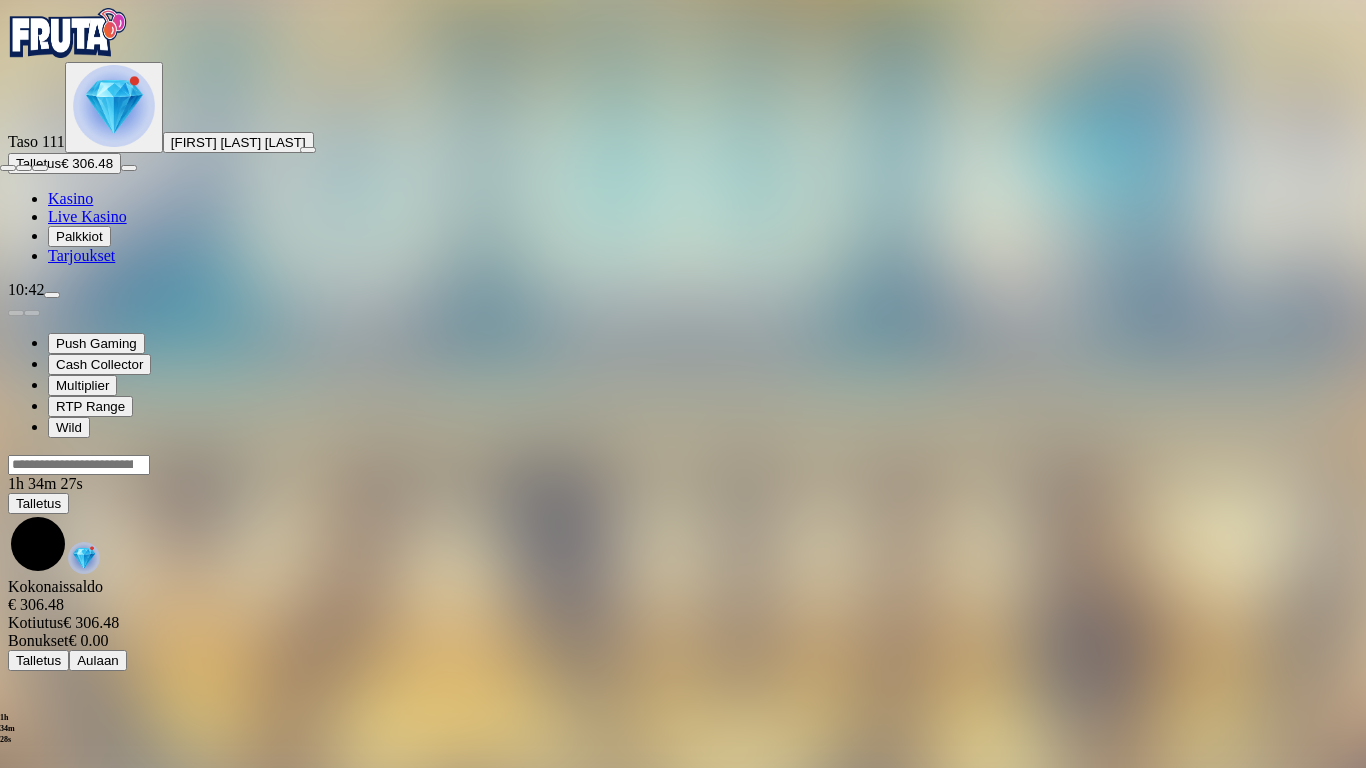 click at bounding box center (8, 168) 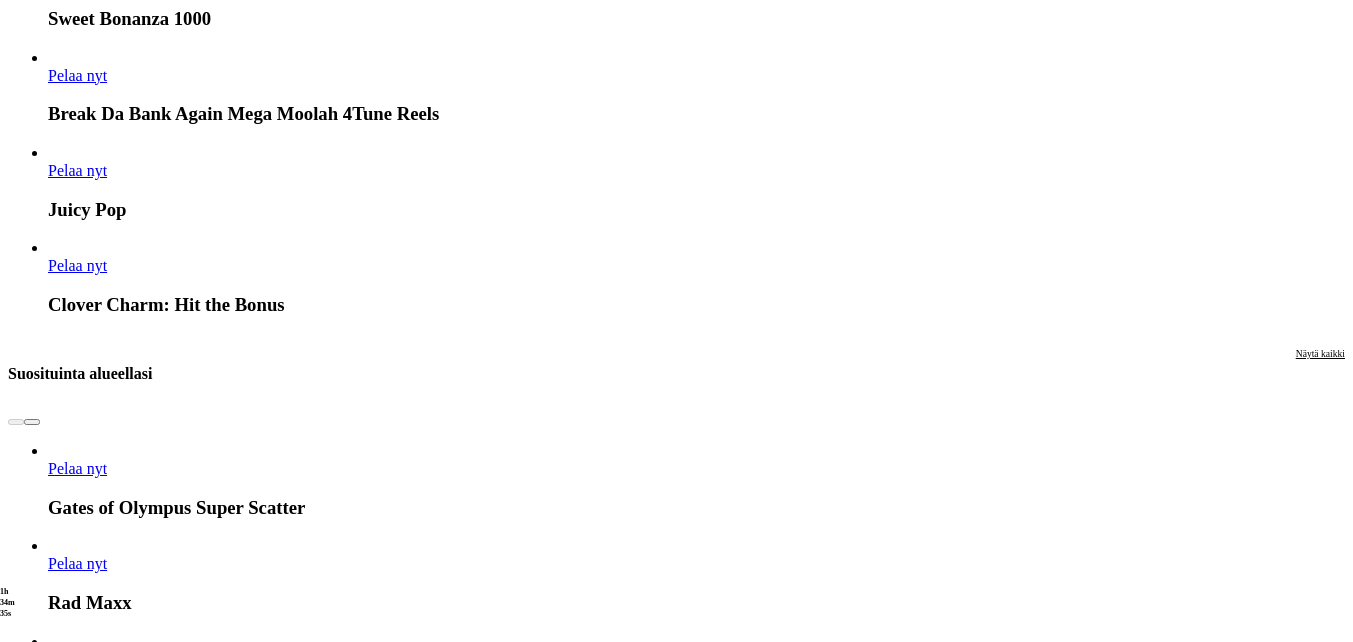 scroll, scrollTop: 1800, scrollLeft: 0, axis: vertical 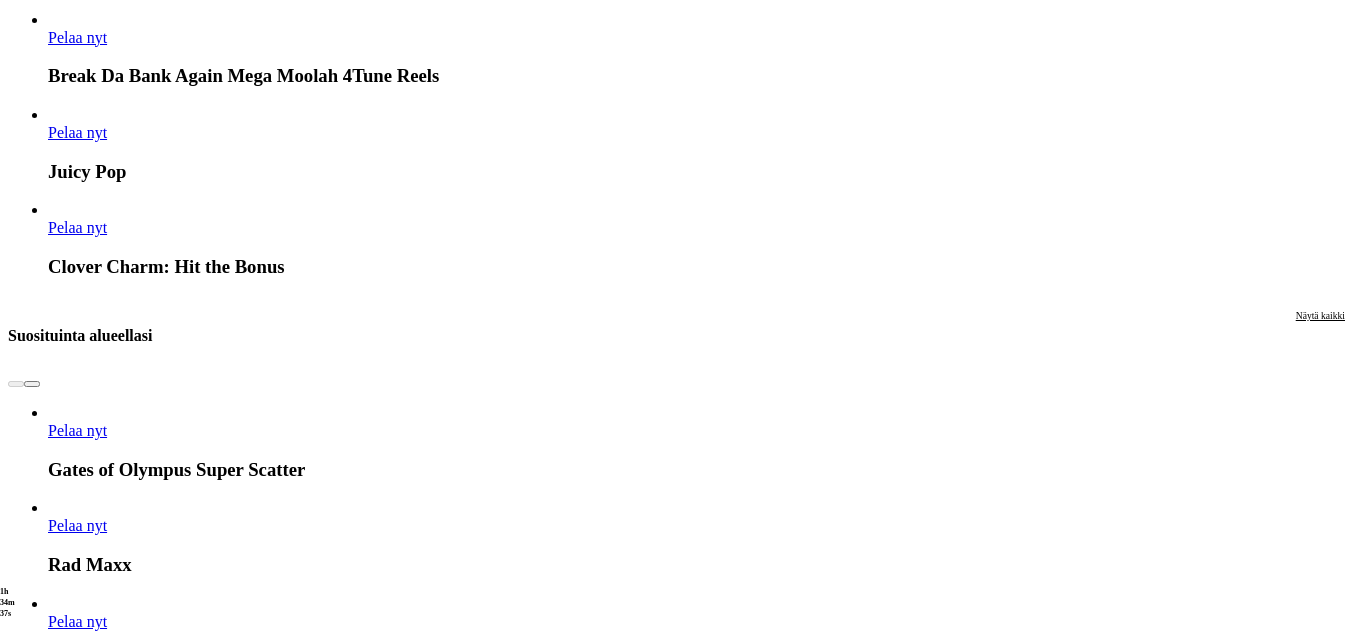 click on "Näytä kaikki" at bounding box center (1320, 15886) 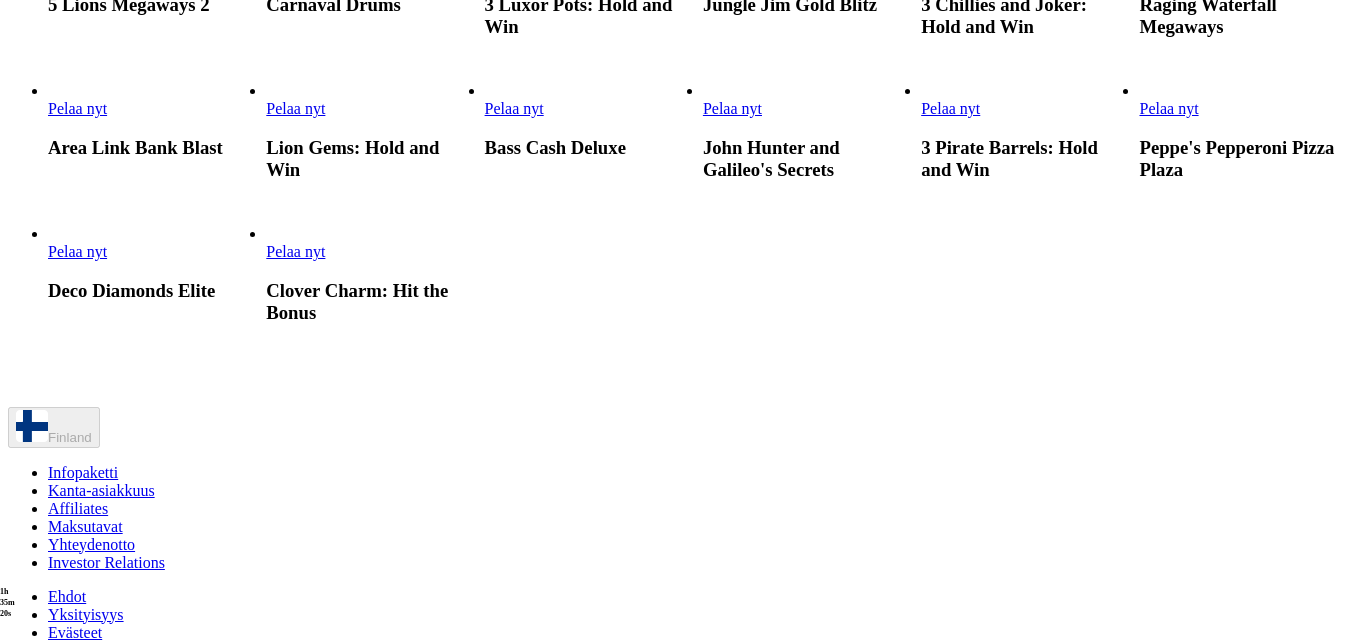 scroll, scrollTop: 1700, scrollLeft: 0, axis: vertical 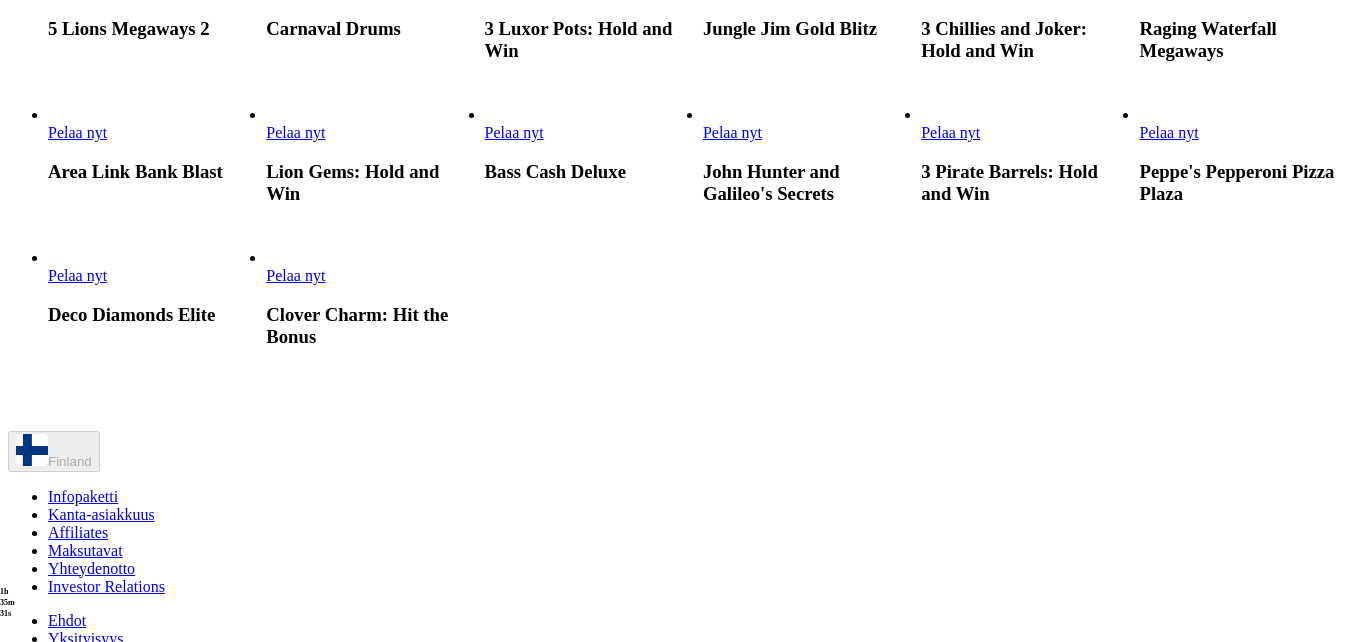 click on "Pelaa nyt" at bounding box center (732, -297) 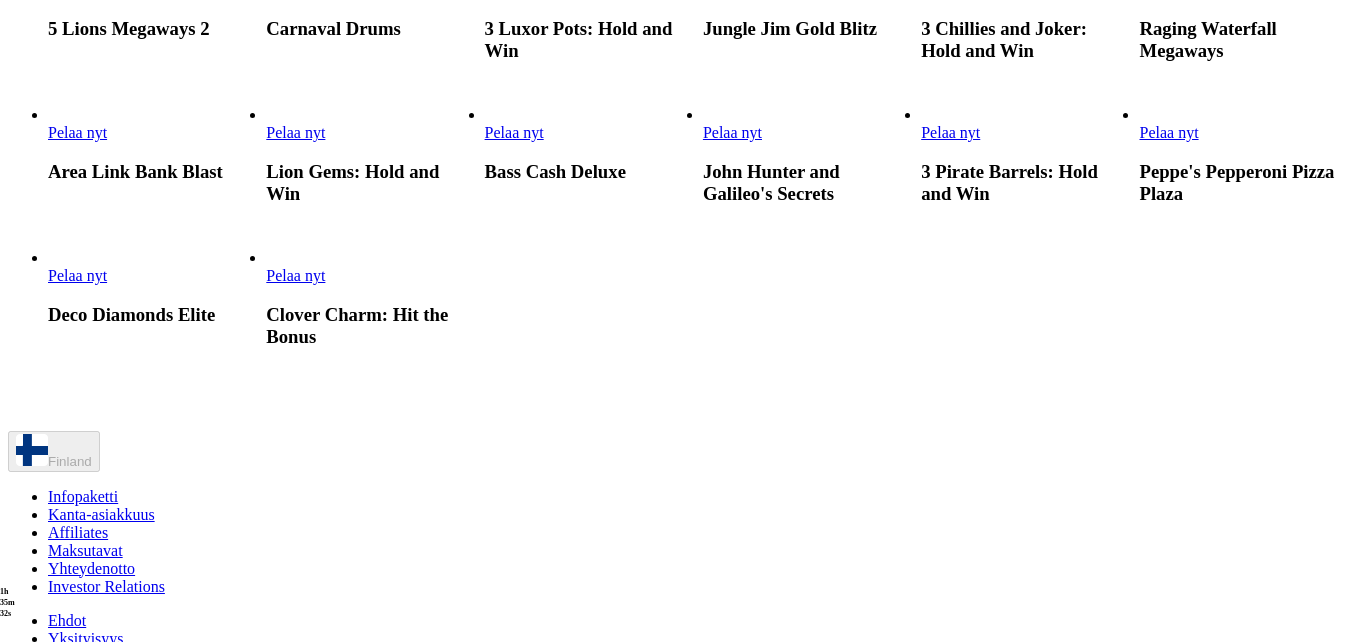 scroll, scrollTop: 0, scrollLeft: 0, axis: both 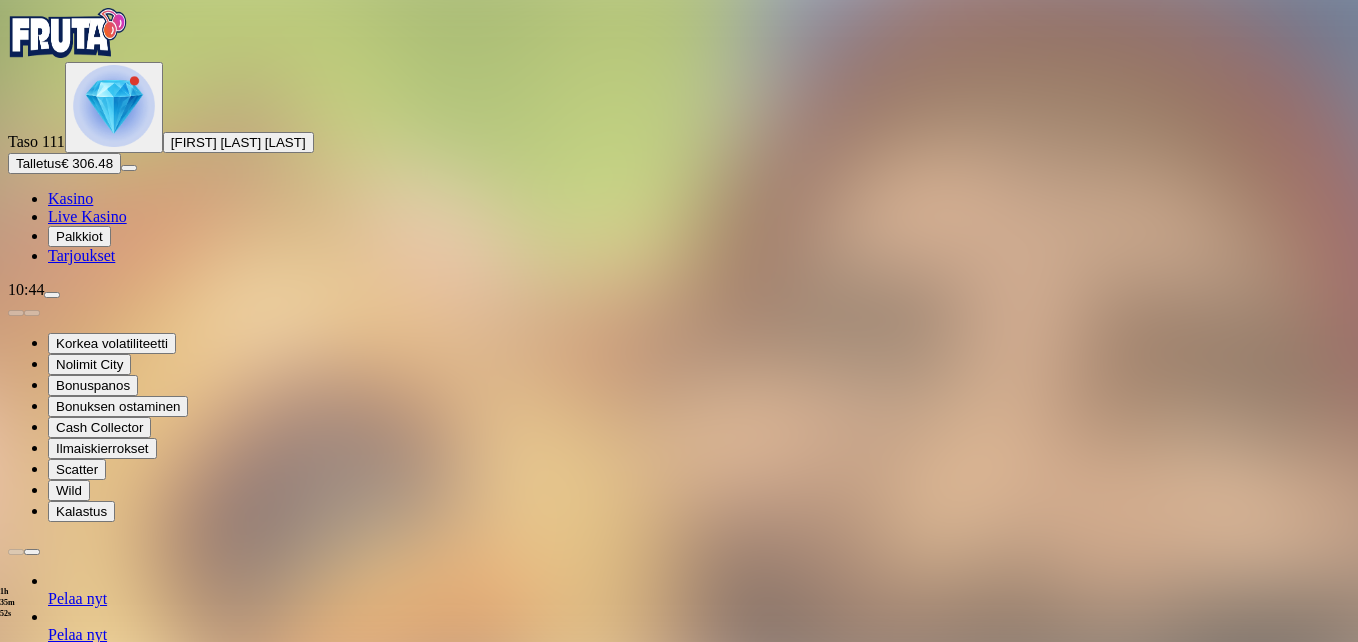 click at bounding box center [48, 1321] 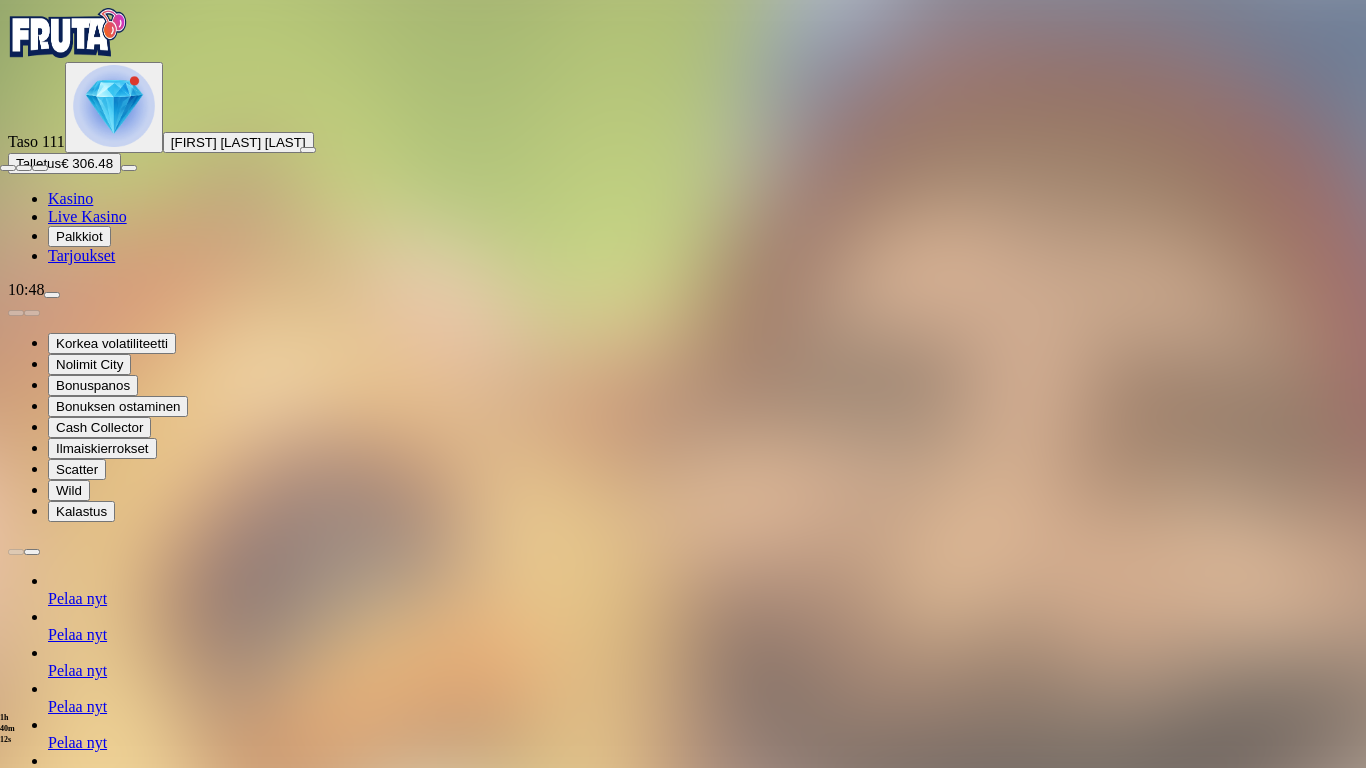click at bounding box center [8, 168] 